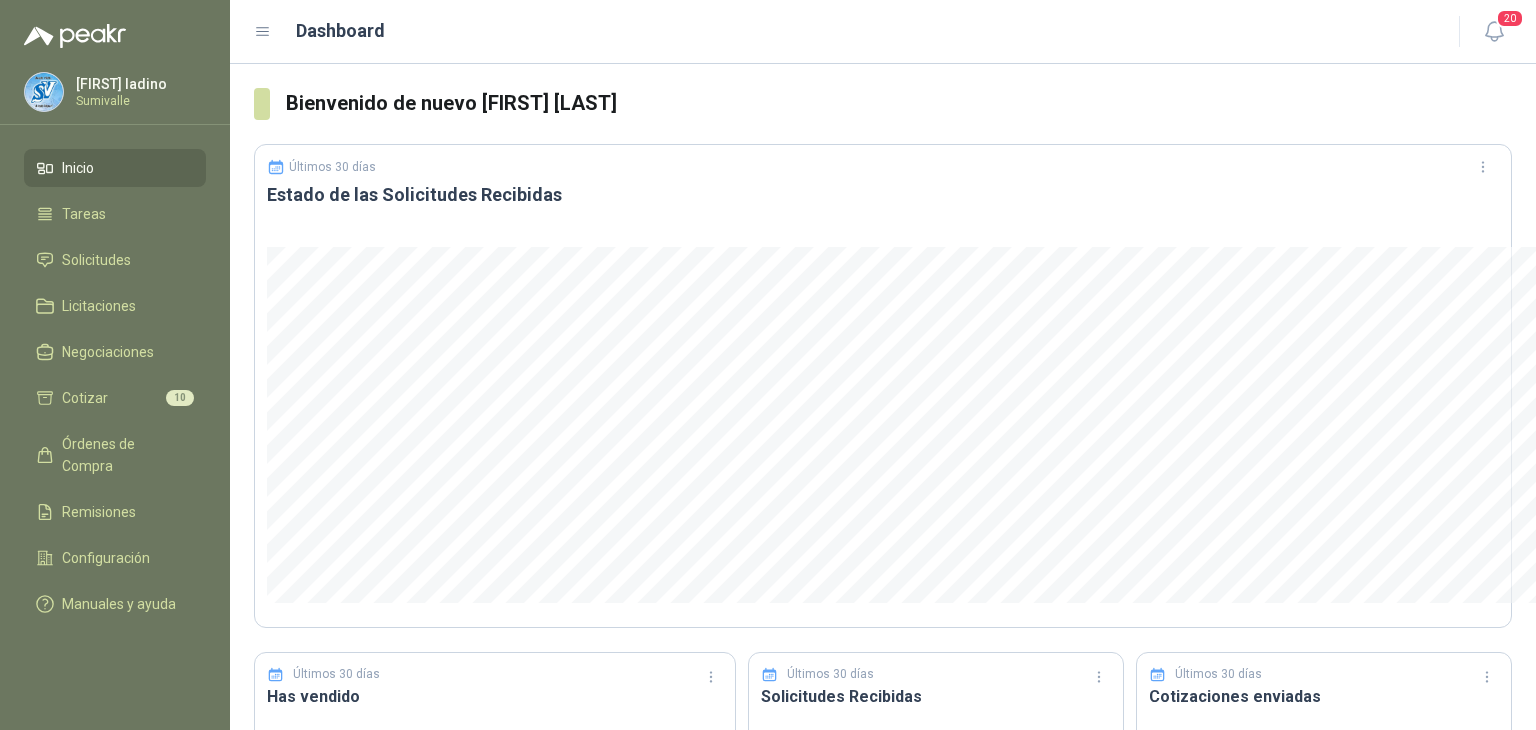 scroll, scrollTop: 0, scrollLeft: 0, axis: both 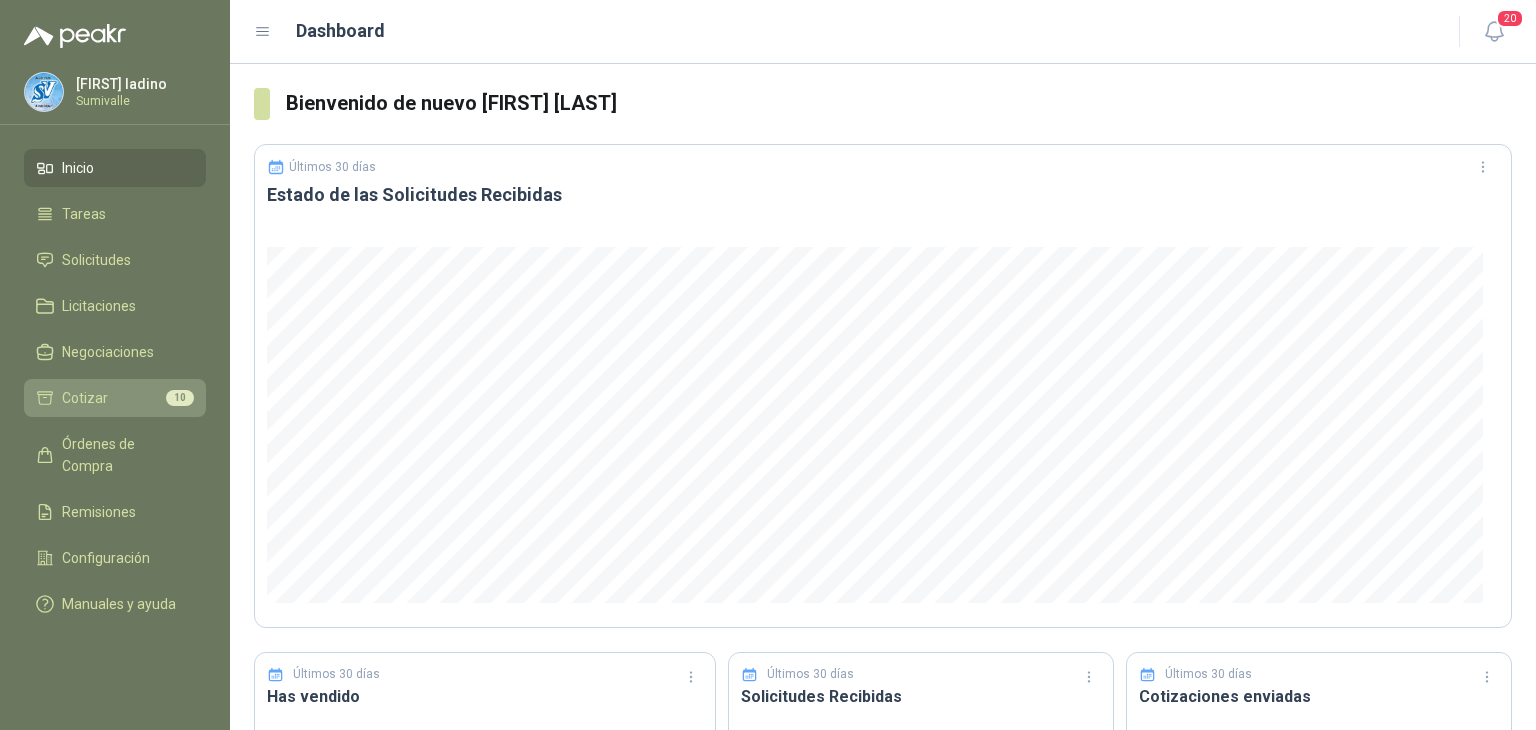 click on "Cotizar 10" at bounding box center [115, 398] 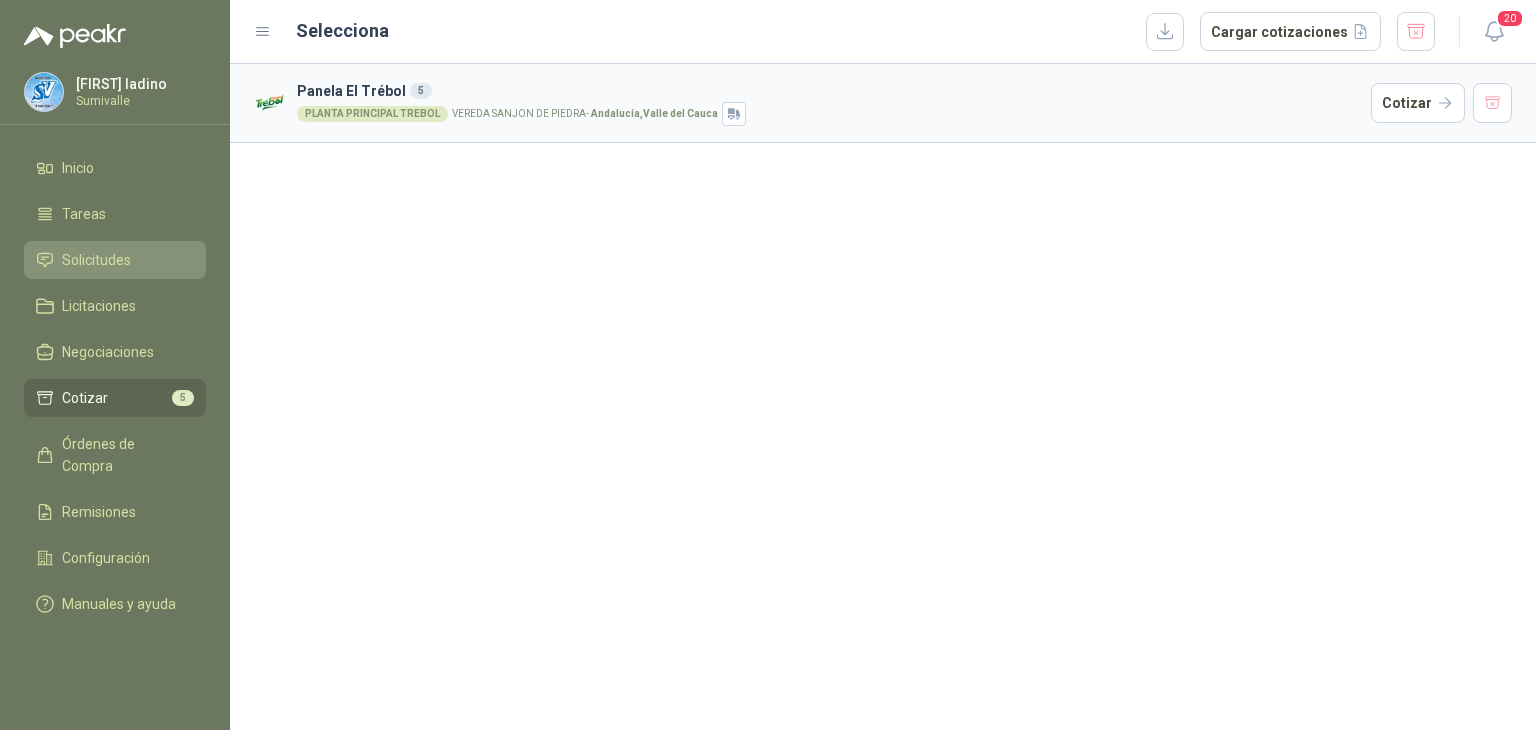 click on "Solicitudes" at bounding box center [96, 260] 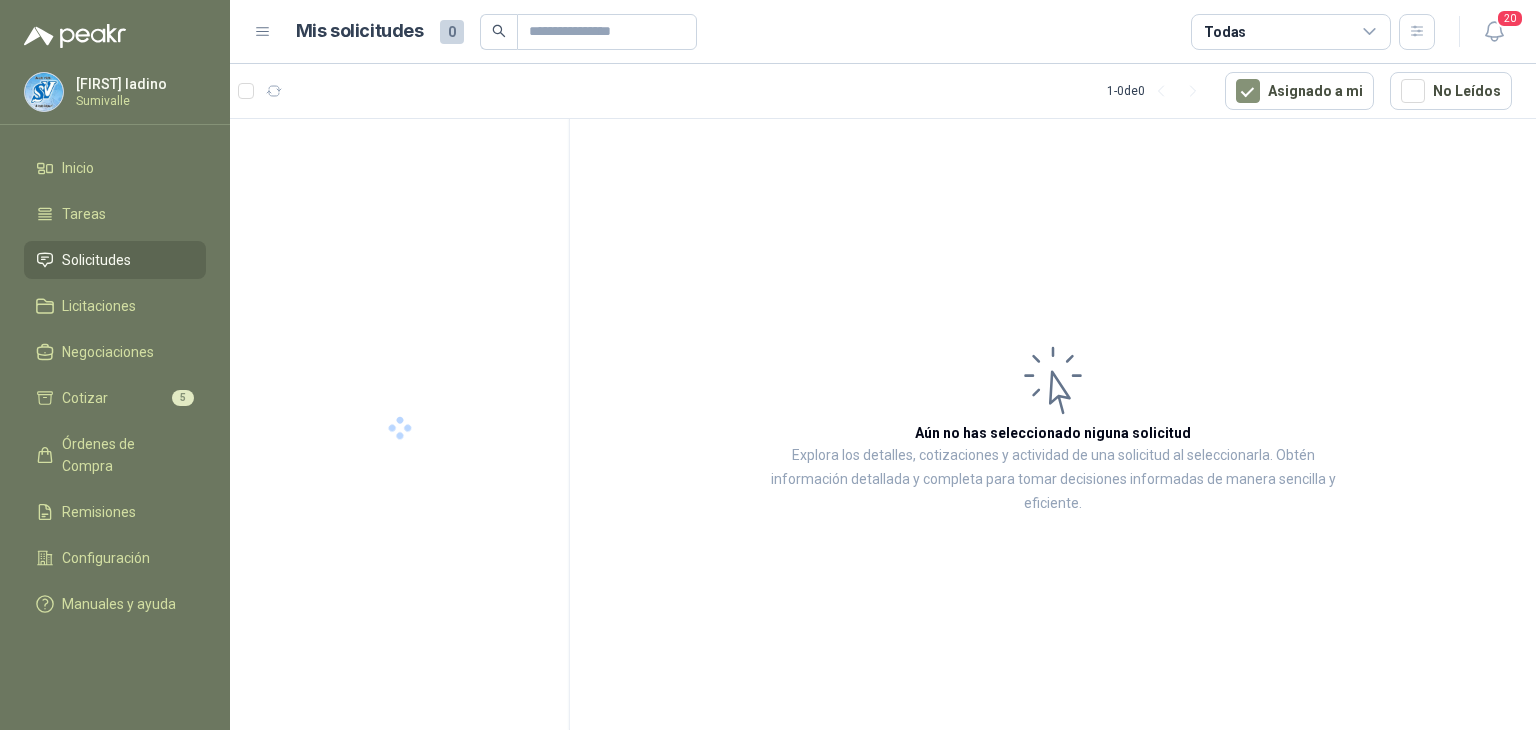 click on "Asignado a mi" at bounding box center [1299, 91] 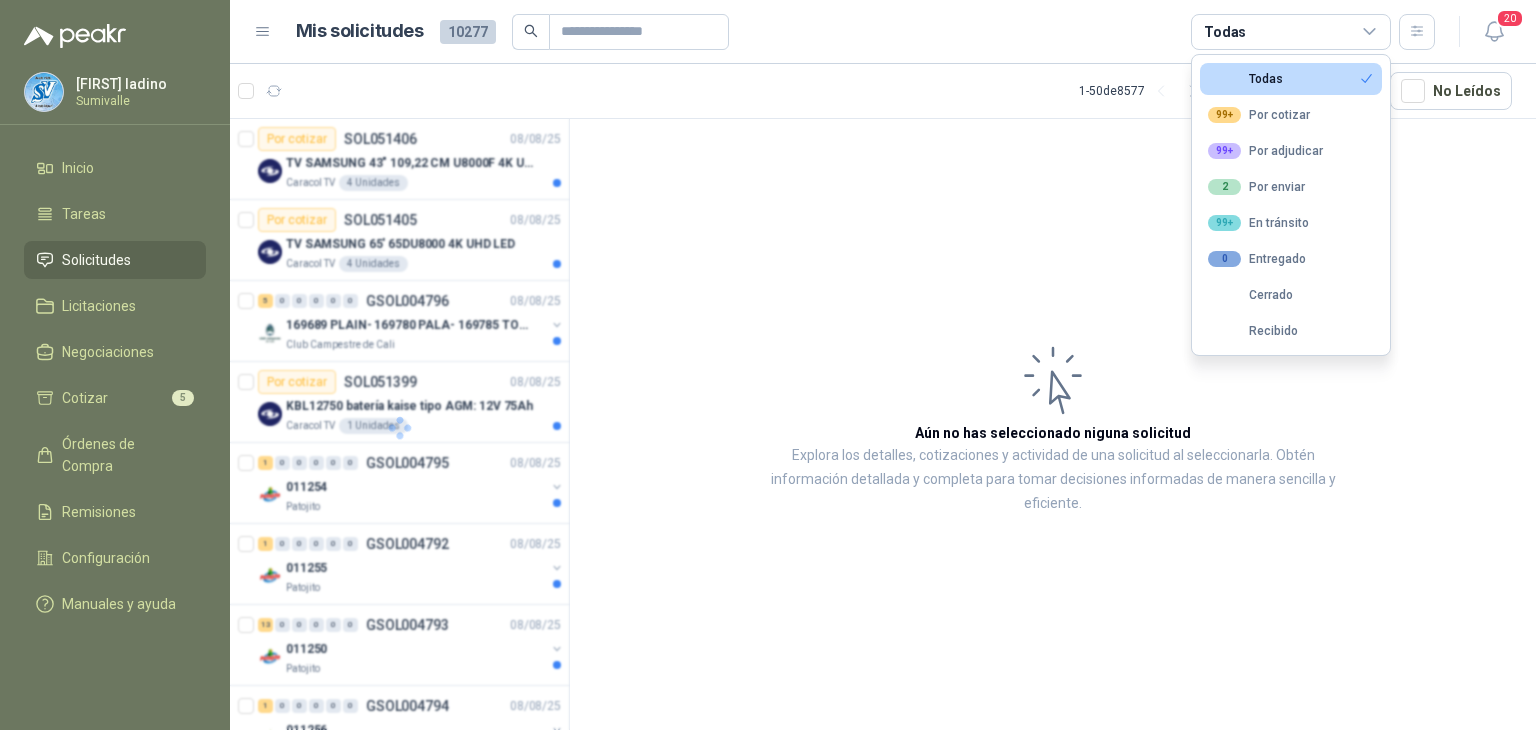 click on "Todas" at bounding box center (1291, 32) 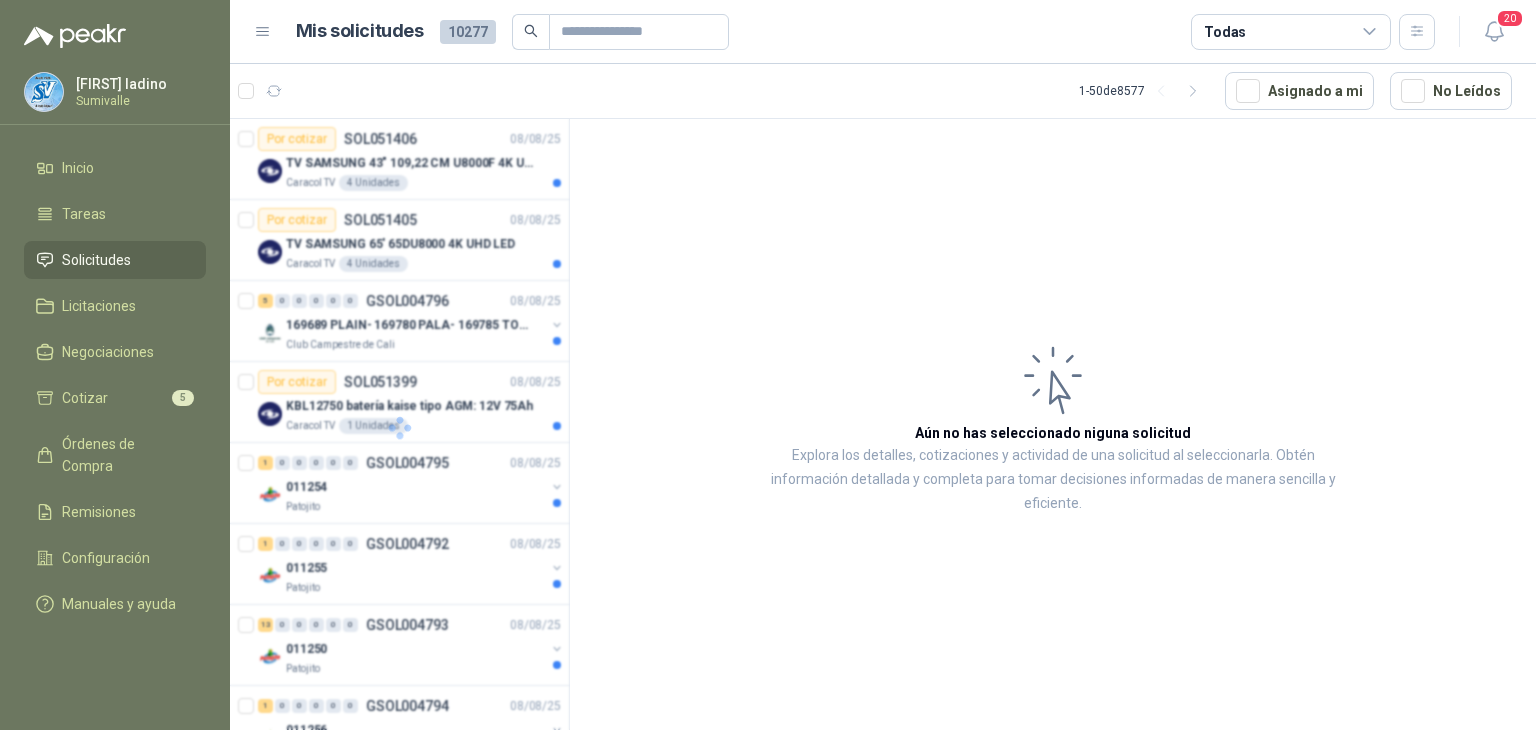 click on "Todas" at bounding box center [1291, 32] 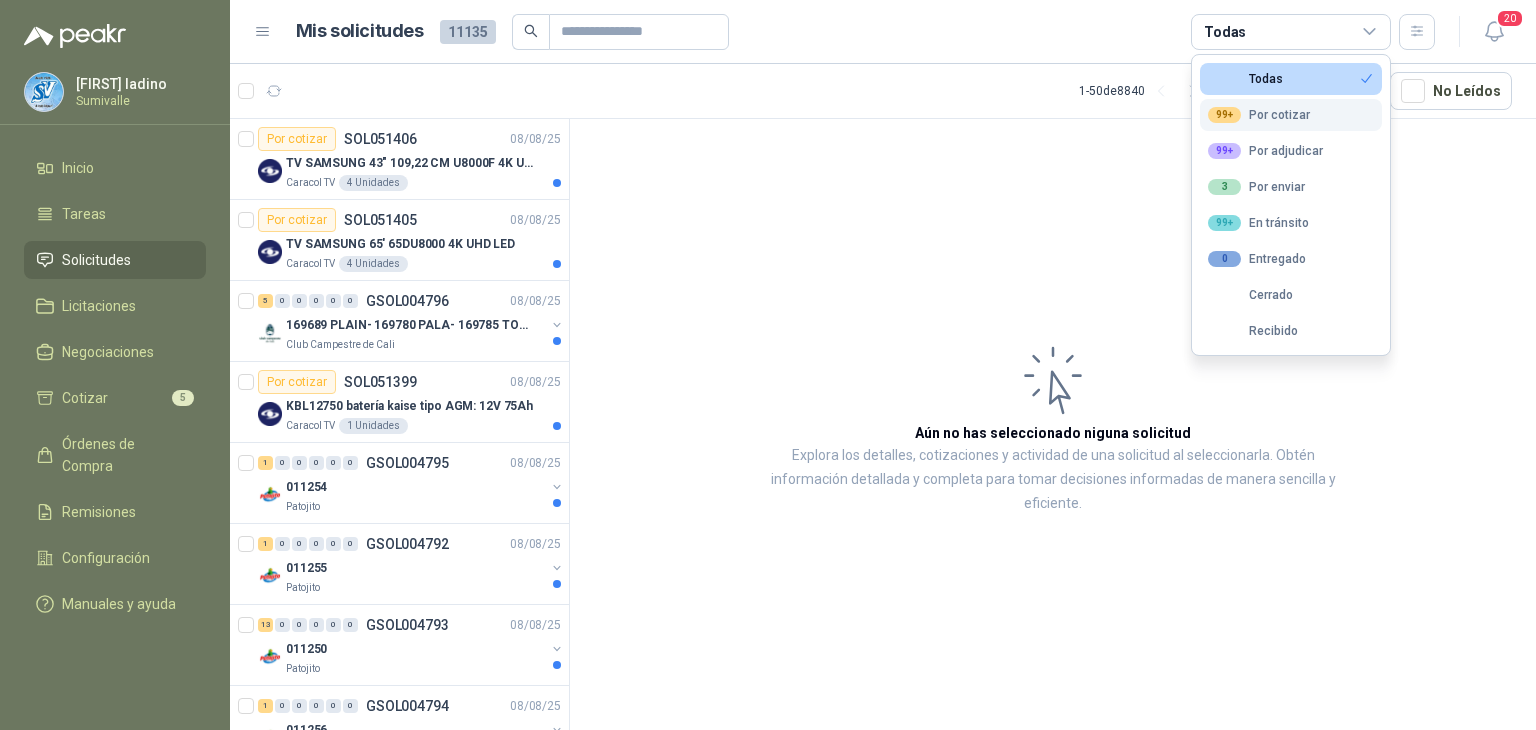 click on "99+ Por cotizar" at bounding box center (1291, 115) 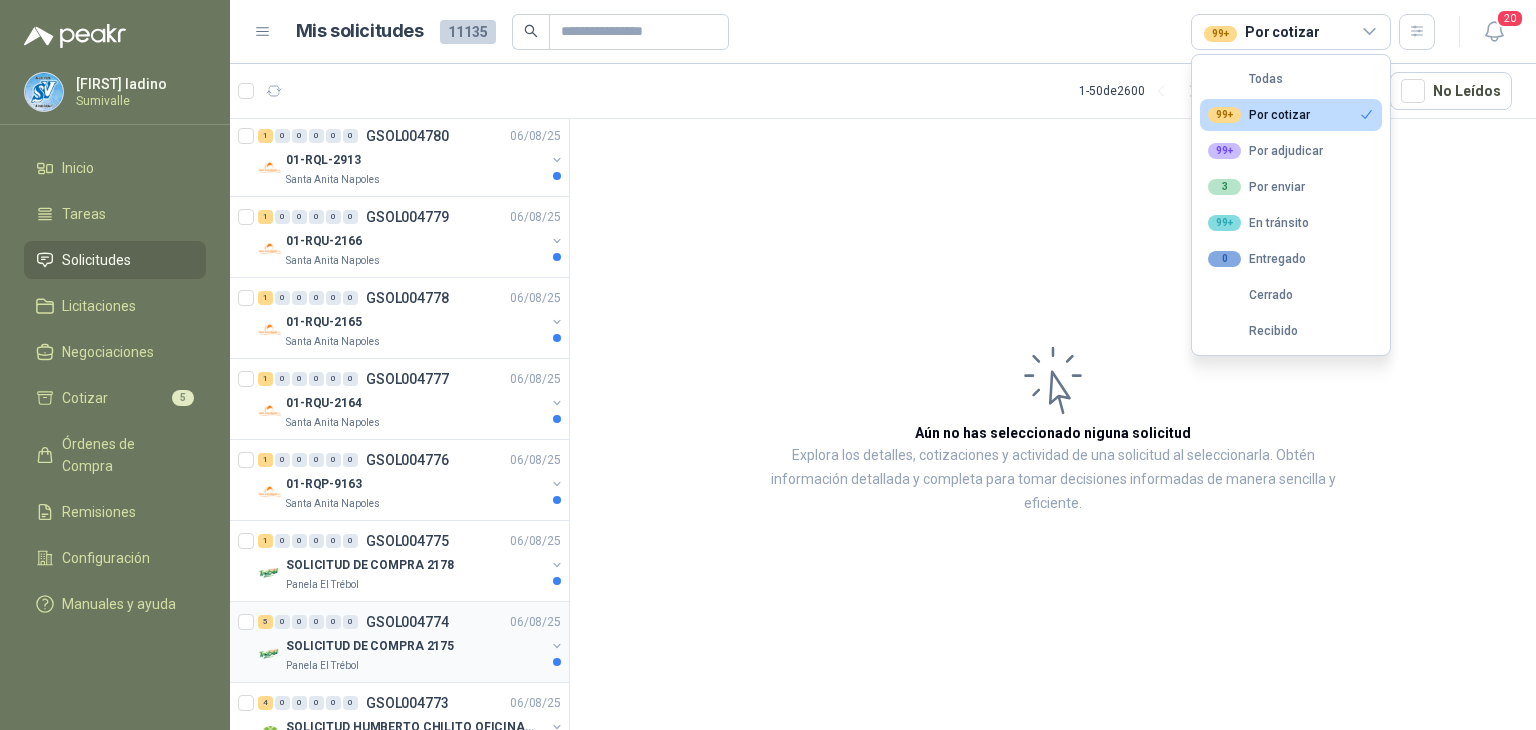 scroll, scrollTop: 2266, scrollLeft: 0, axis: vertical 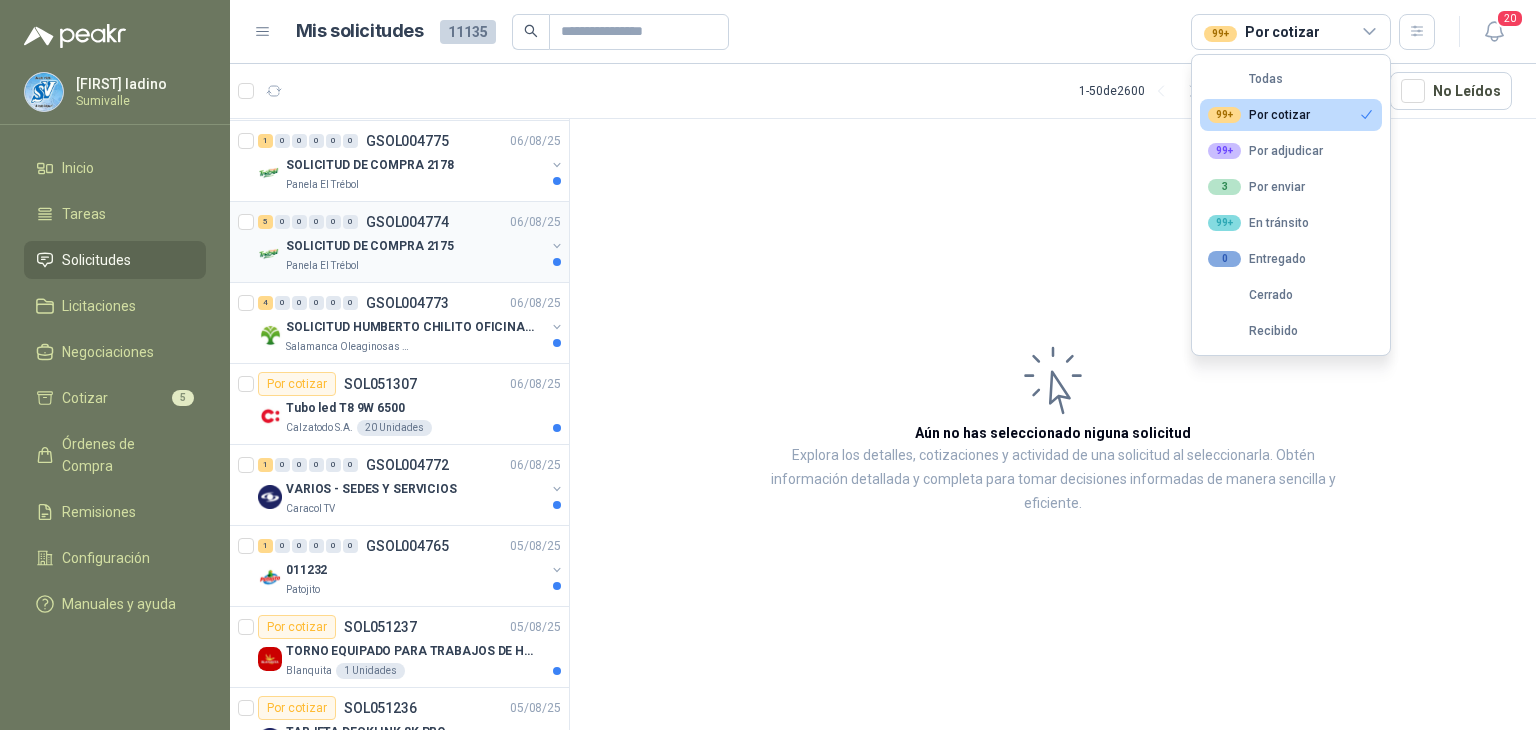 click on "SOLICITUD DE COMPRA 2175" at bounding box center (370, 246) 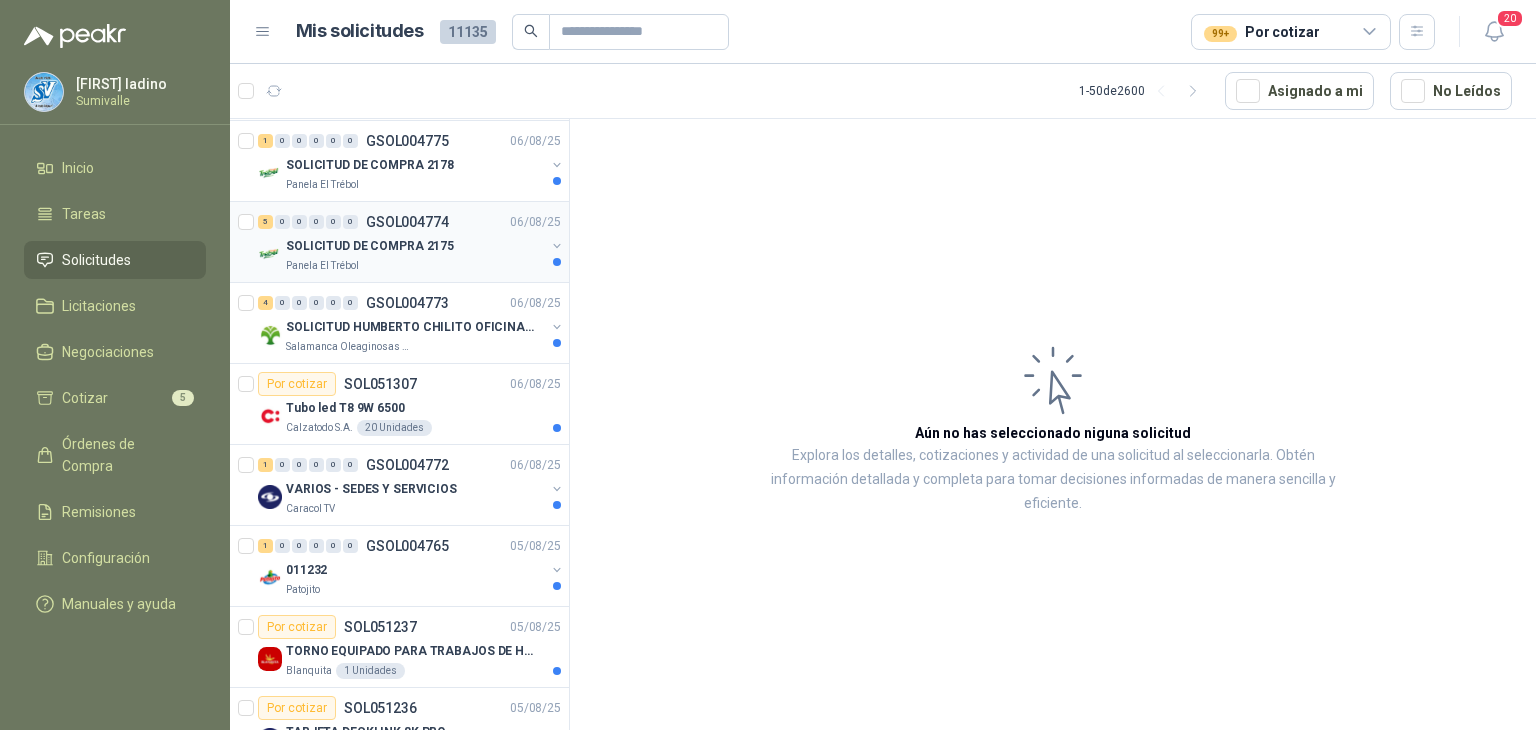click on "SOLICITUD DE COMPRA 2175" at bounding box center (370, 246) 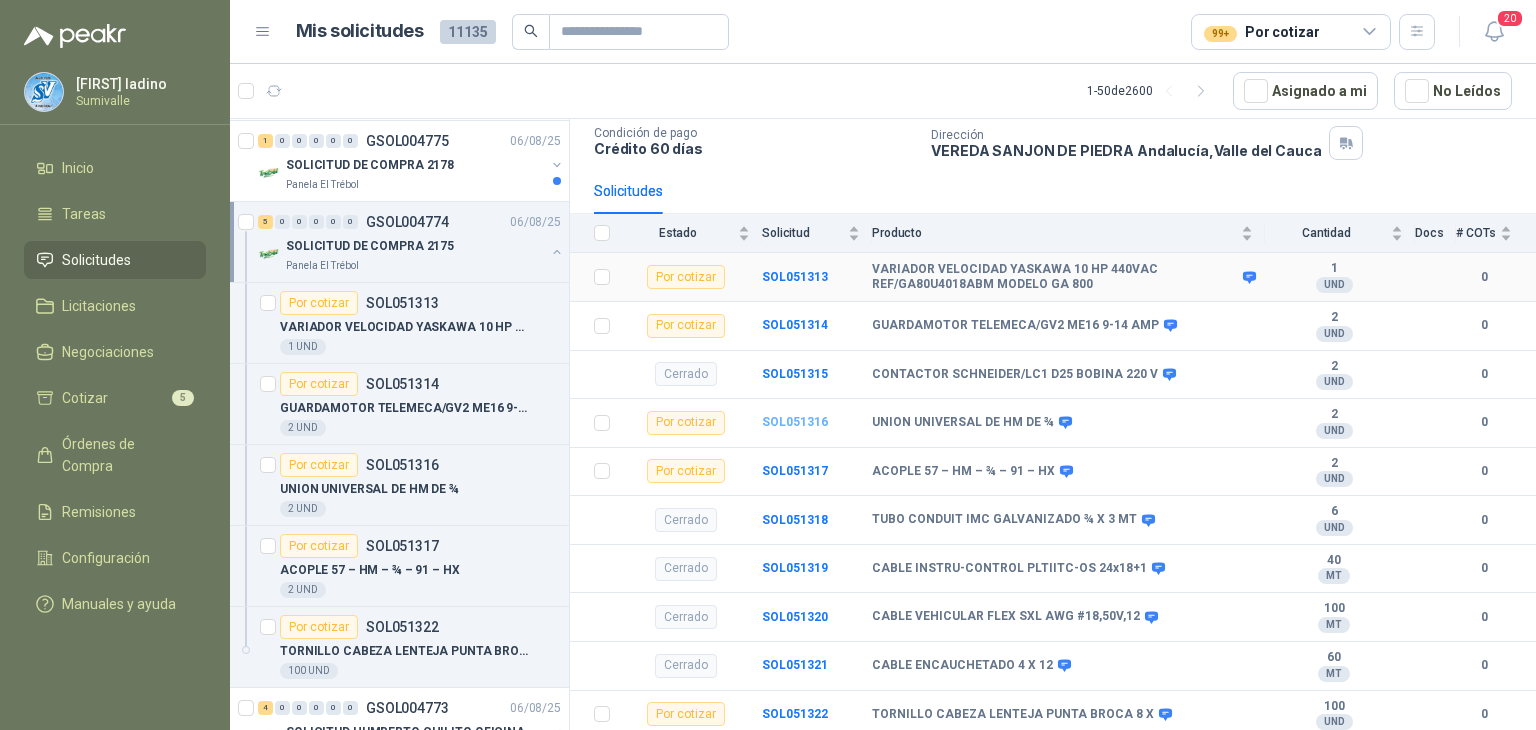 scroll, scrollTop: 134, scrollLeft: 0, axis: vertical 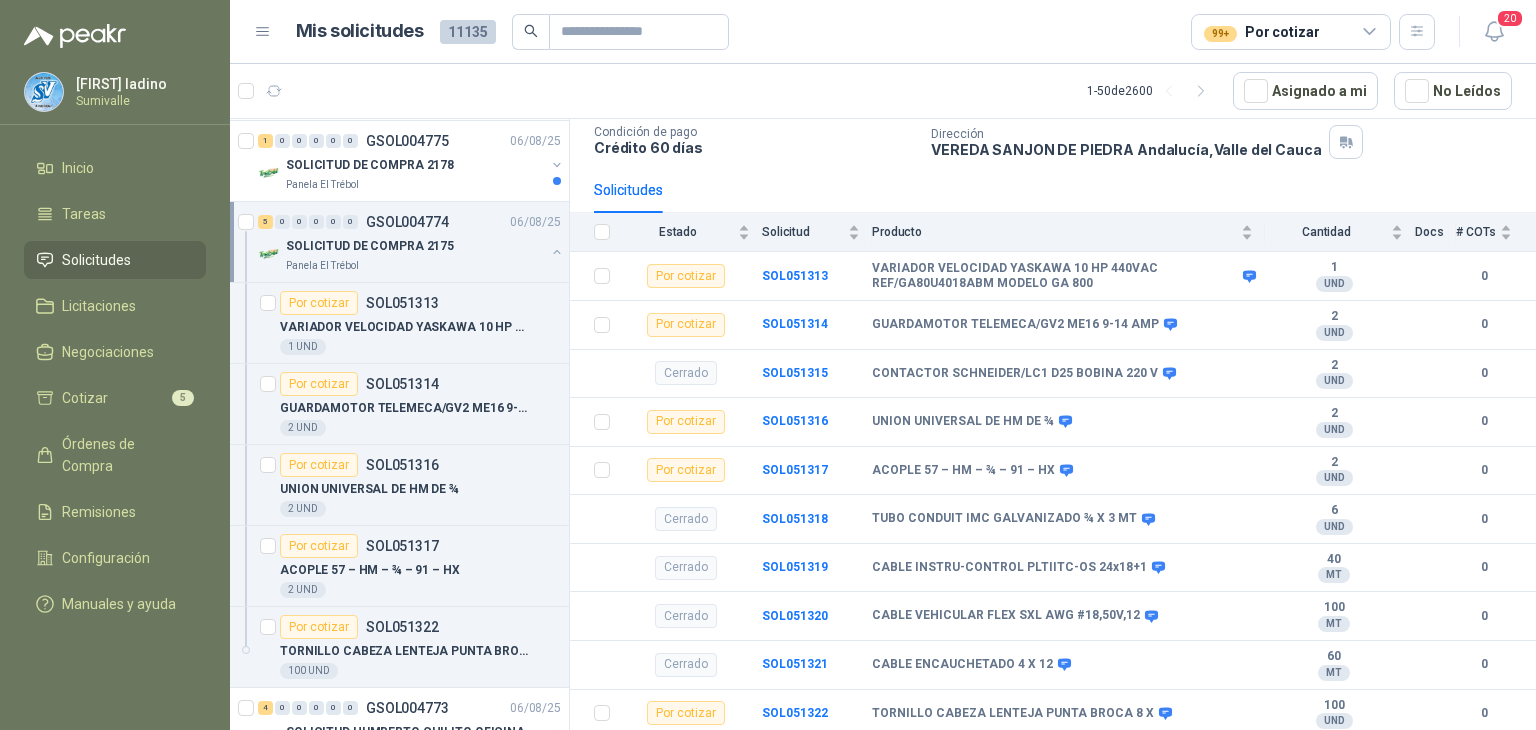 click on "5   0   0   0   0   0   GSOL004774 [DATE]" at bounding box center (411, 222) 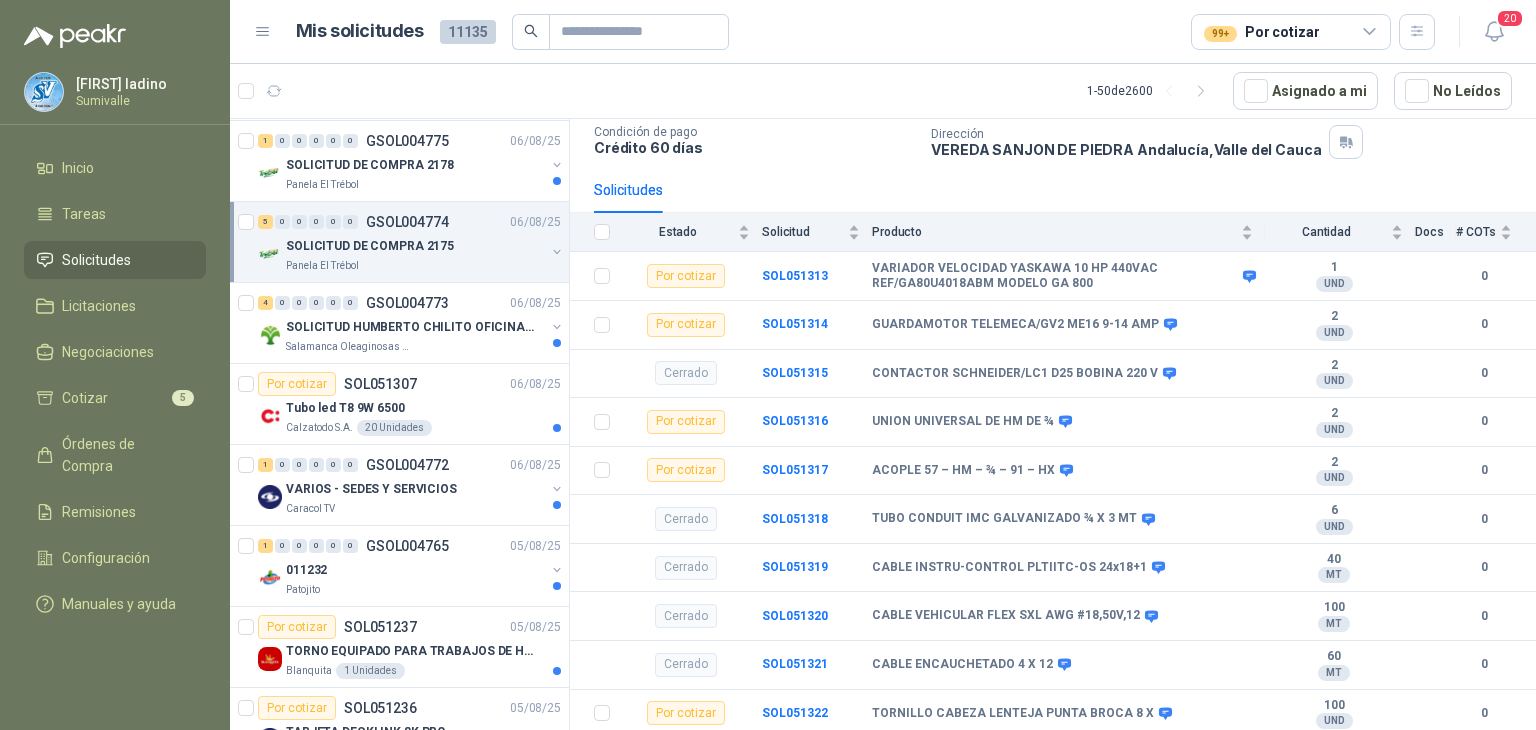 scroll, scrollTop: 6, scrollLeft: 0, axis: vertical 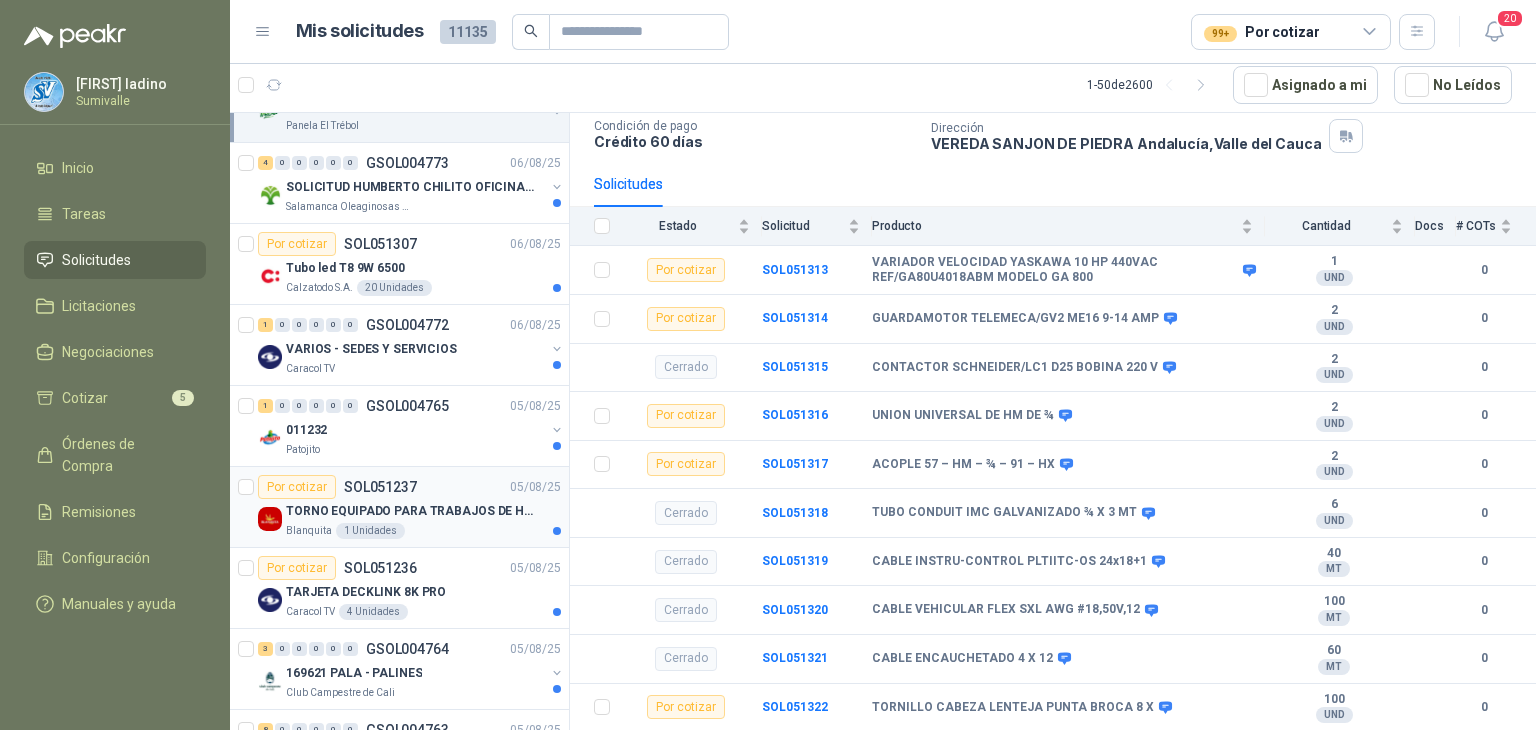 click on "Por cotizar SOL051237 05/08/25" at bounding box center (409, 487) 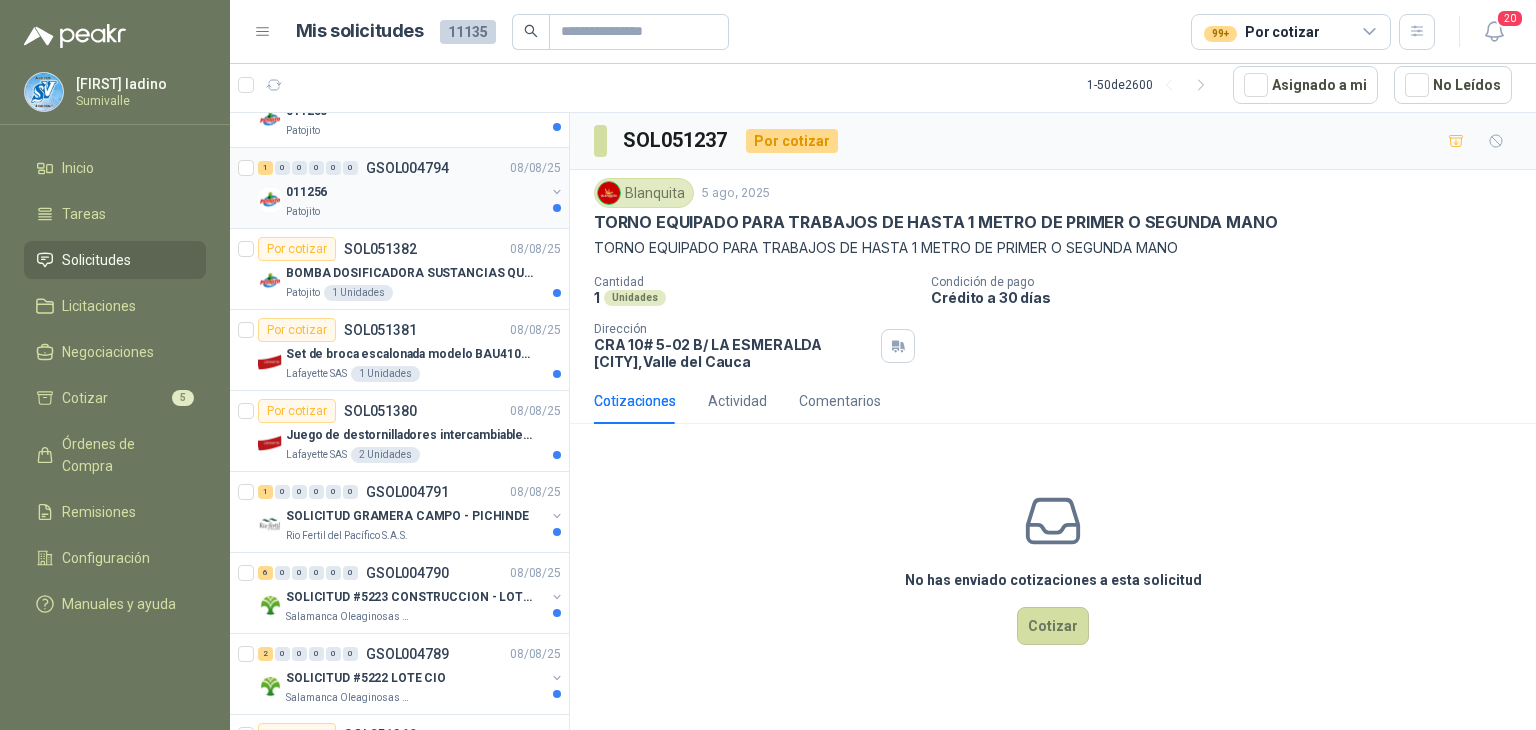 scroll, scrollTop: 0, scrollLeft: 0, axis: both 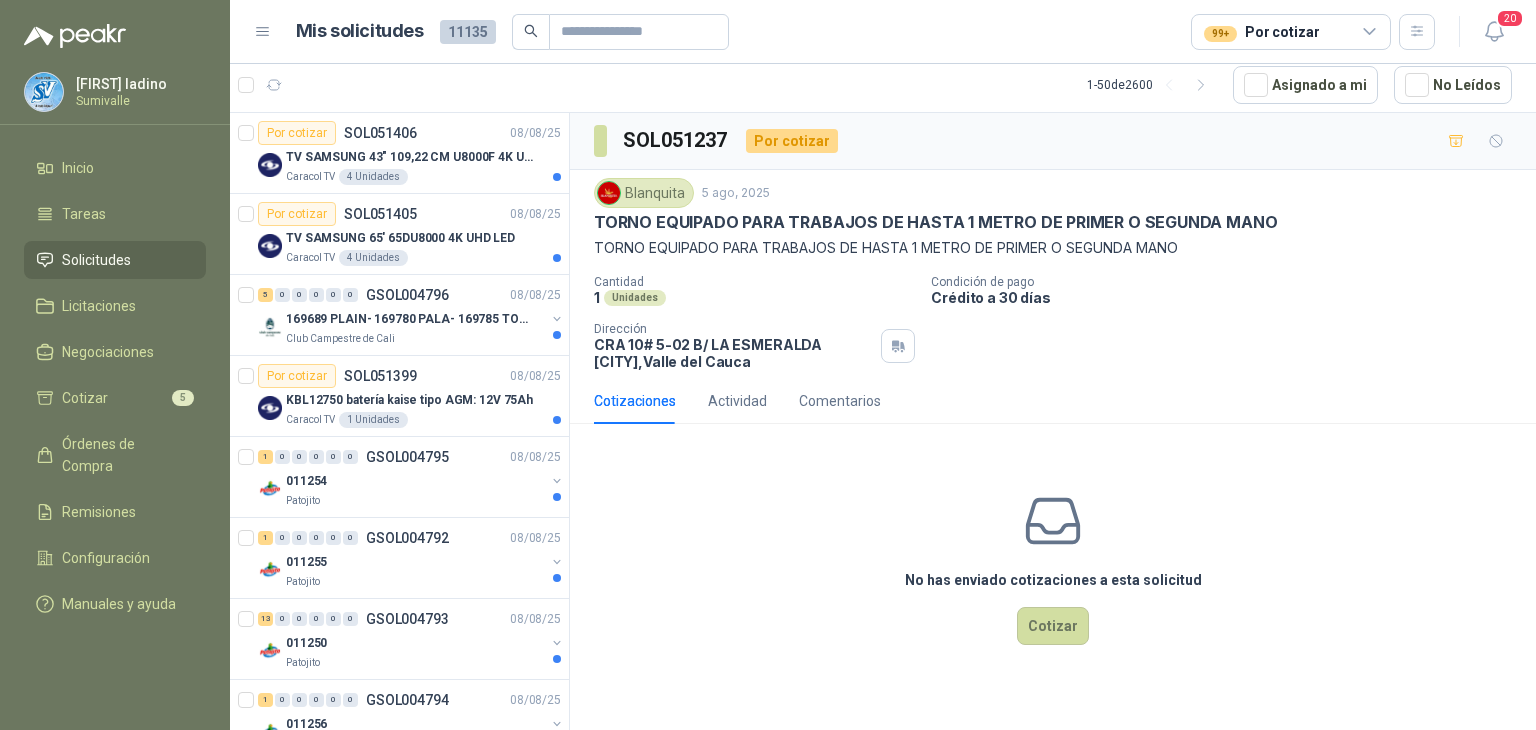 click on "Solicitudes" at bounding box center [115, 260] 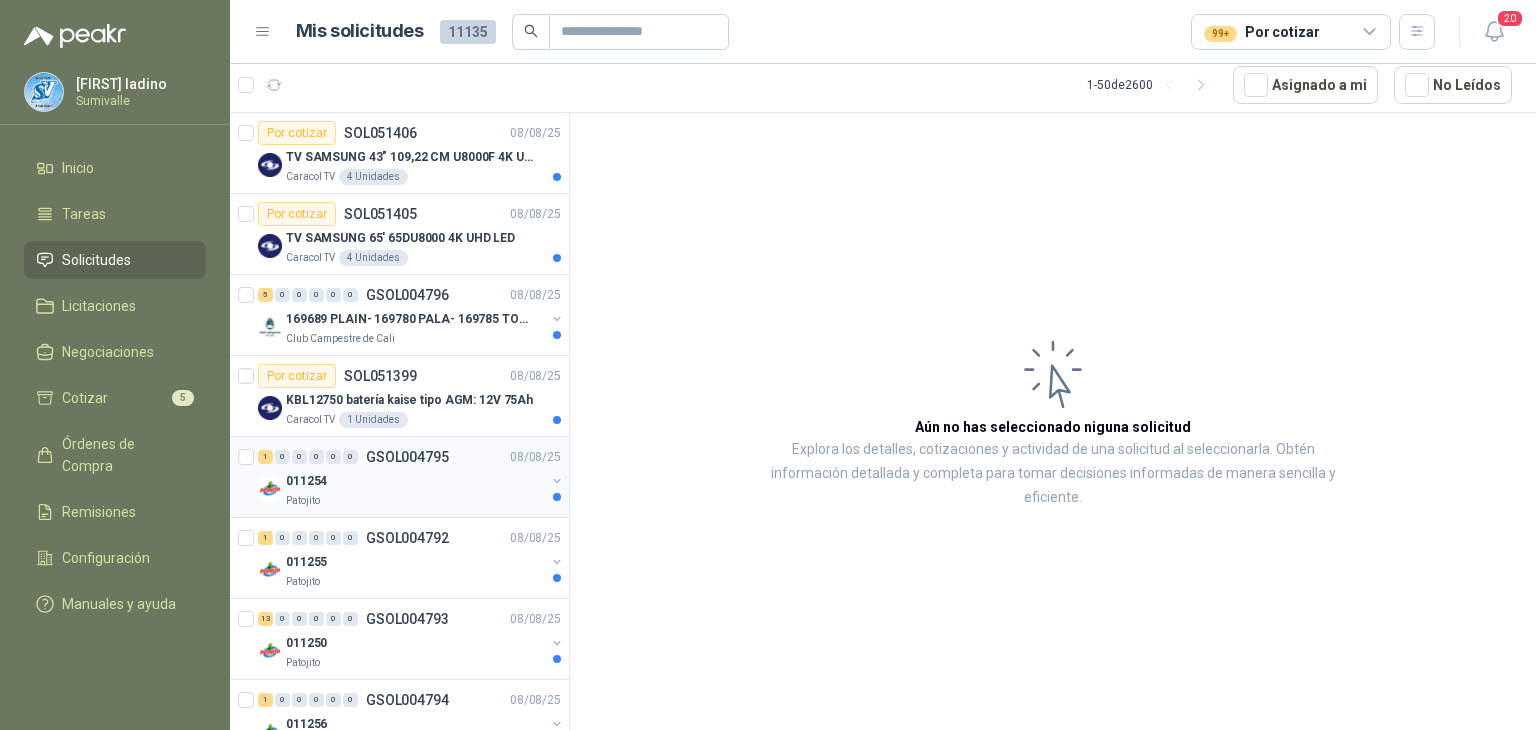 click on "GSOL004795" at bounding box center [407, 457] 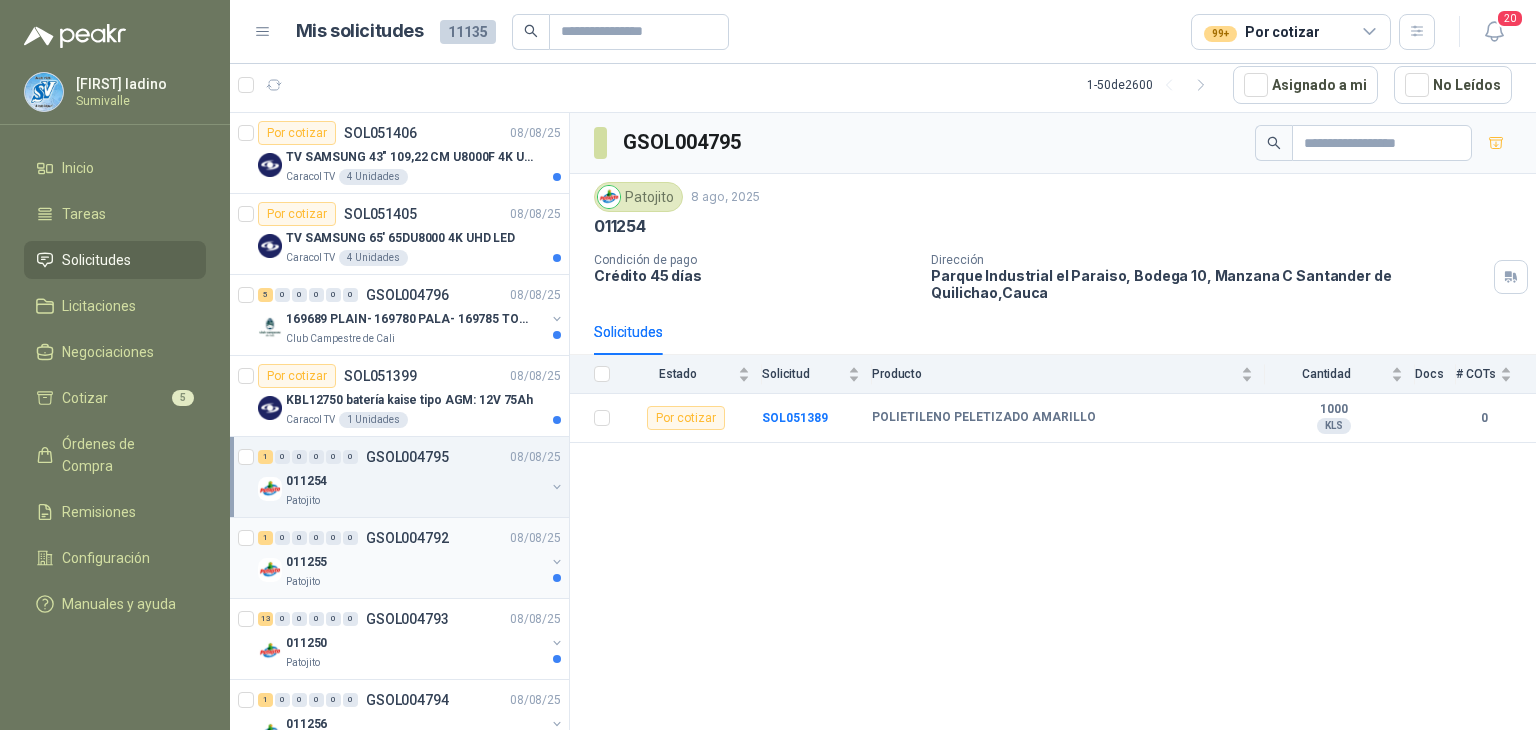 click on "011255" at bounding box center [415, 562] 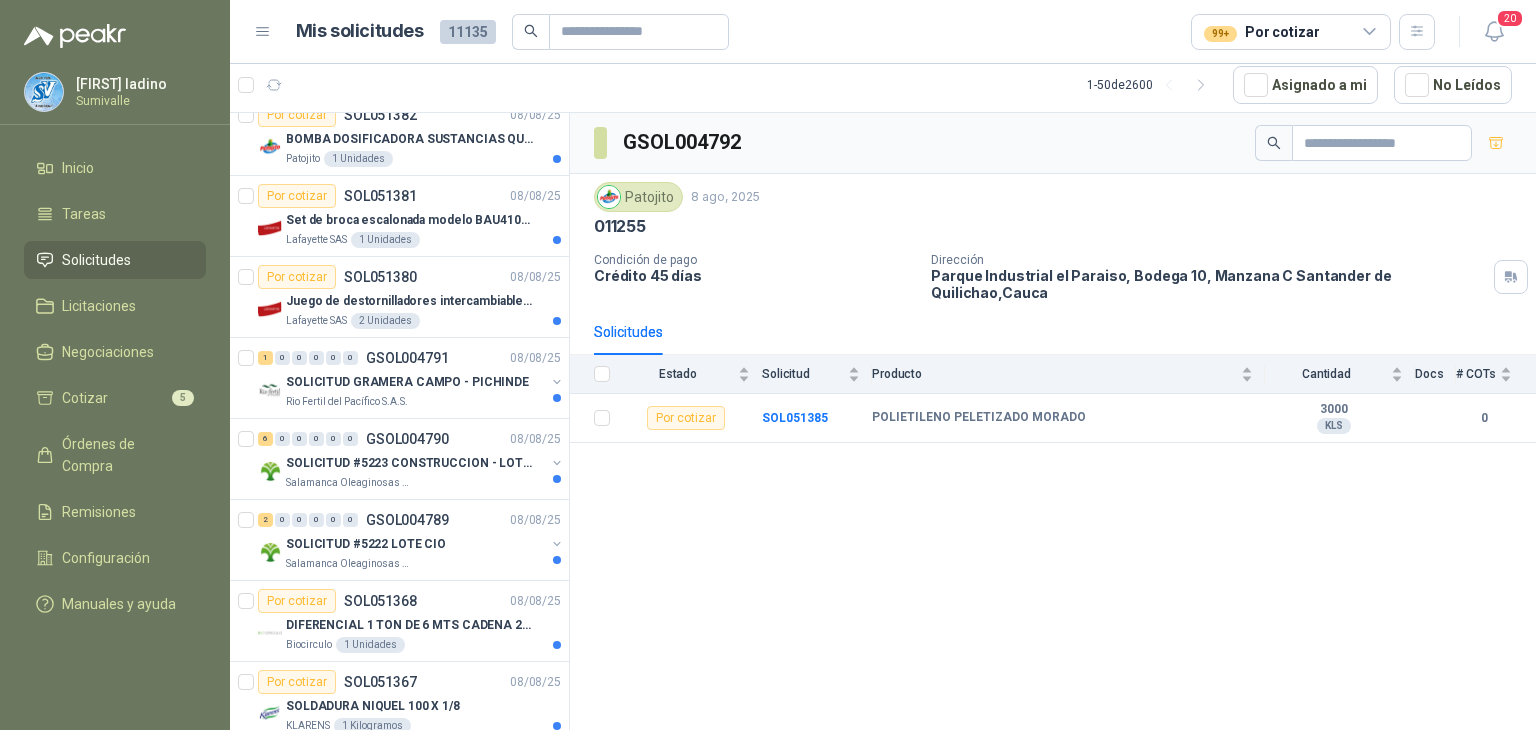 scroll, scrollTop: 0, scrollLeft: 0, axis: both 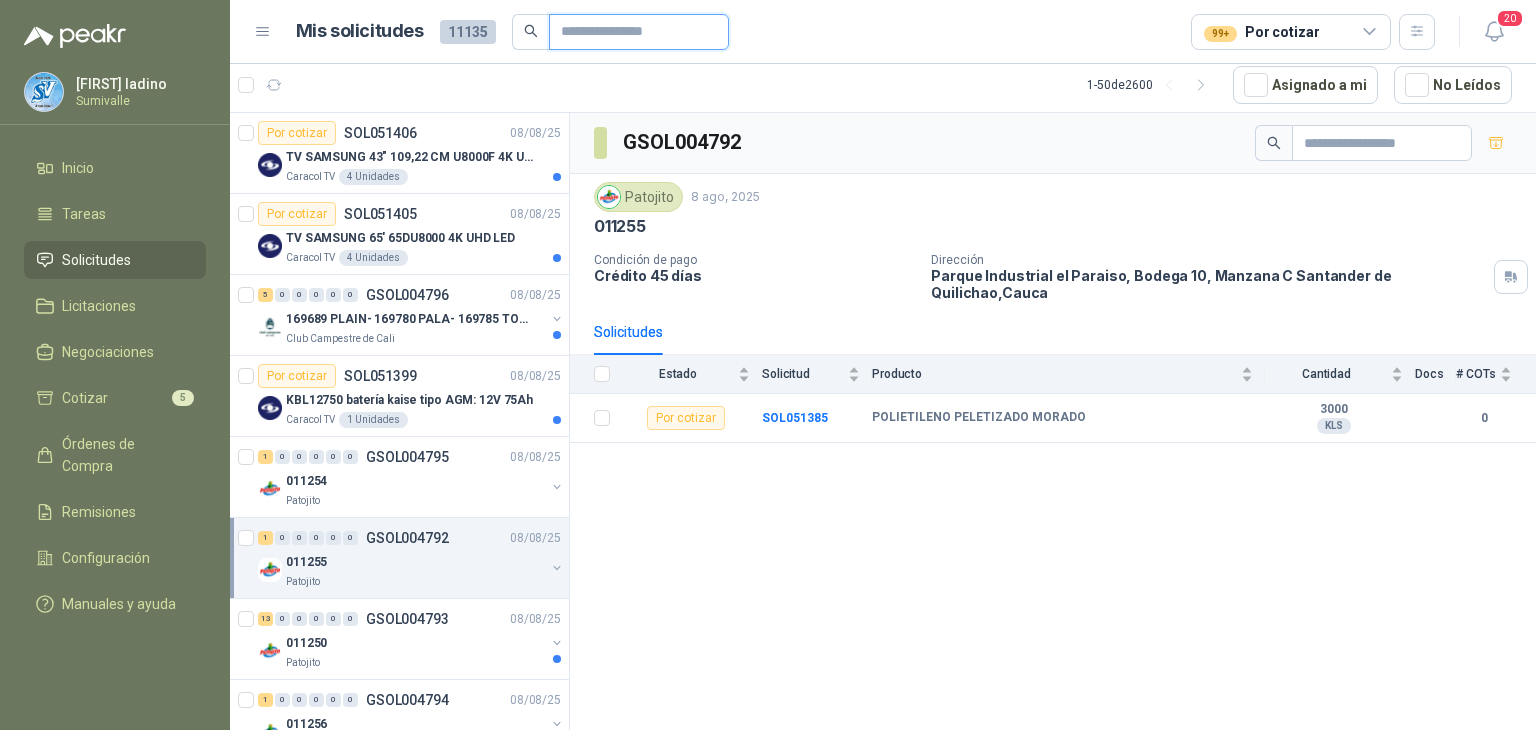 click at bounding box center [631, 32] 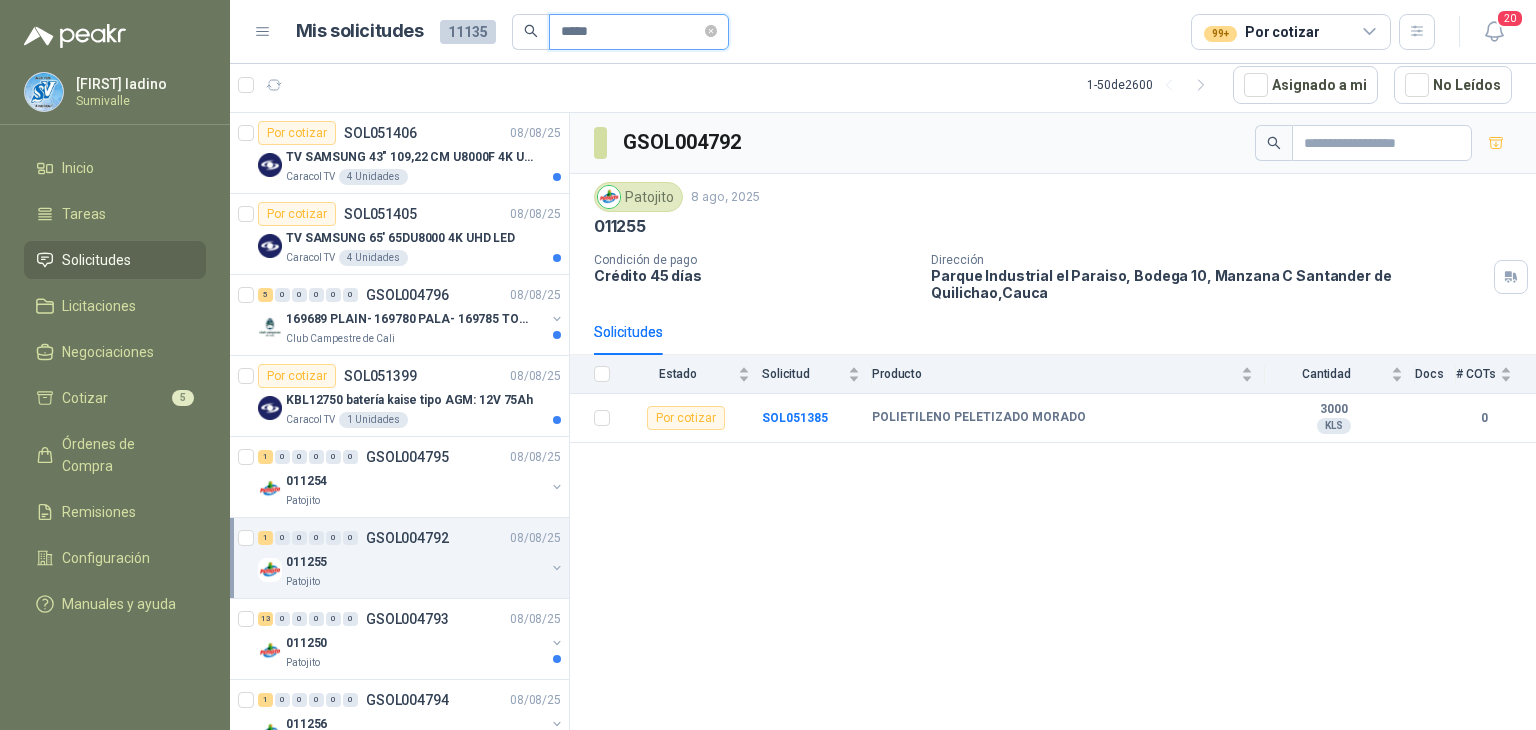 type on "******" 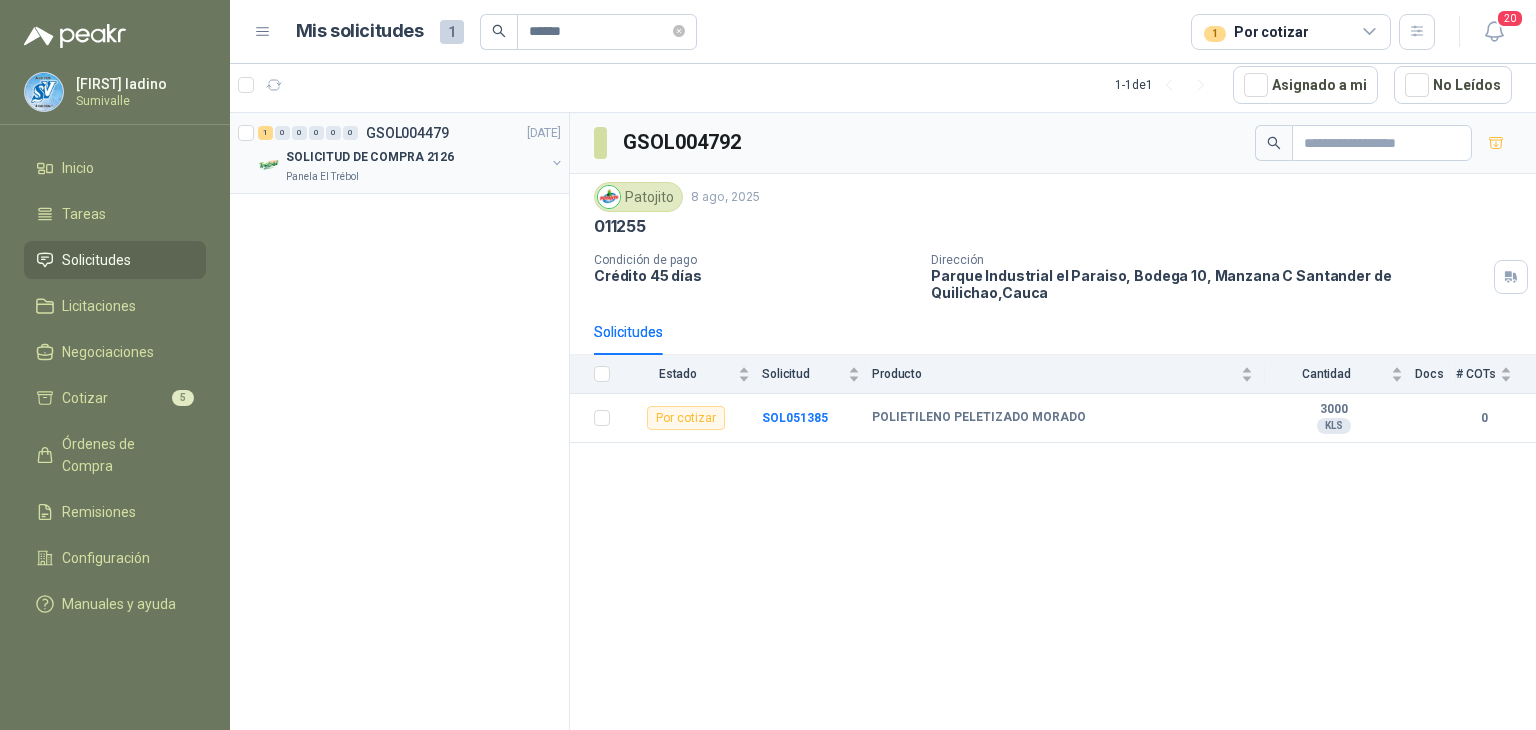 click on "Panela El Trébol" at bounding box center [415, 177] 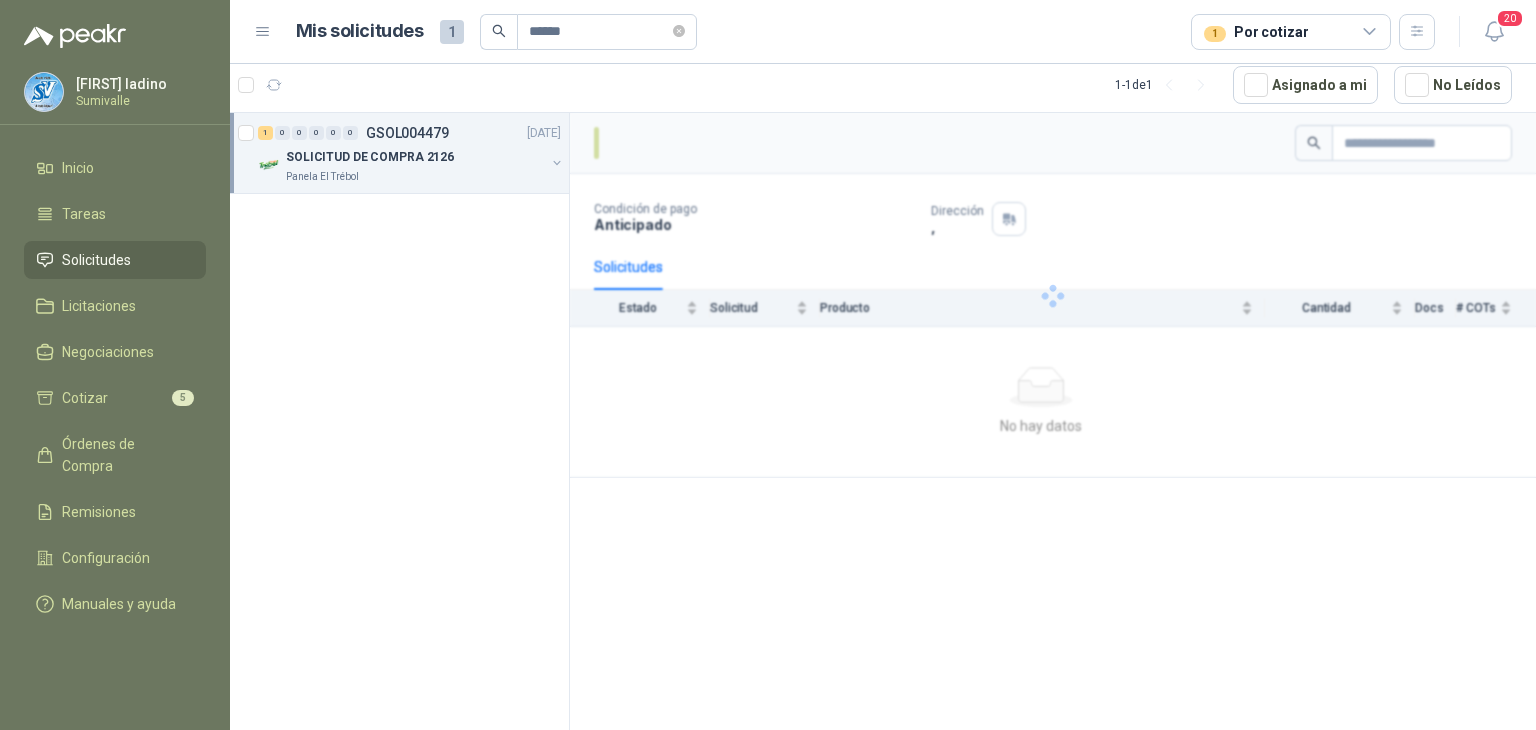 drag, startPoint x: 513, startPoint y: 165, endPoint x: 1031, endPoint y: 50, distance: 530.61194 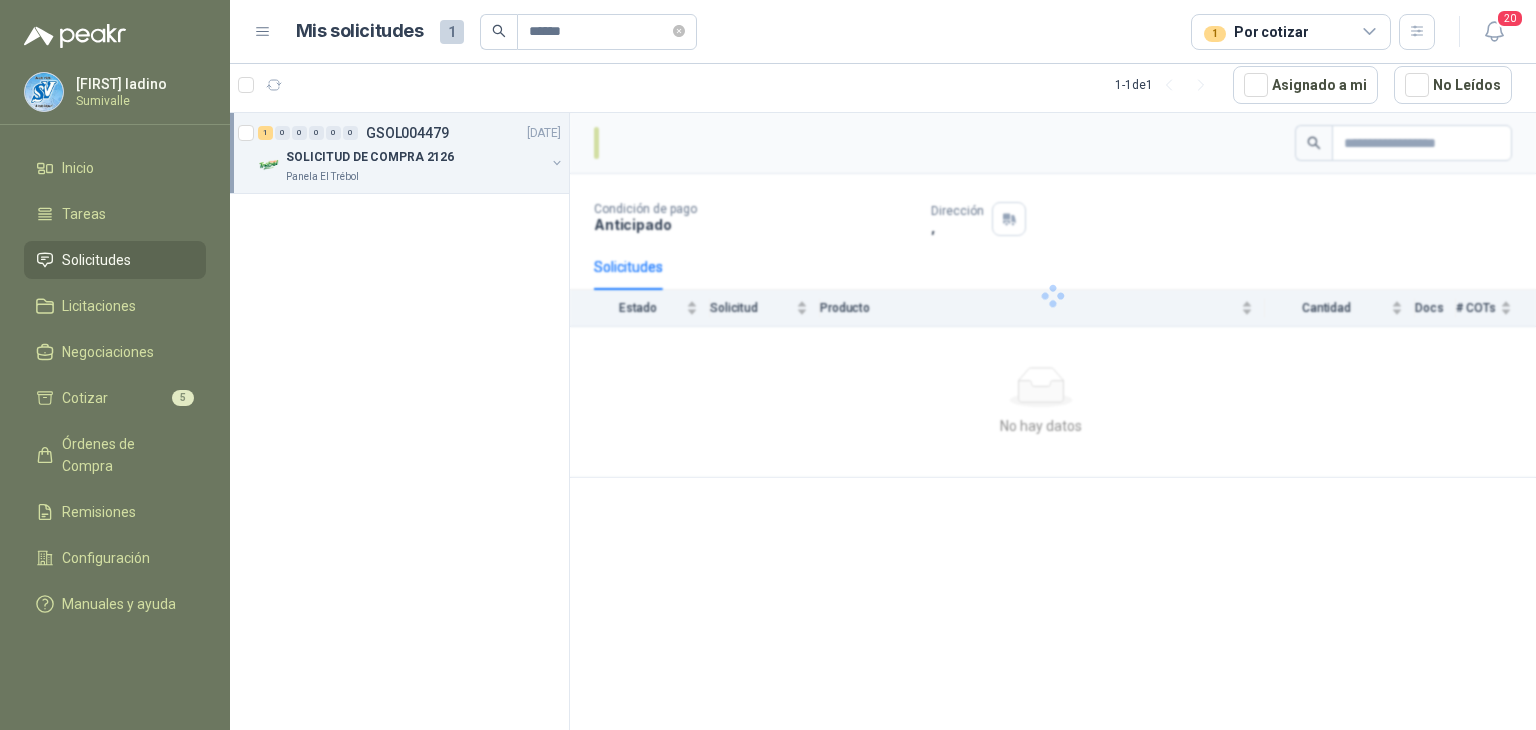 click on "SOLICITUD DE COMPRA 2126" at bounding box center [415, 157] 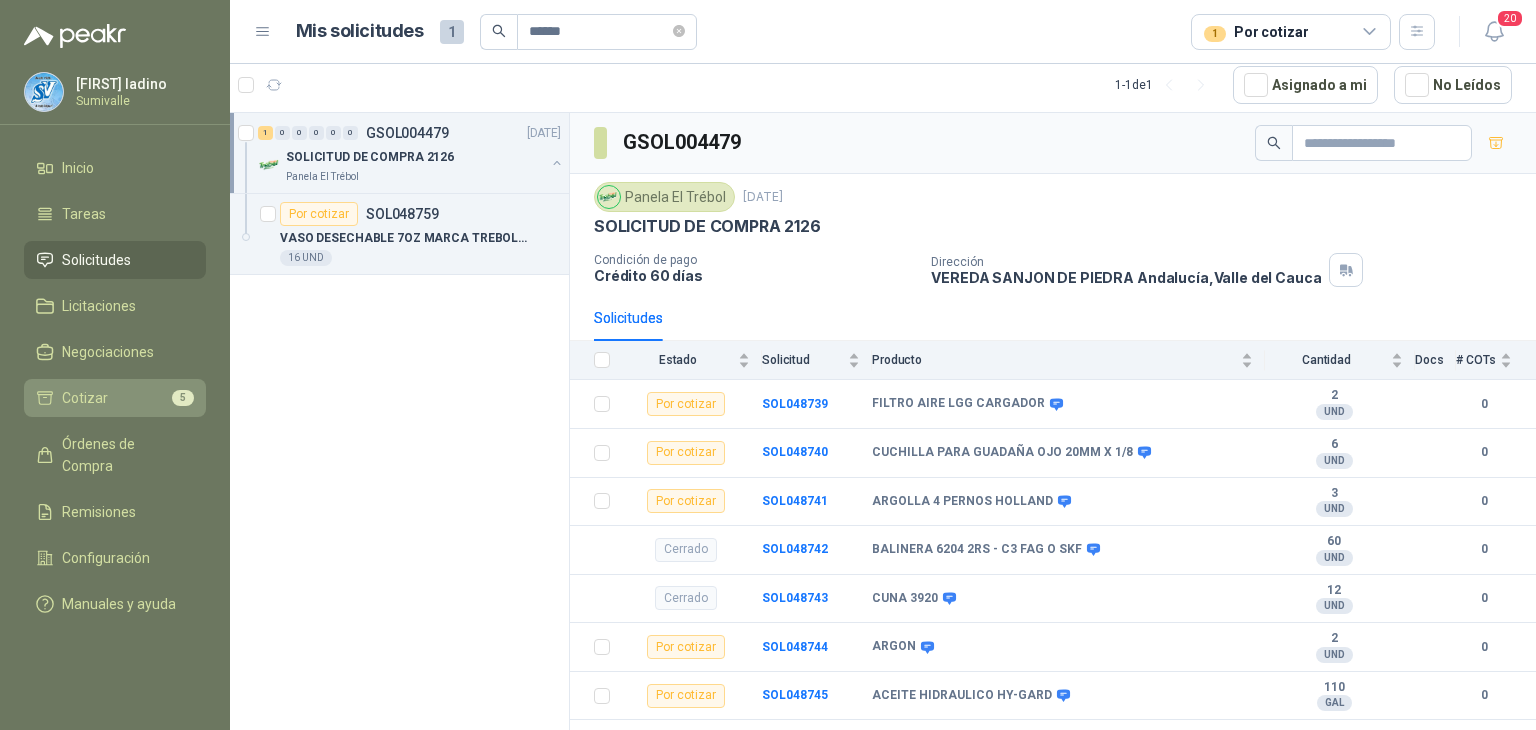 click on "Cotizar 5" at bounding box center (115, 398) 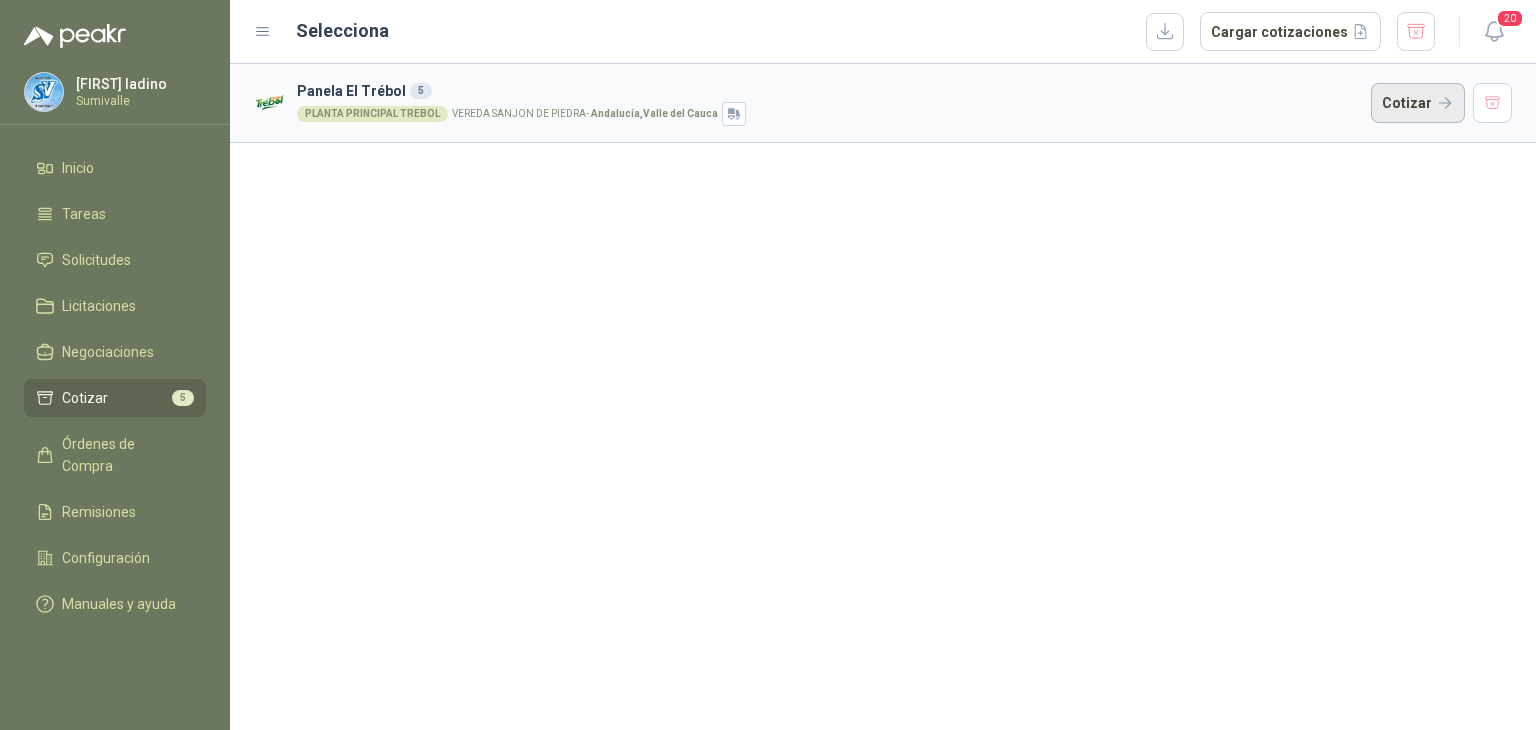 click on "Cotizar" at bounding box center (1418, 103) 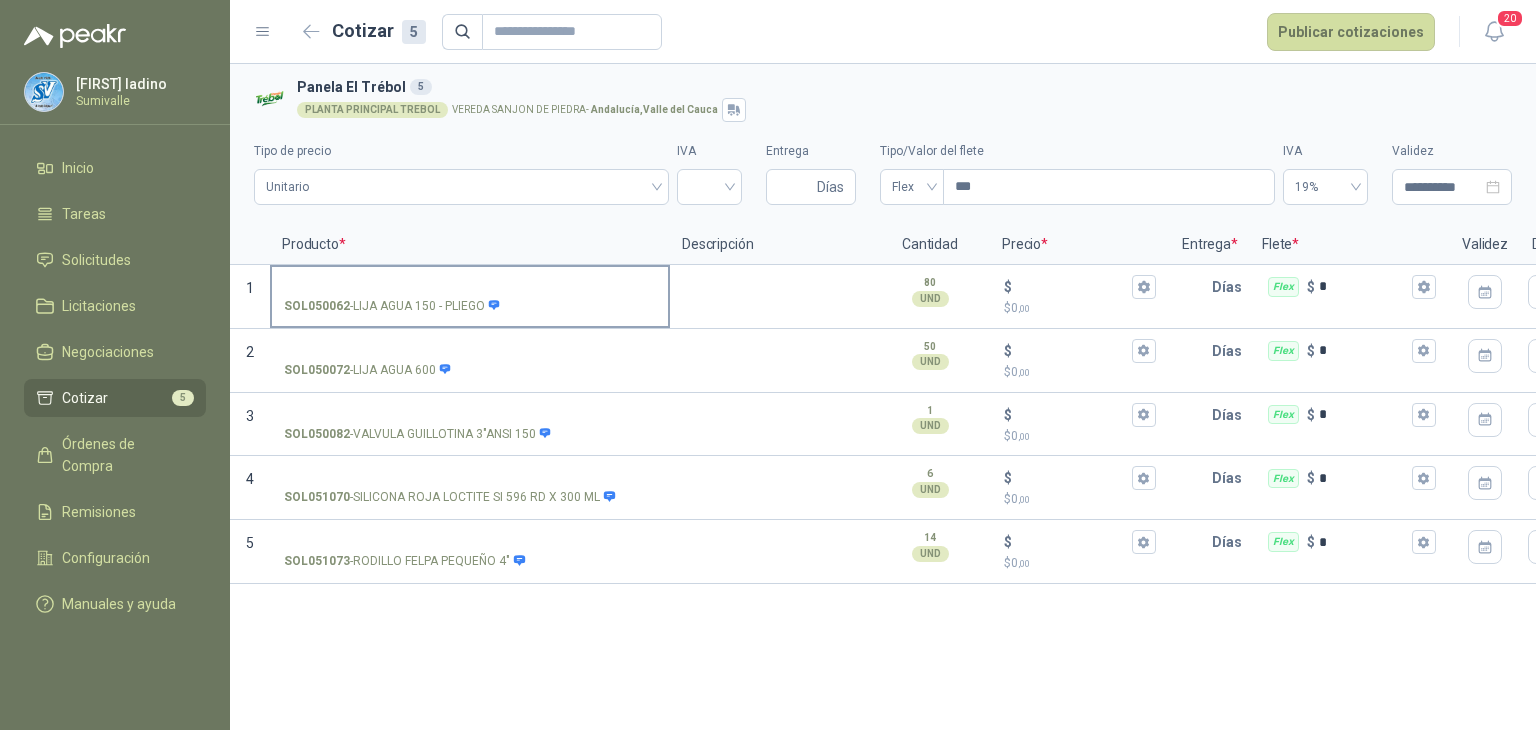 click on "SOL050062  -  LIJA AGUA 150 - PLIEGO" at bounding box center [470, 287] 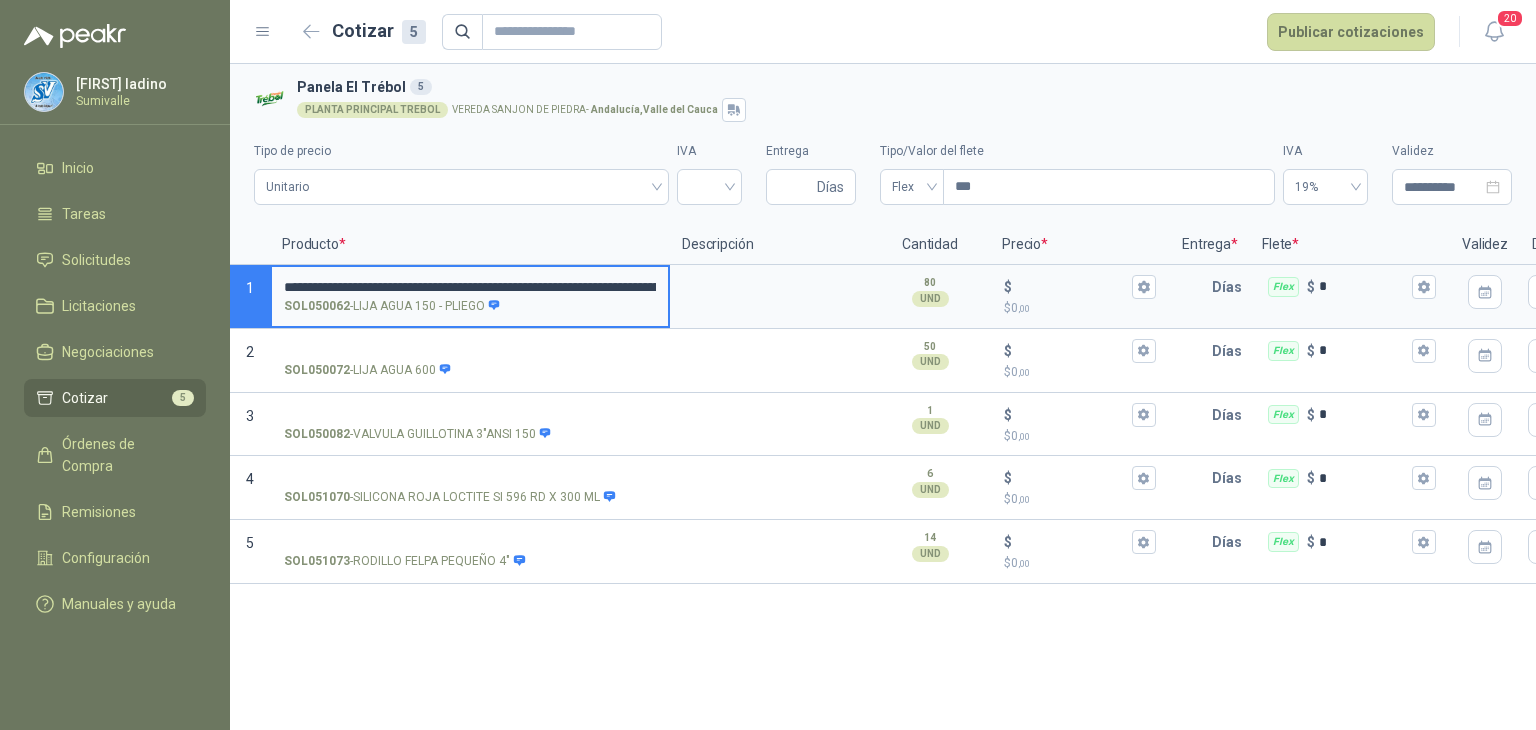 type 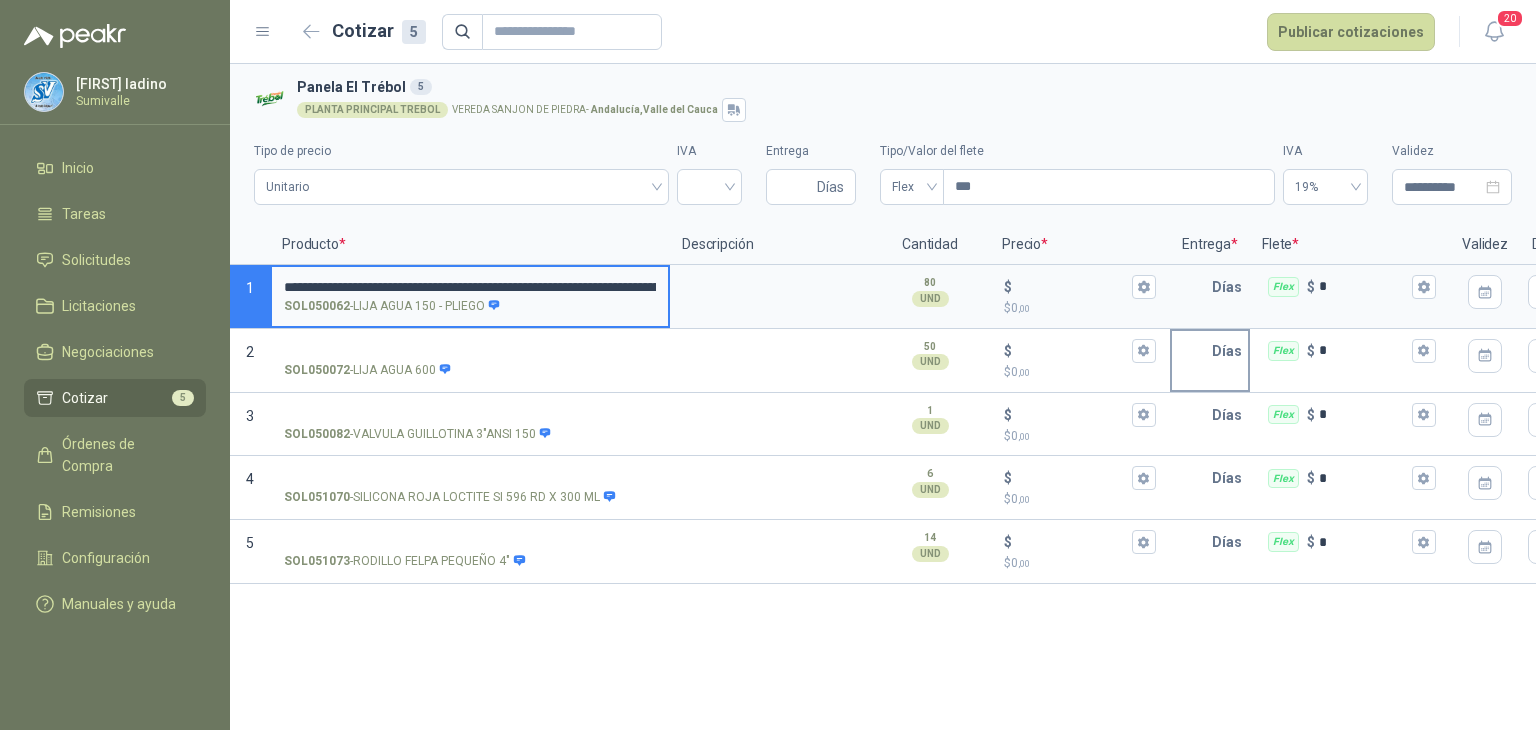 scroll, scrollTop: 0, scrollLeft: 600, axis: horizontal 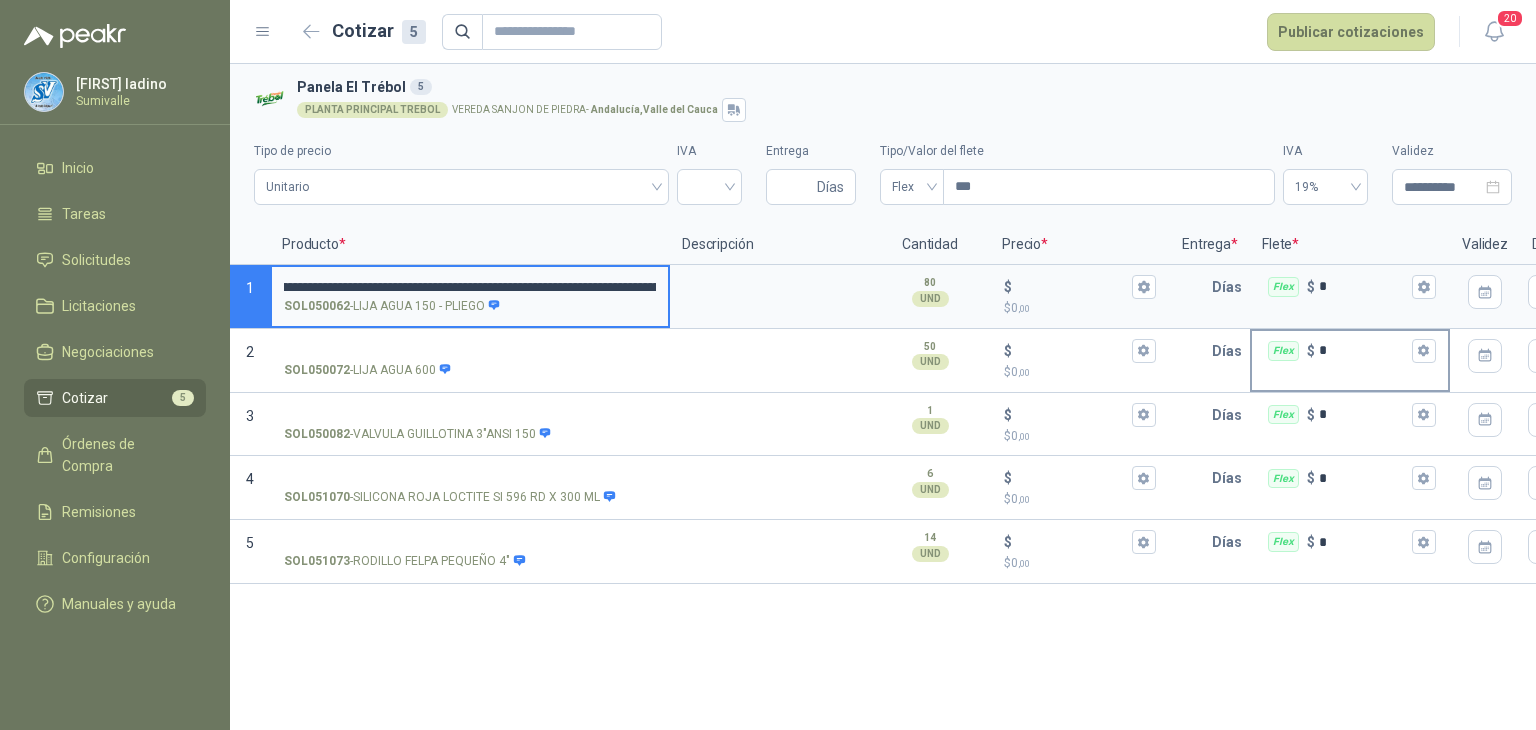 drag, startPoint x: 459, startPoint y: 279, endPoint x: 1425, endPoint y: 336, distance: 967.68024 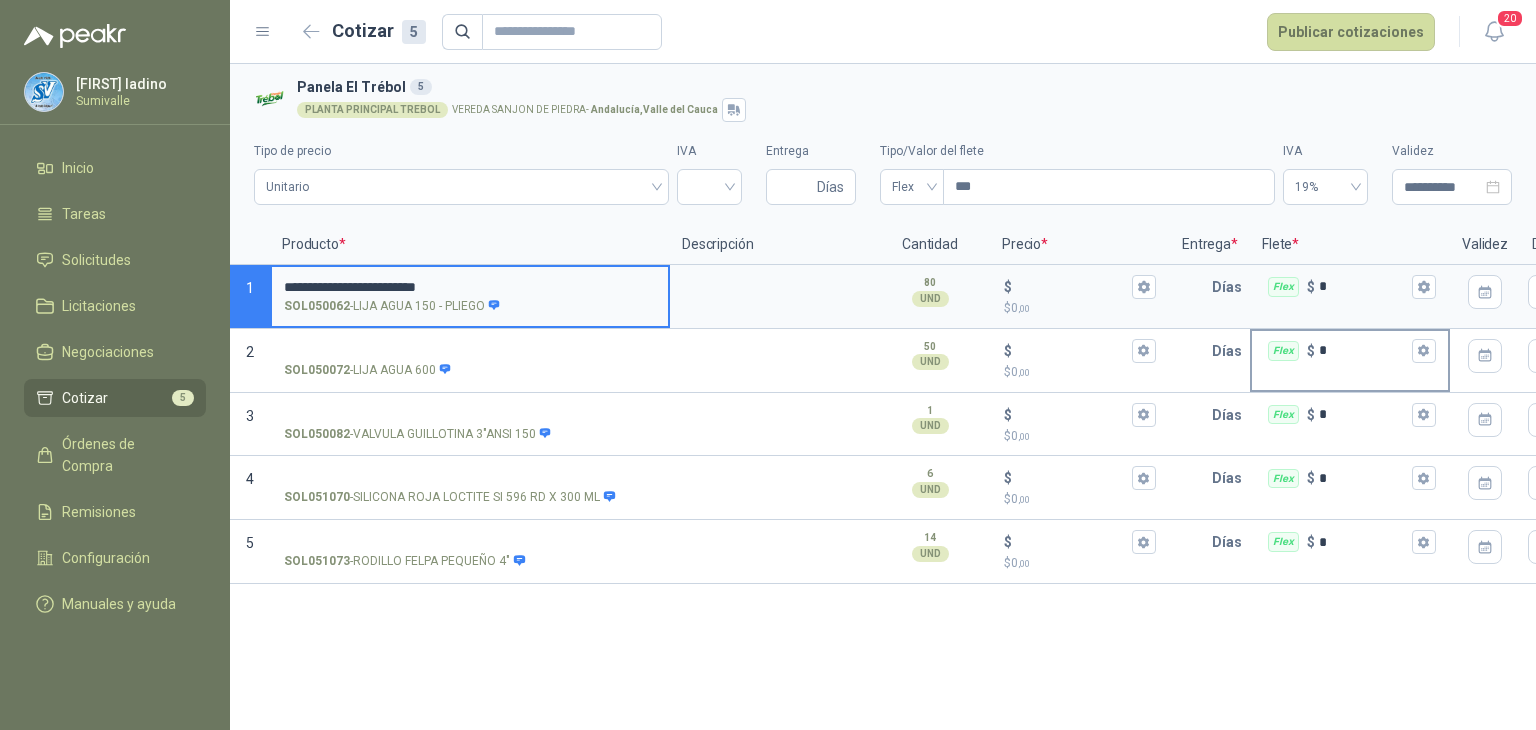 scroll, scrollTop: 0, scrollLeft: 0, axis: both 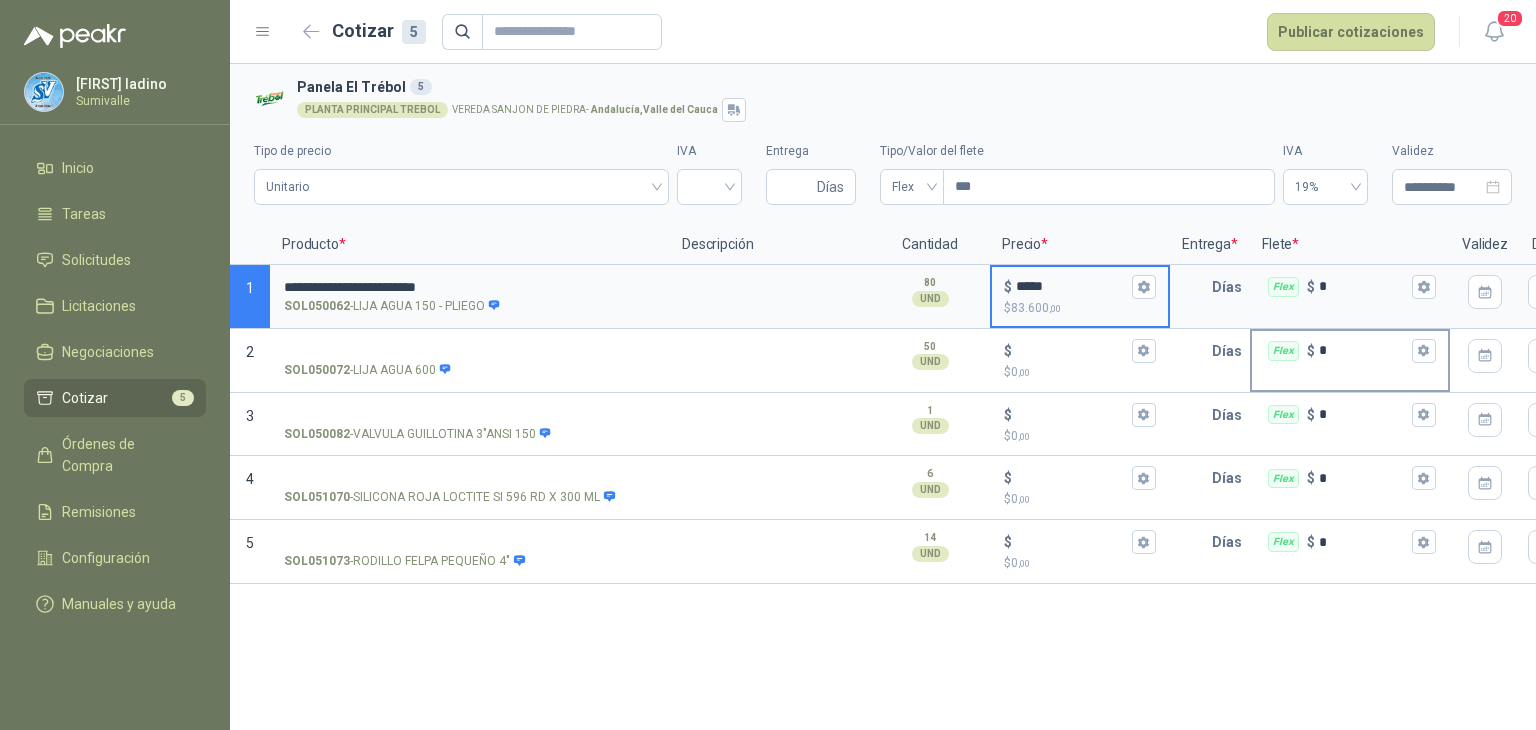 type on "*****" 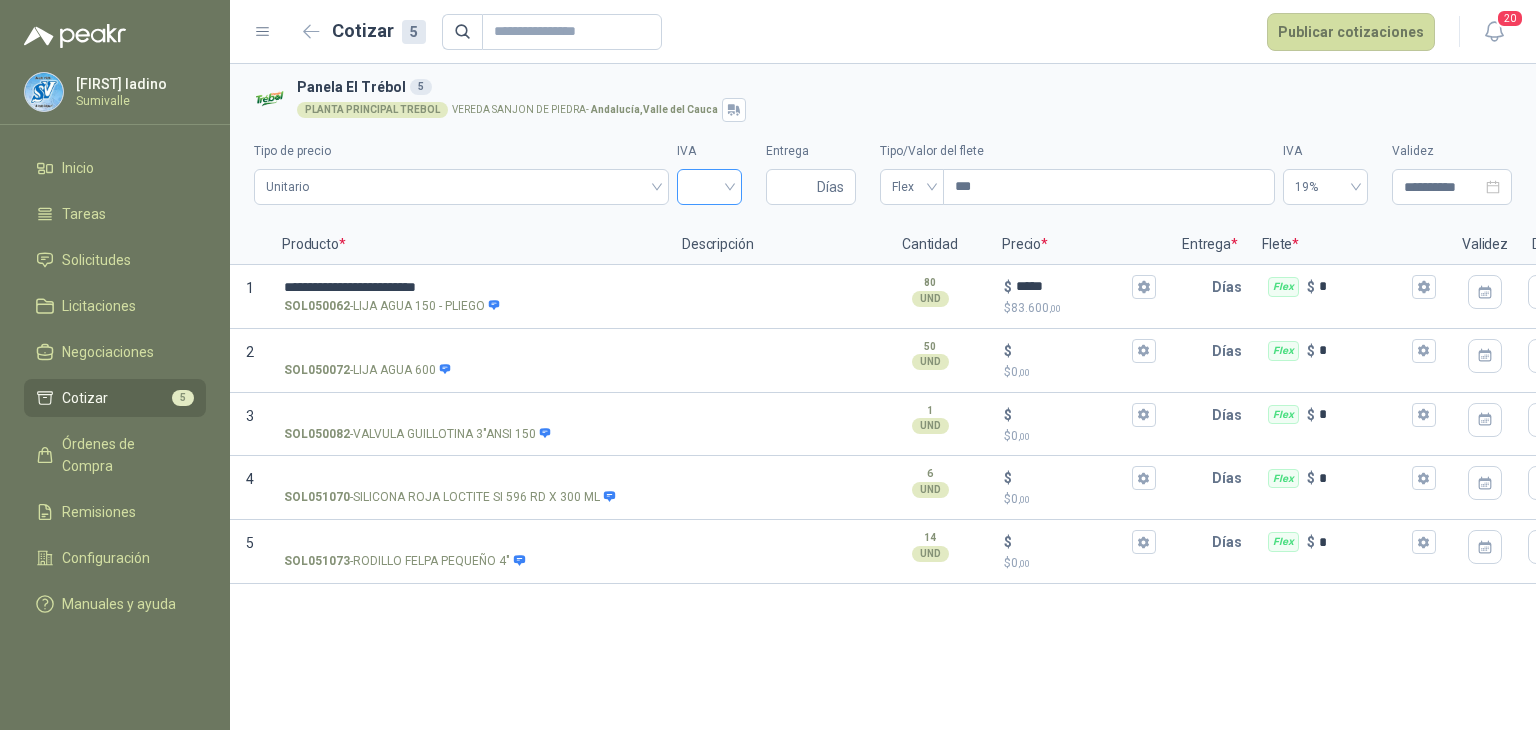 click at bounding box center [709, 185] 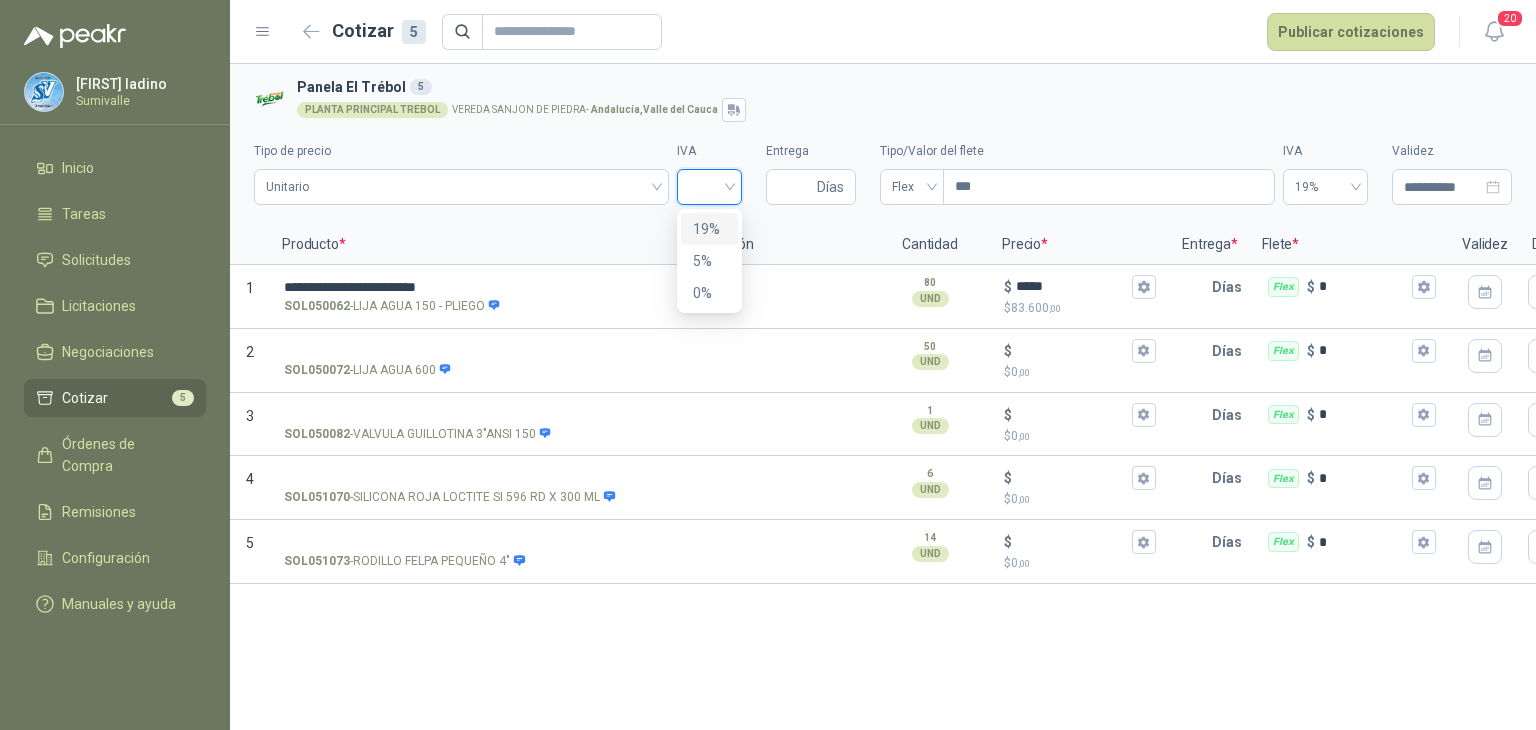 click on "19%" at bounding box center [709, 229] 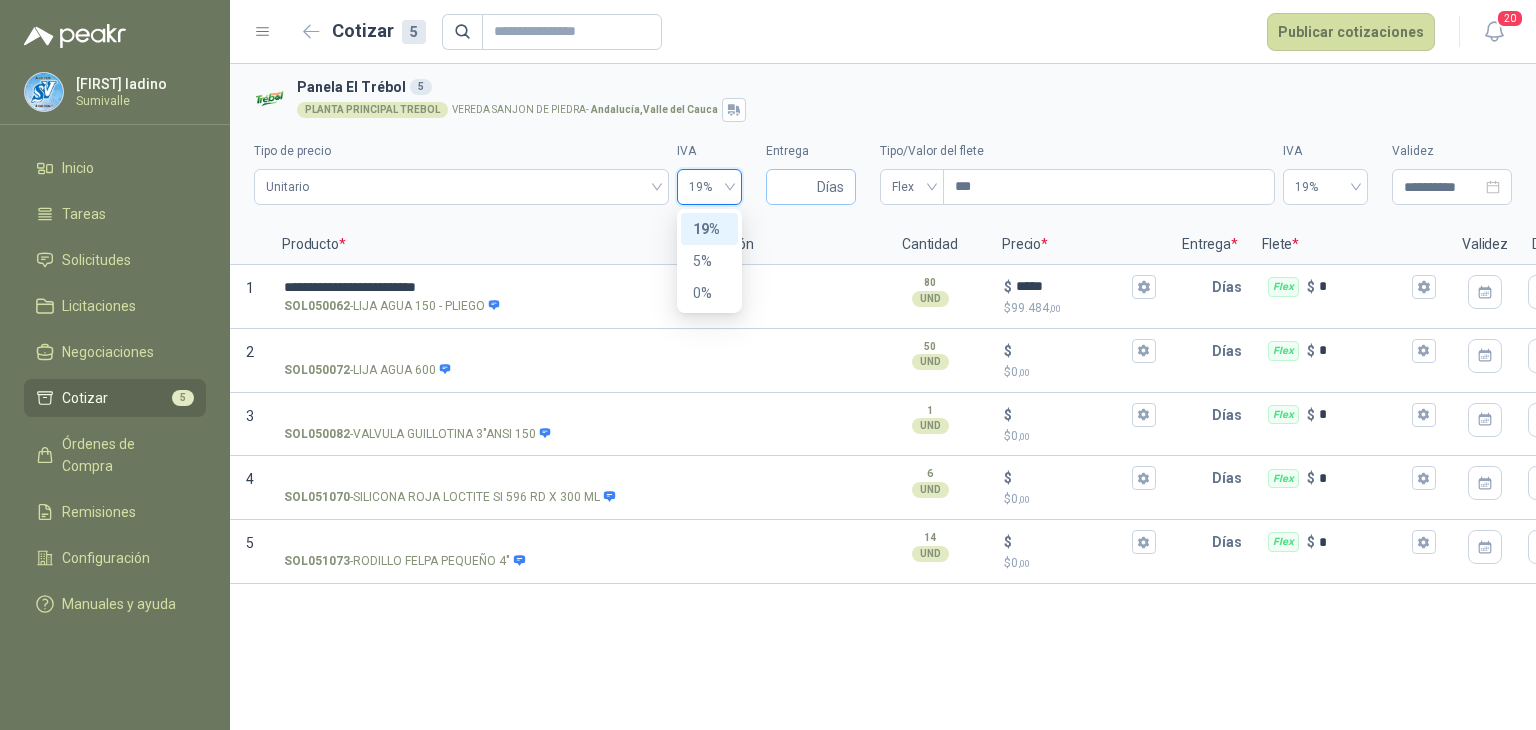 type 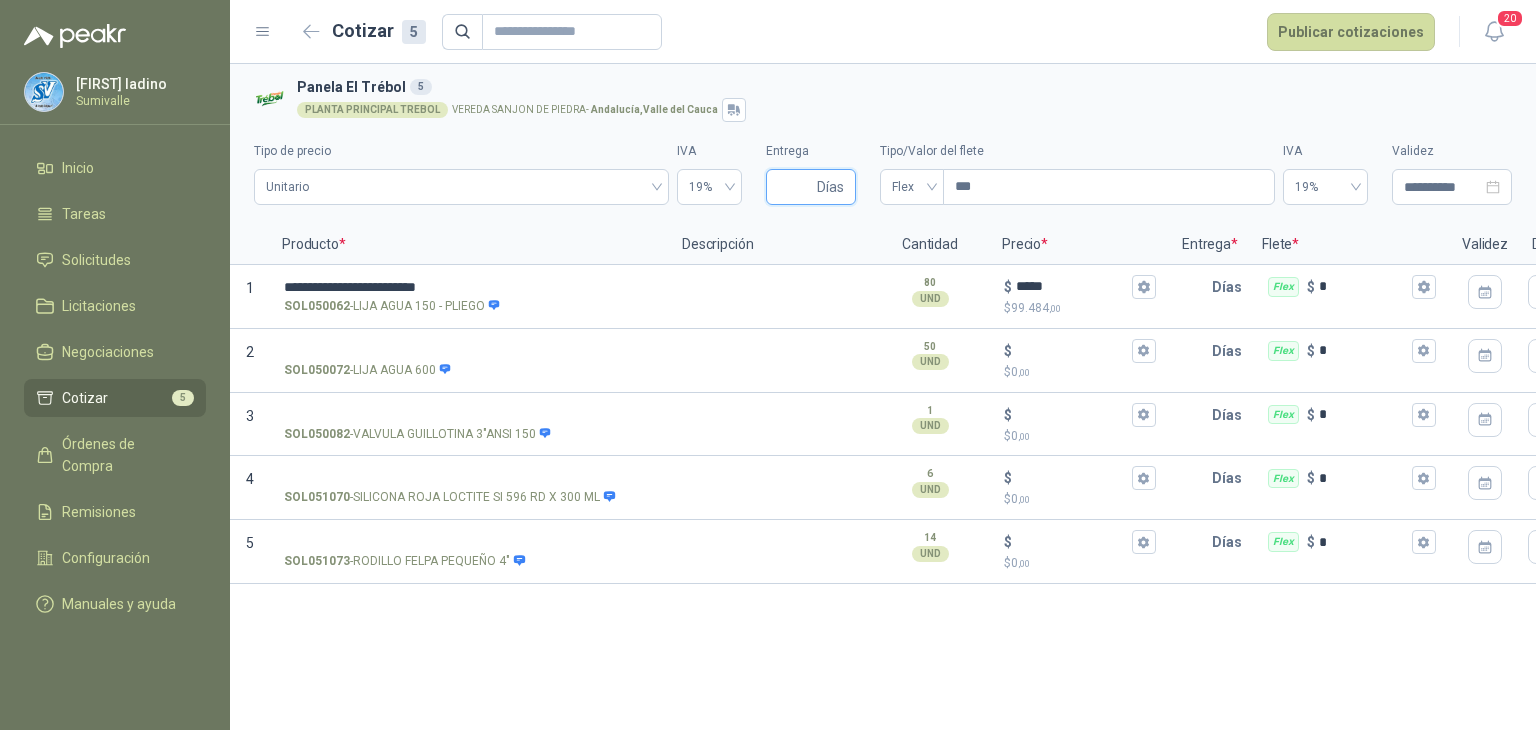 click on "Entrega" at bounding box center [795, 187] 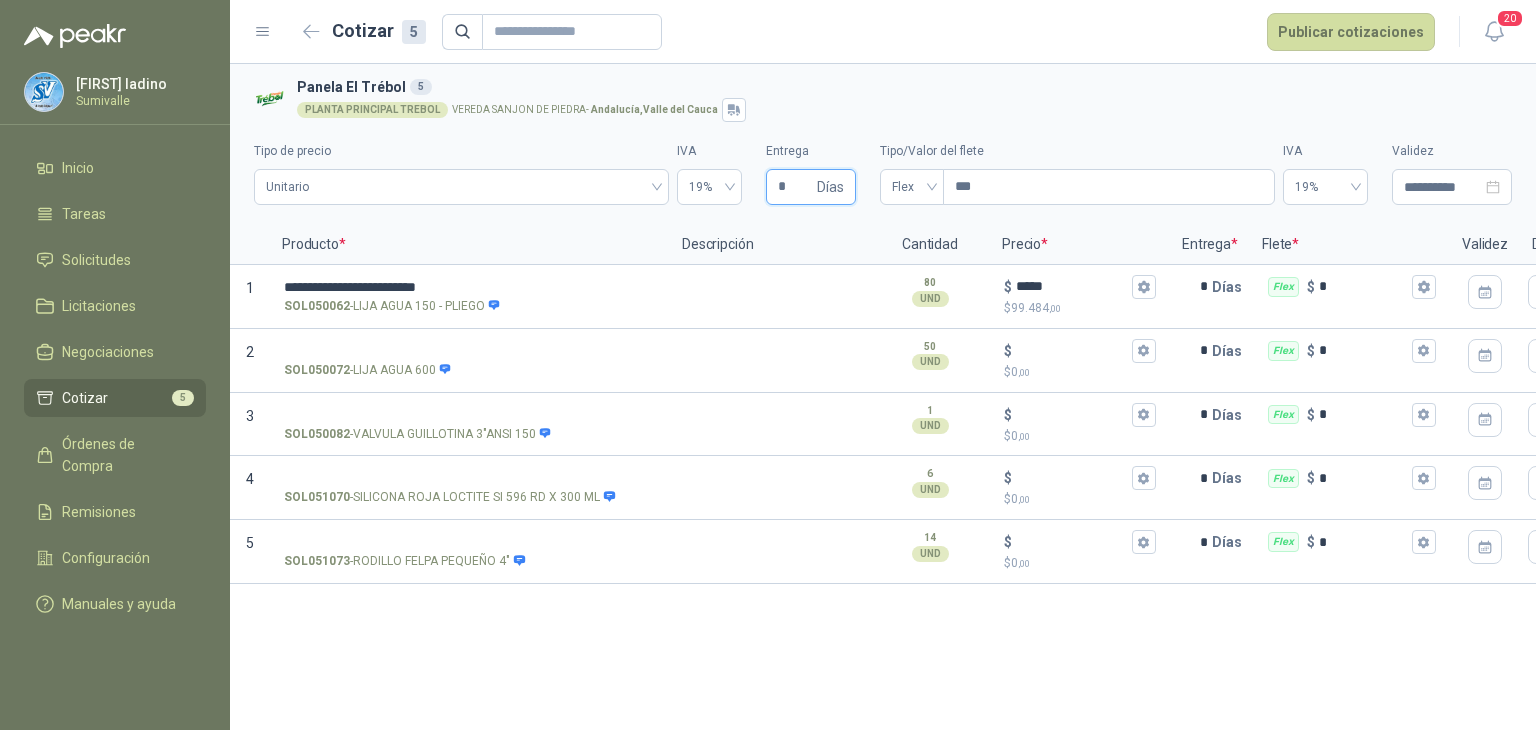 type 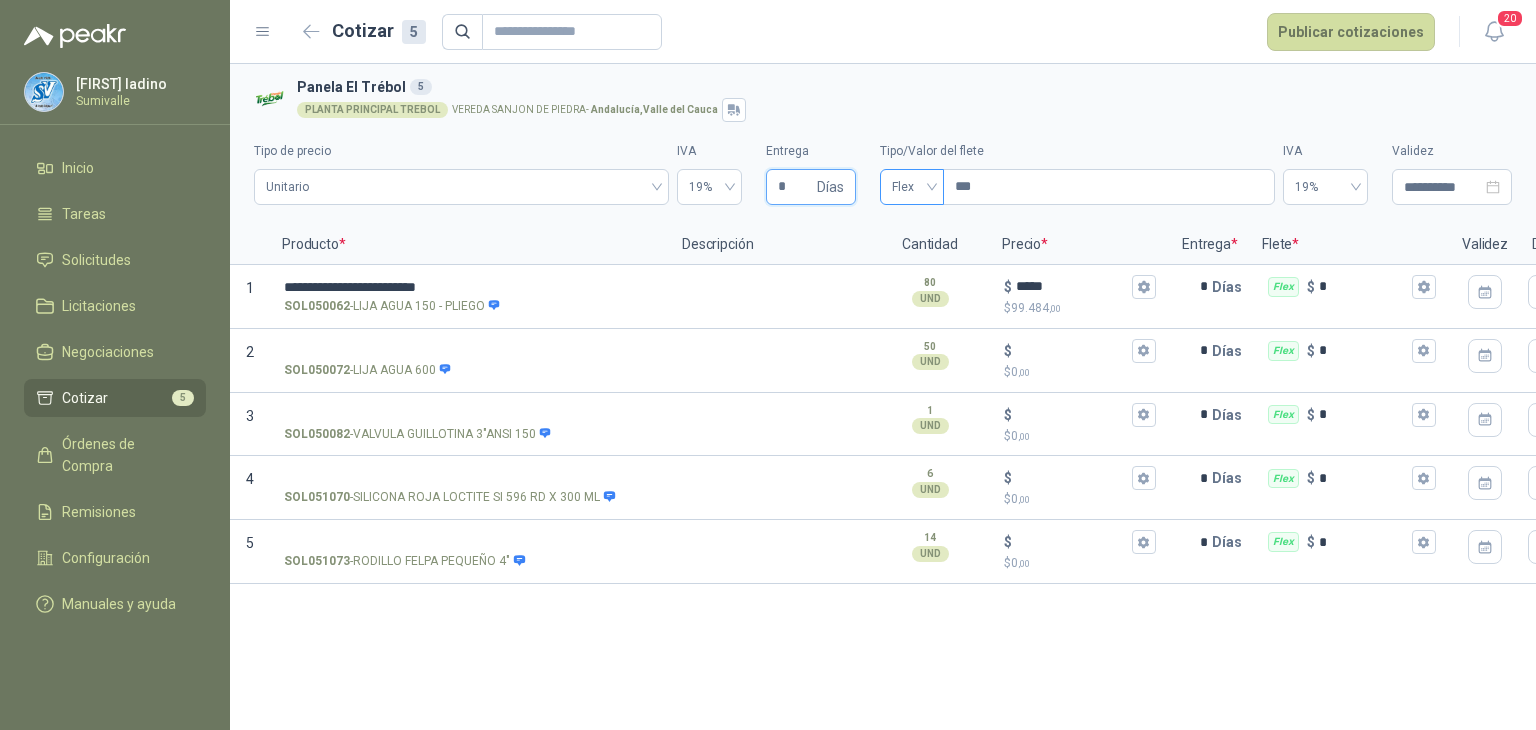 click on "Flex" at bounding box center [912, 187] 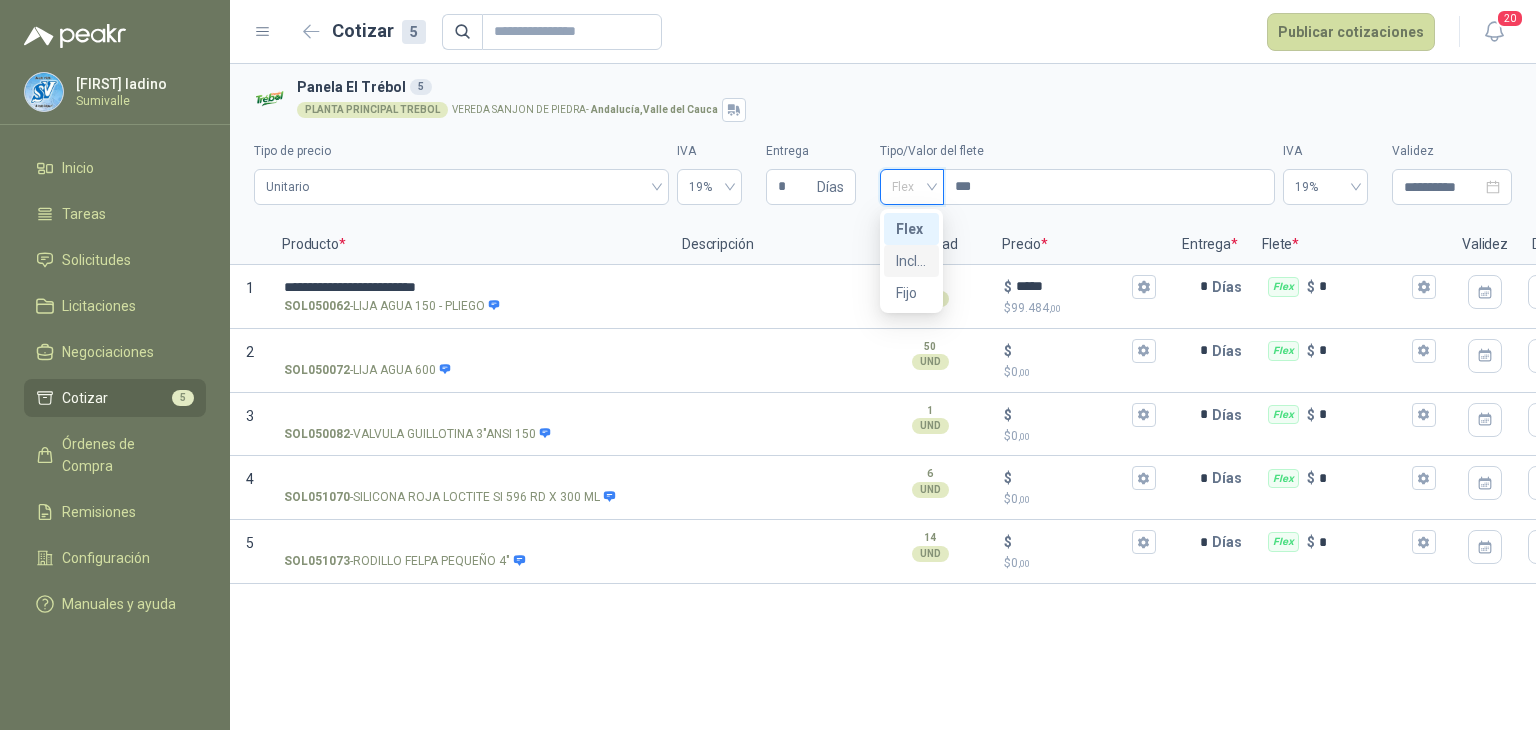 click on "Incluido" at bounding box center (911, 261) 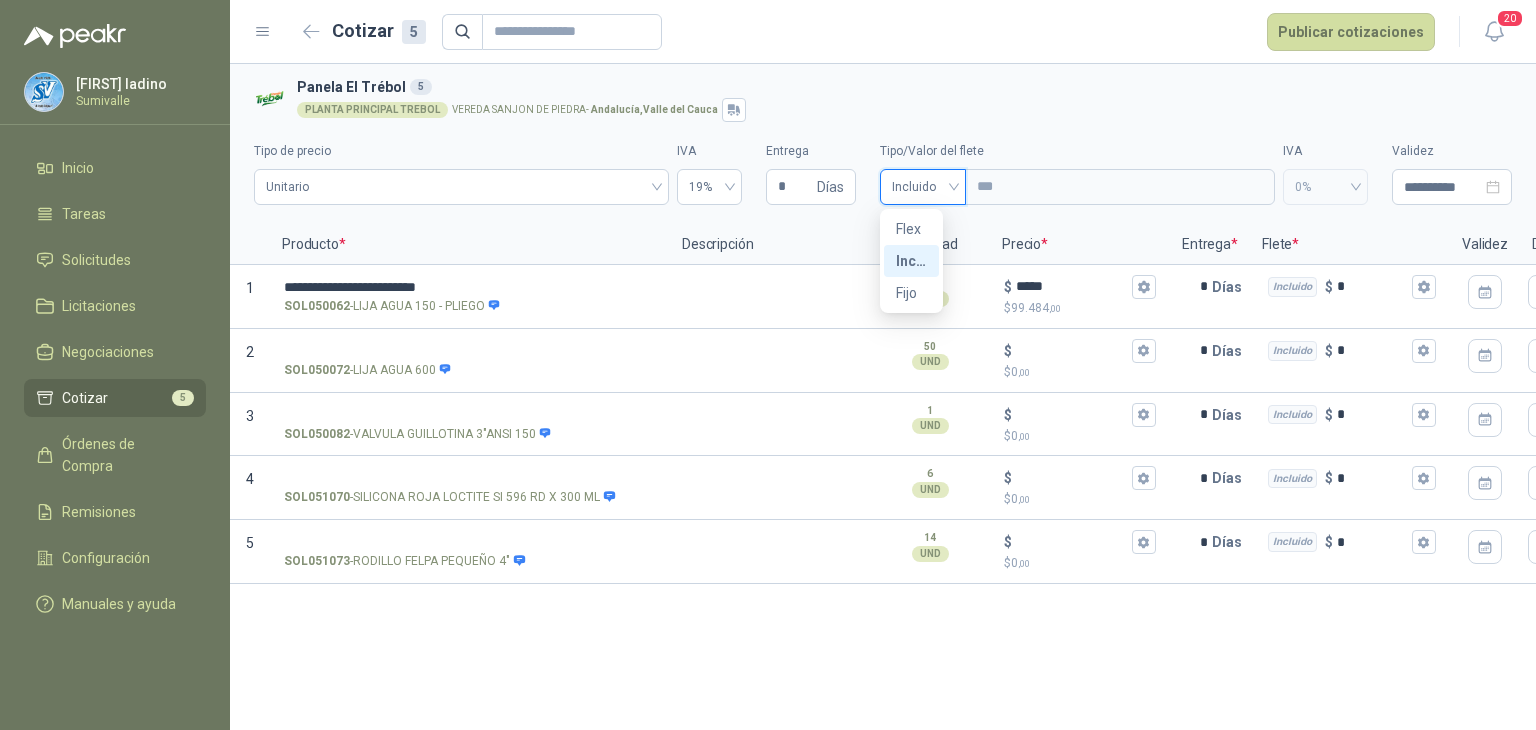 type 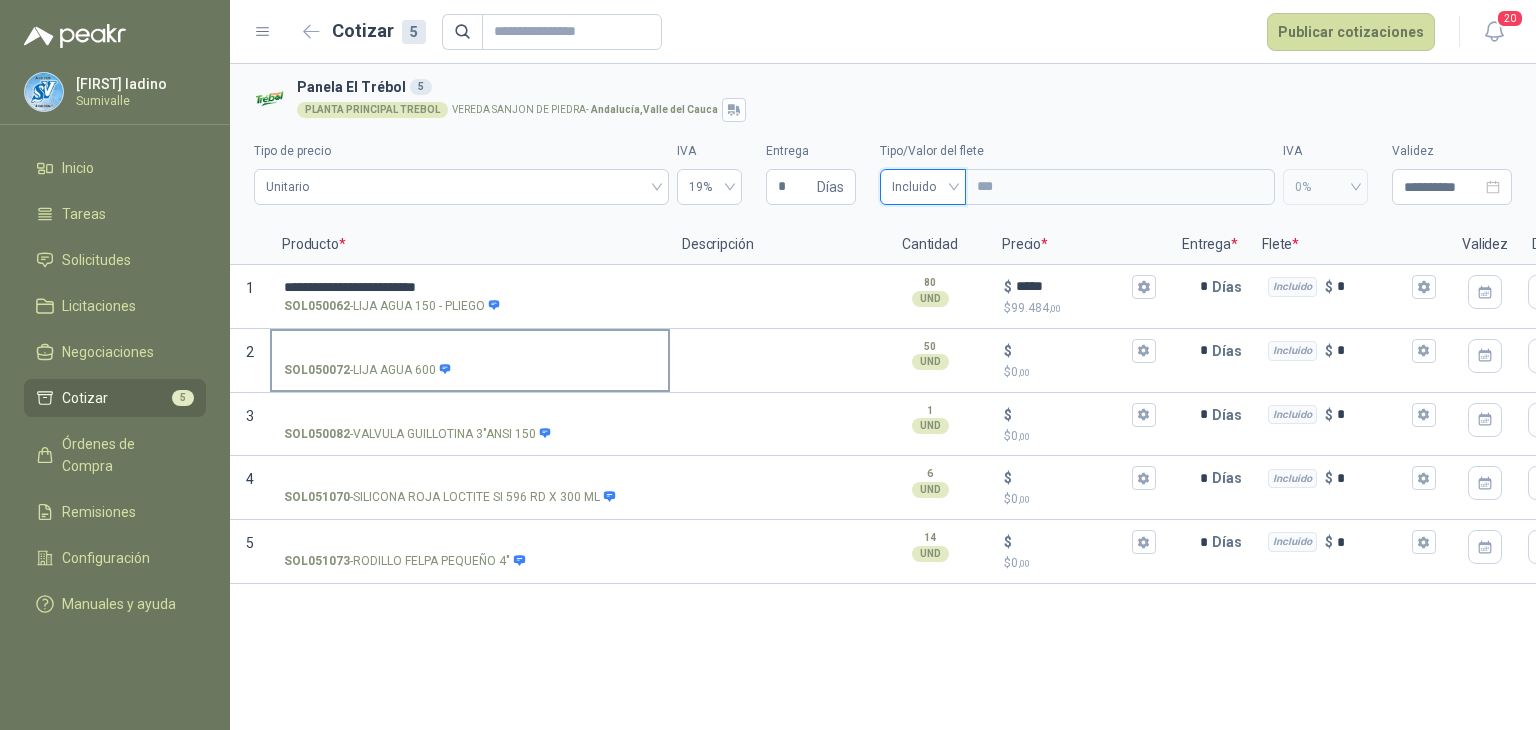 click on "SOL050072  -  LIJA AGUA 600" at bounding box center [470, 351] 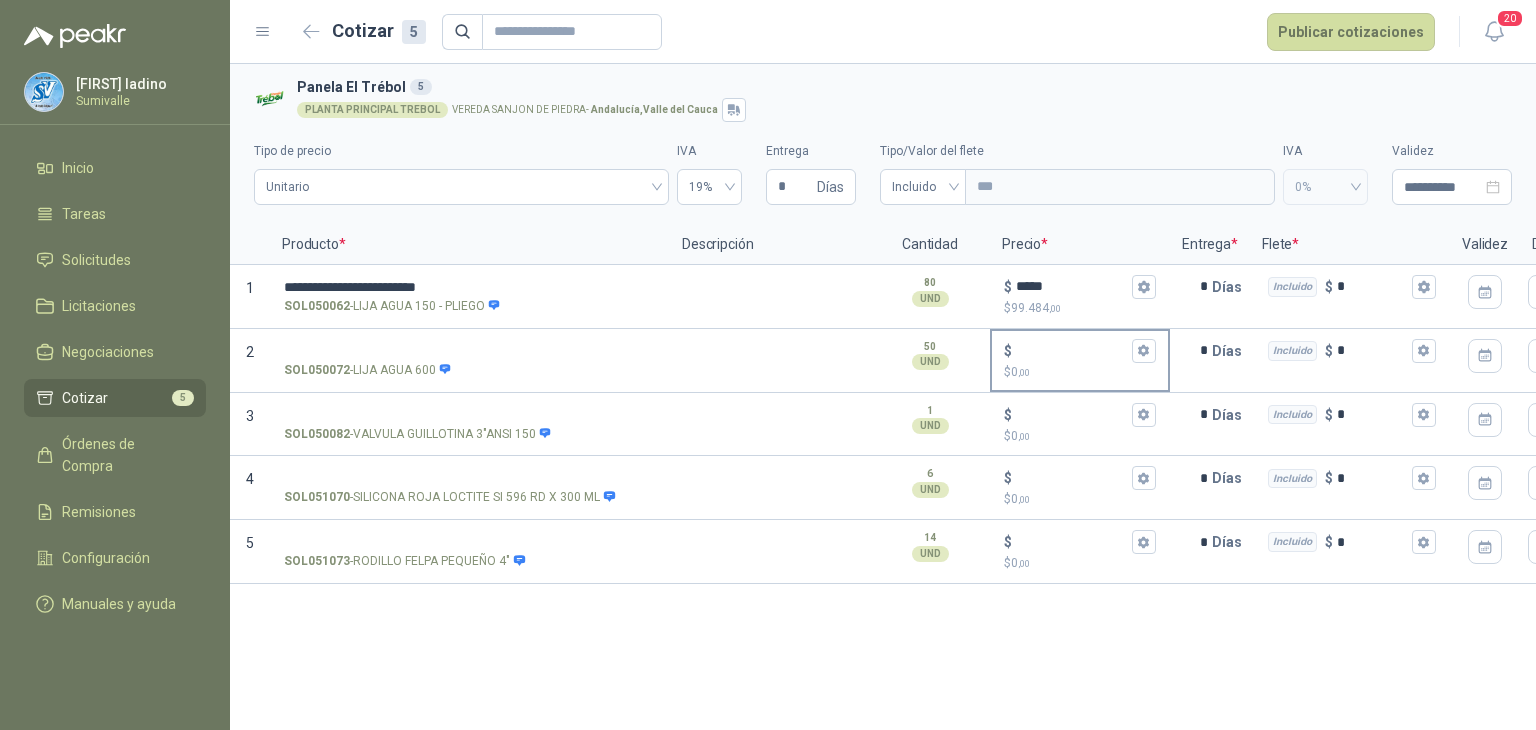 click on "$ $  0 ,00" at bounding box center [1072, 350] 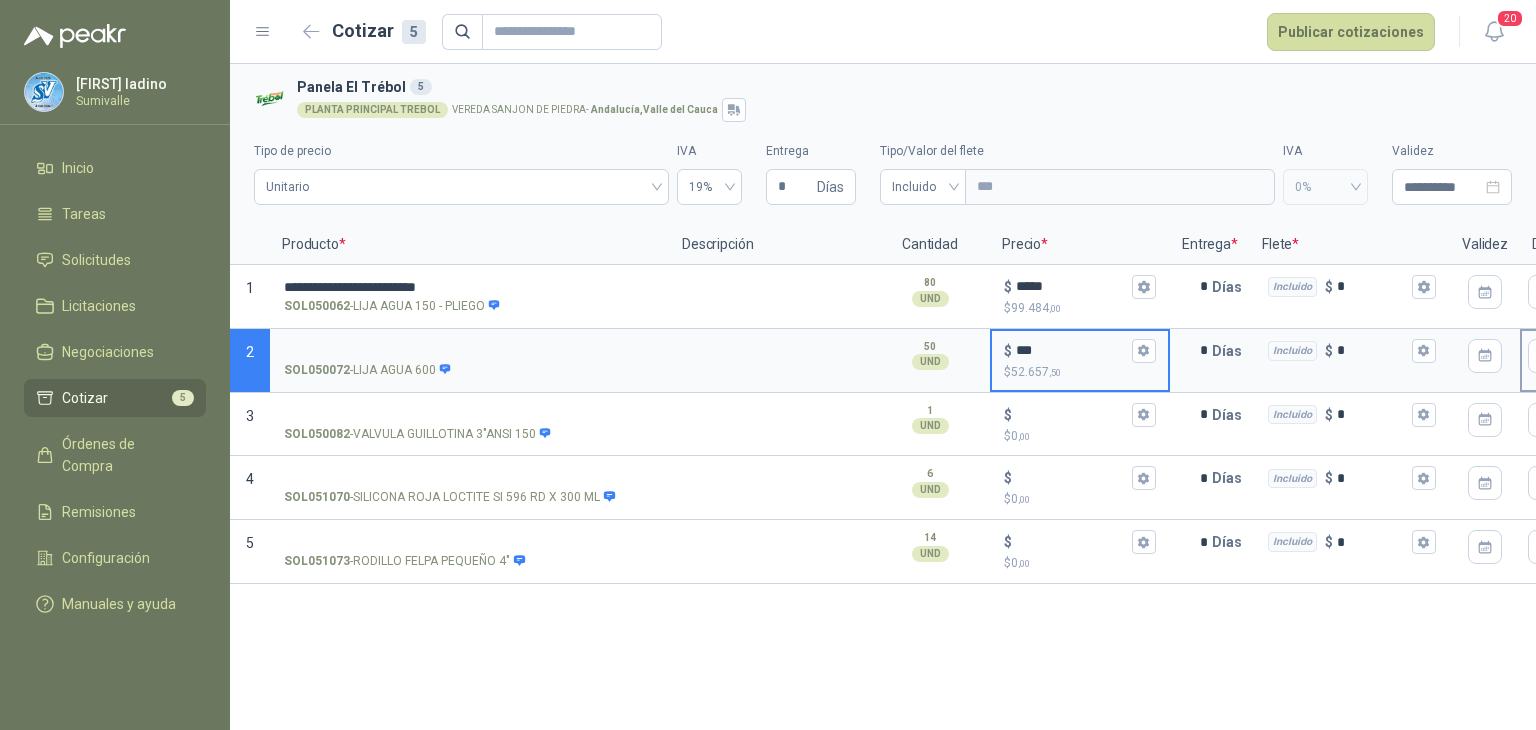 type on "***" 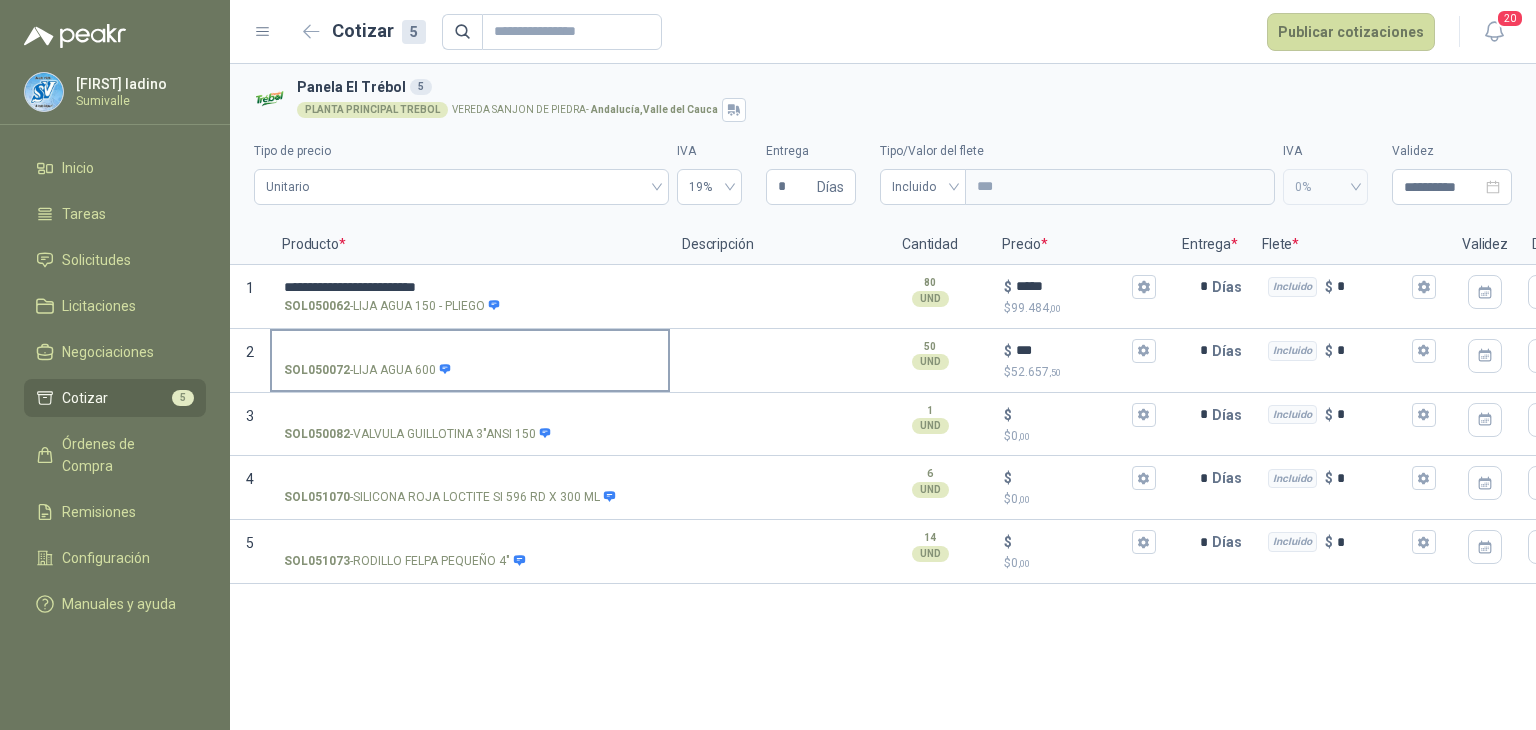 drag, startPoint x: 584, startPoint y: 327, endPoint x: 573, endPoint y: 340, distance: 17.029387 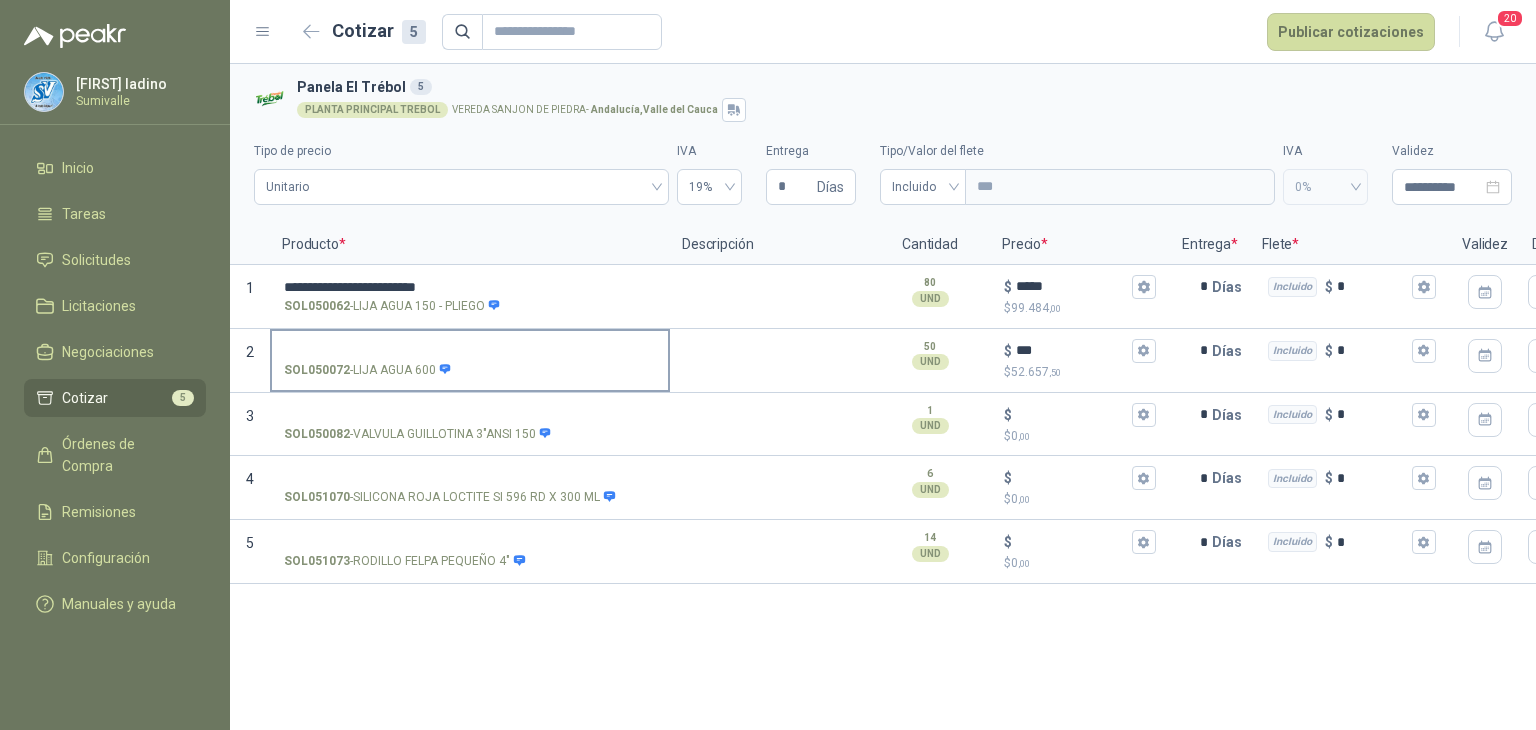 click on "SOL050072  -  LIJA AGUA 600" at bounding box center (470, 351) 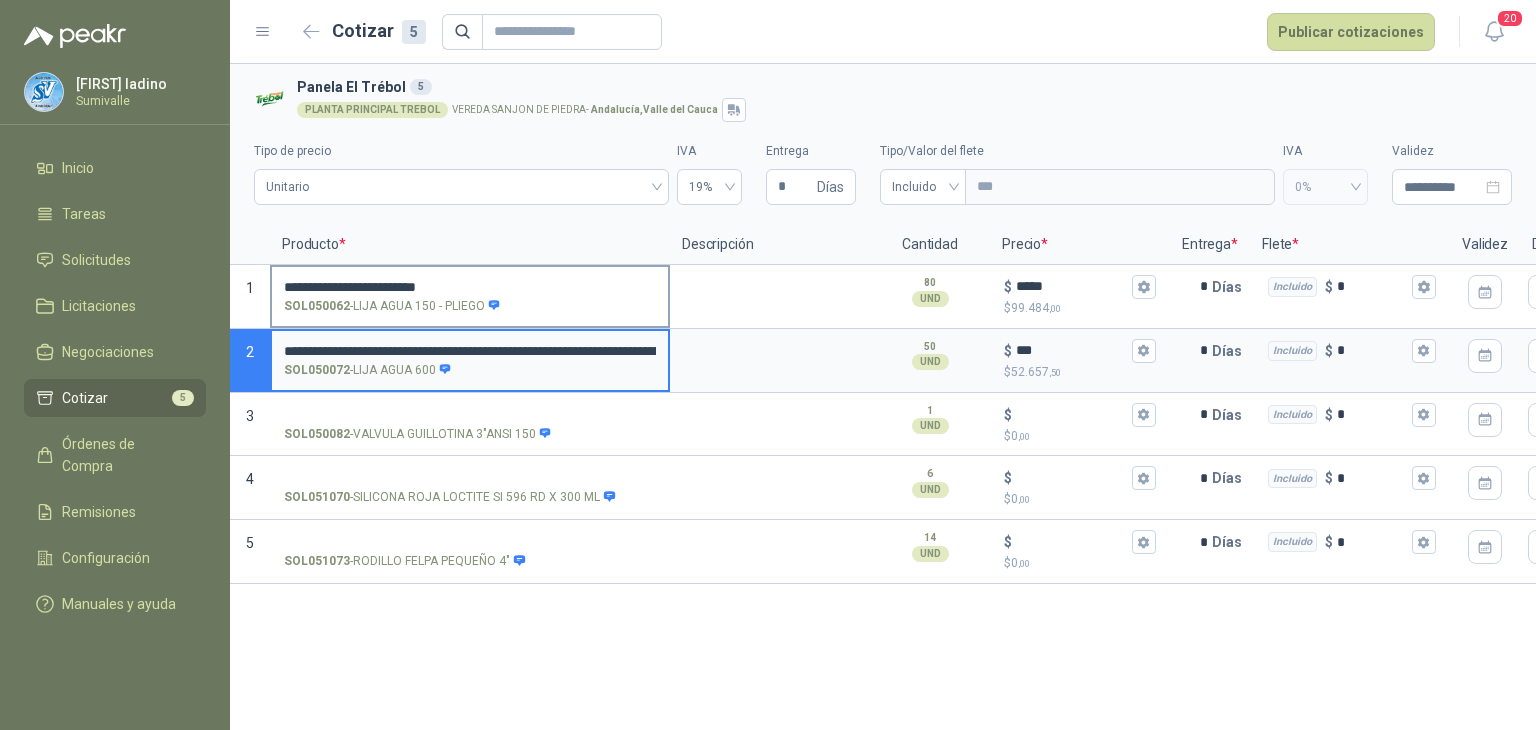type 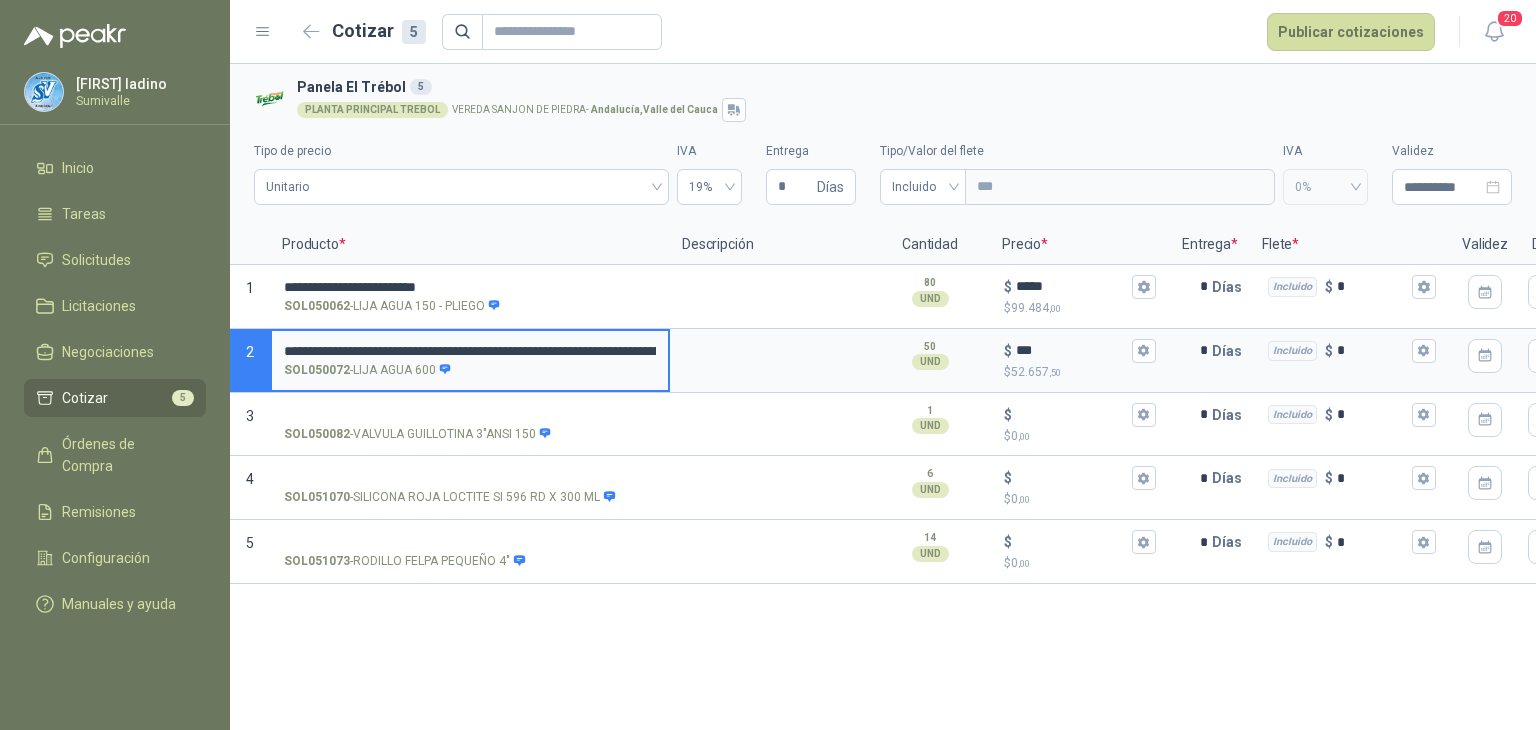 scroll, scrollTop: 0, scrollLeft: 600, axis: horizontal 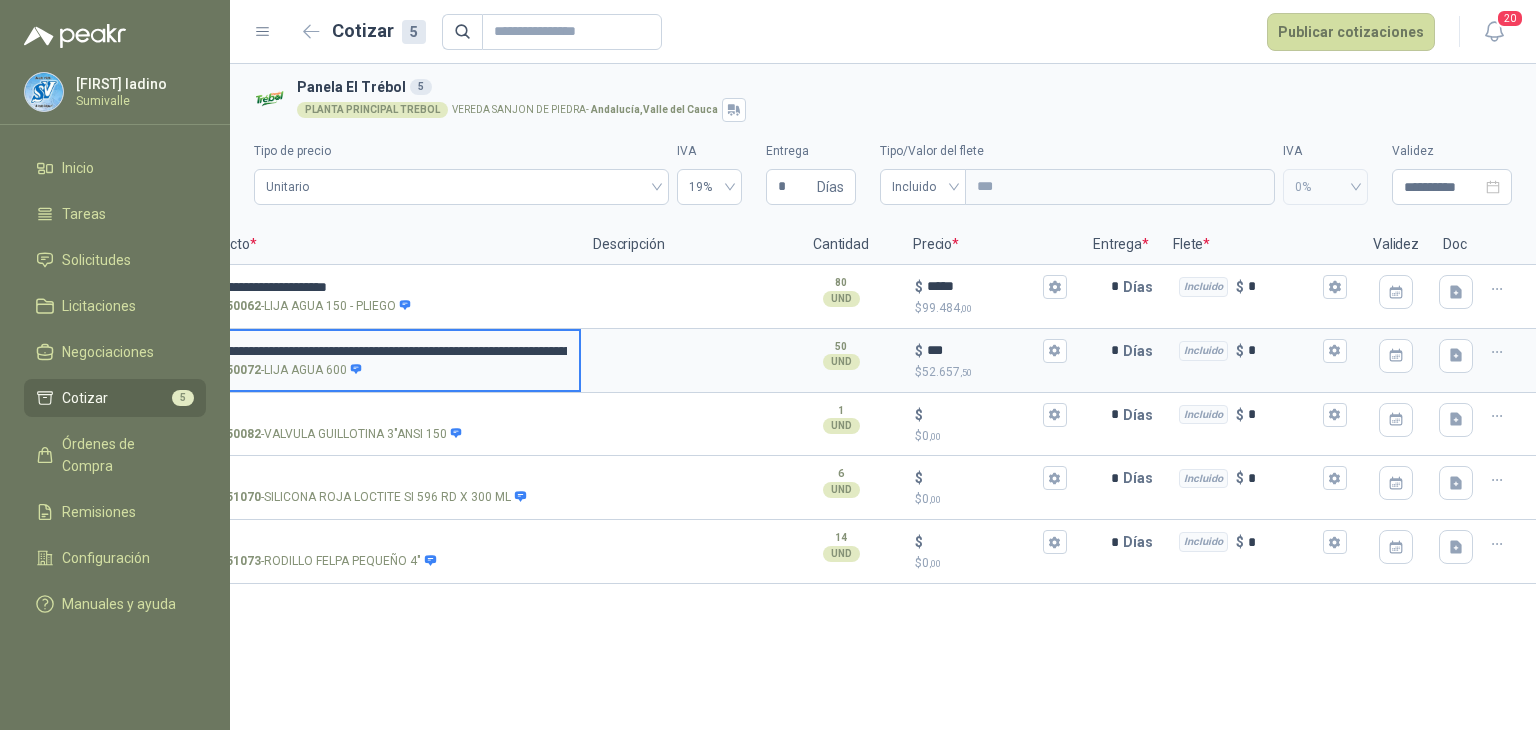 drag, startPoint x: 460, startPoint y: 345, endPoint x: 1716, endPoint y: 411, distance: 1257.7329 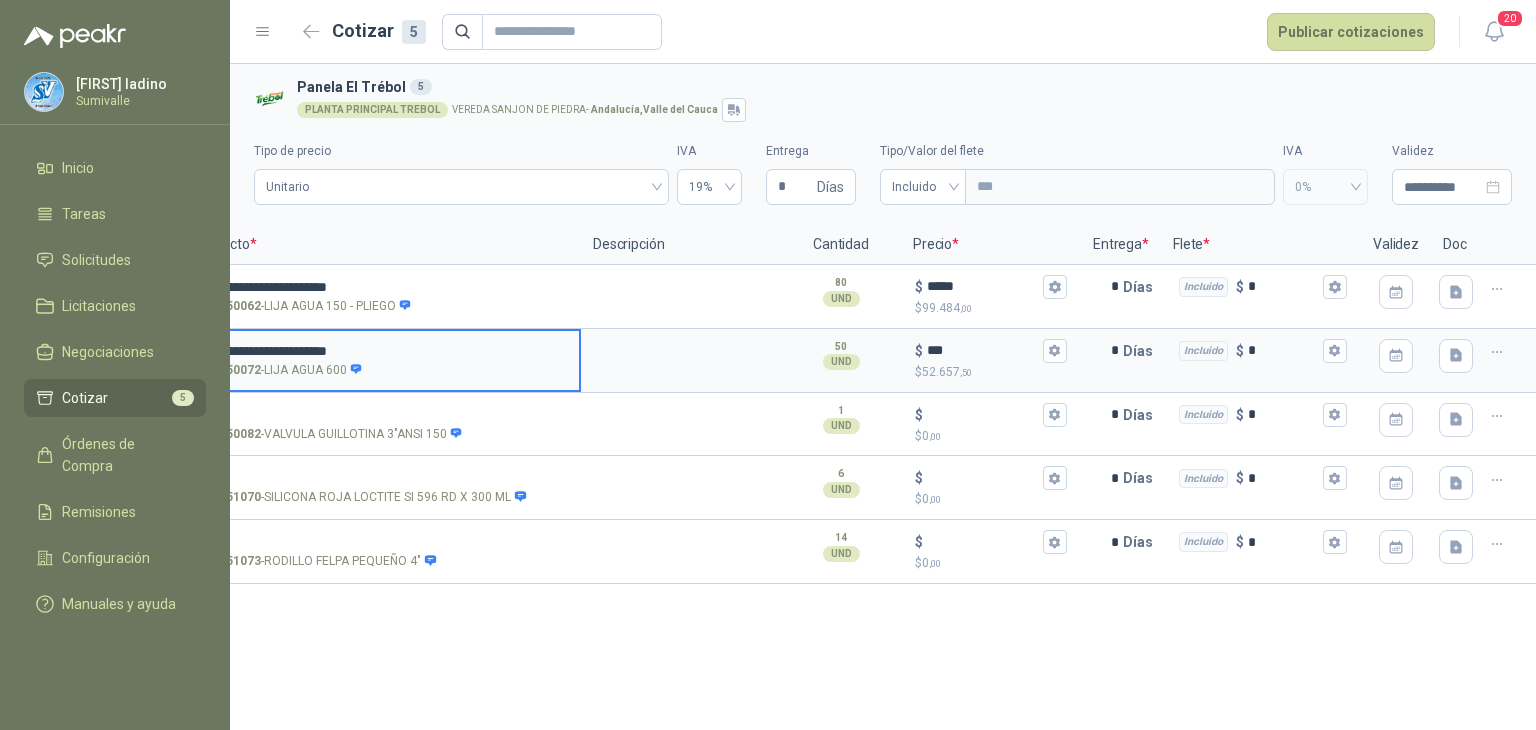 scroll, scrollTop: 0, scrollLeft: 0, axis: both 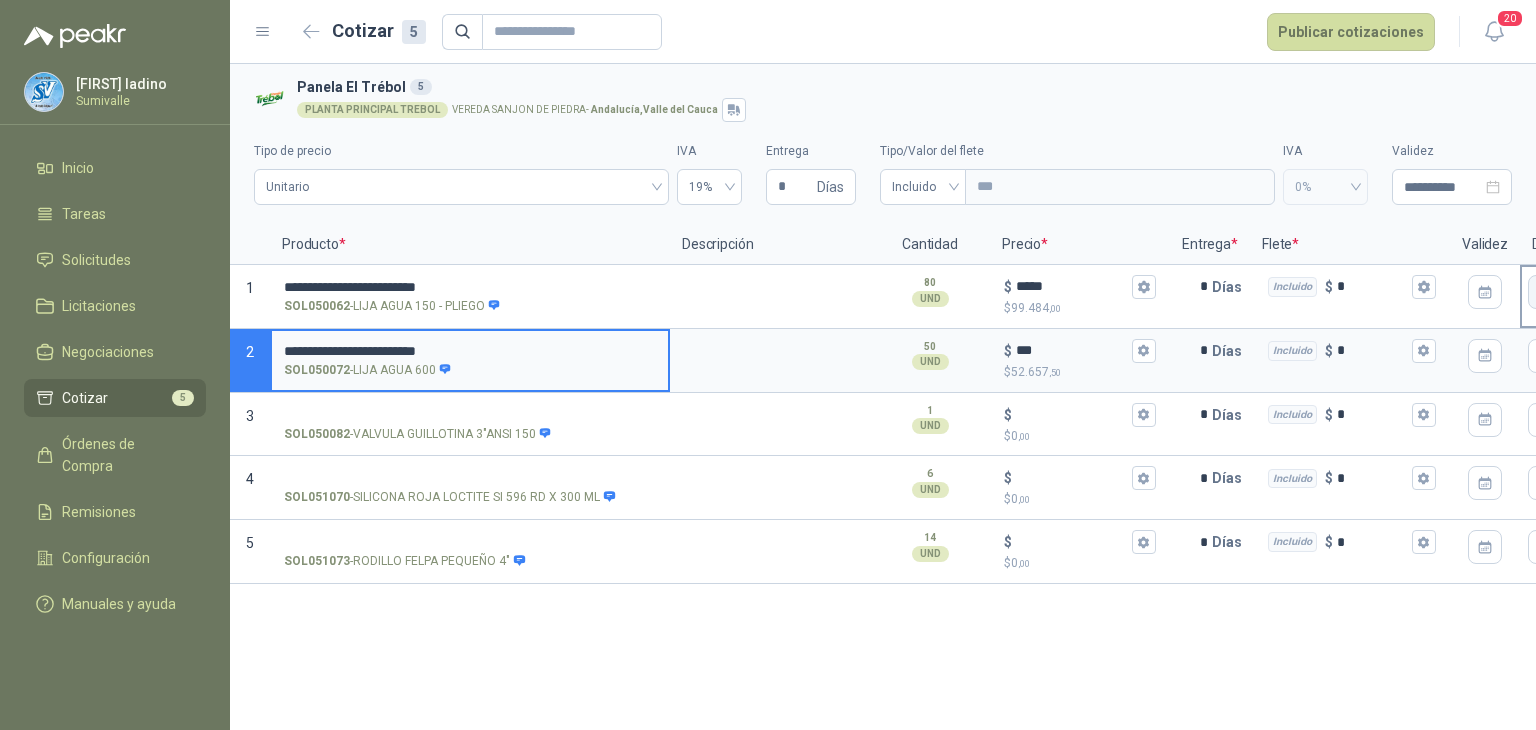 type on "**********" 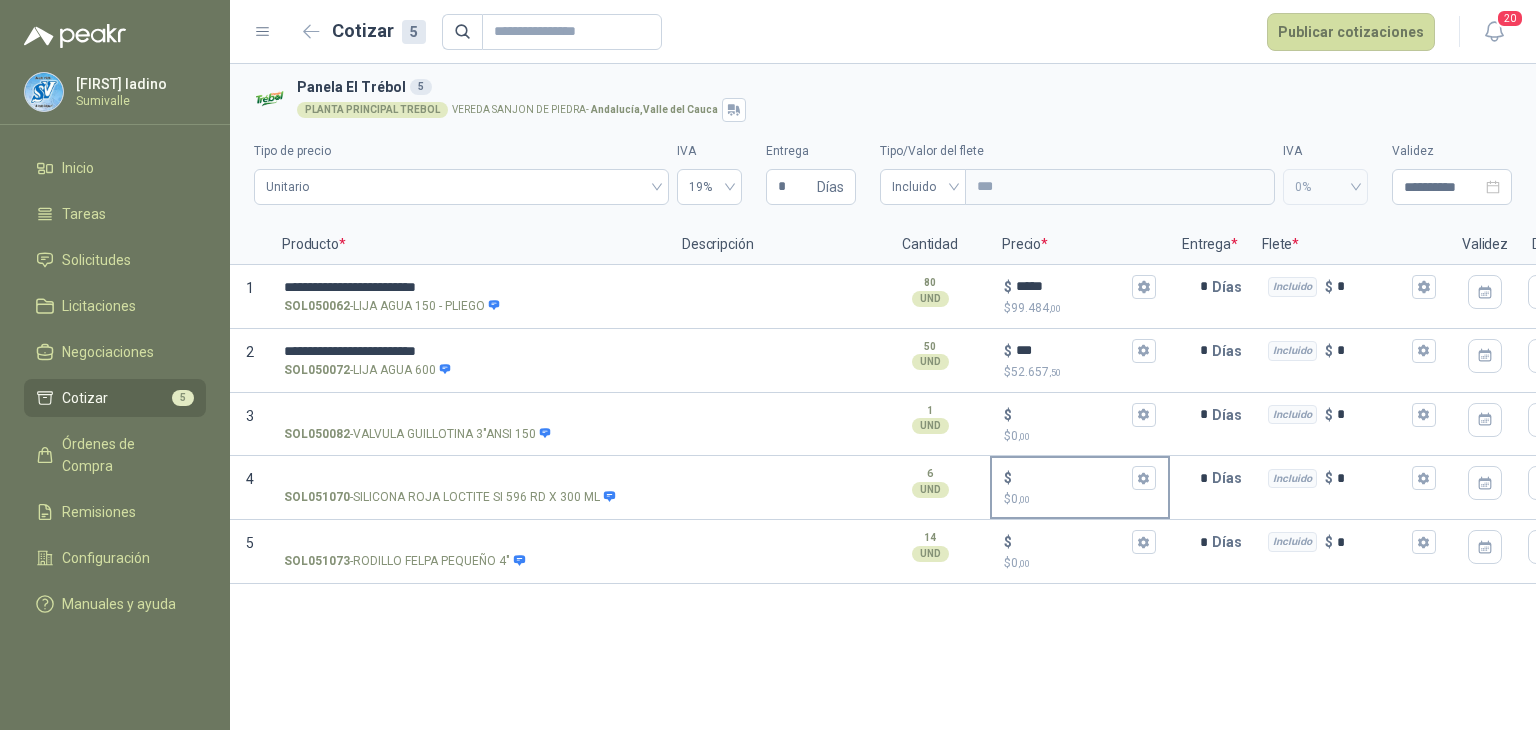 drag, startPoint x: 1048, startPoint y: 465, endPoint x: 1061, endPoint y: 464, distance: 13.038404 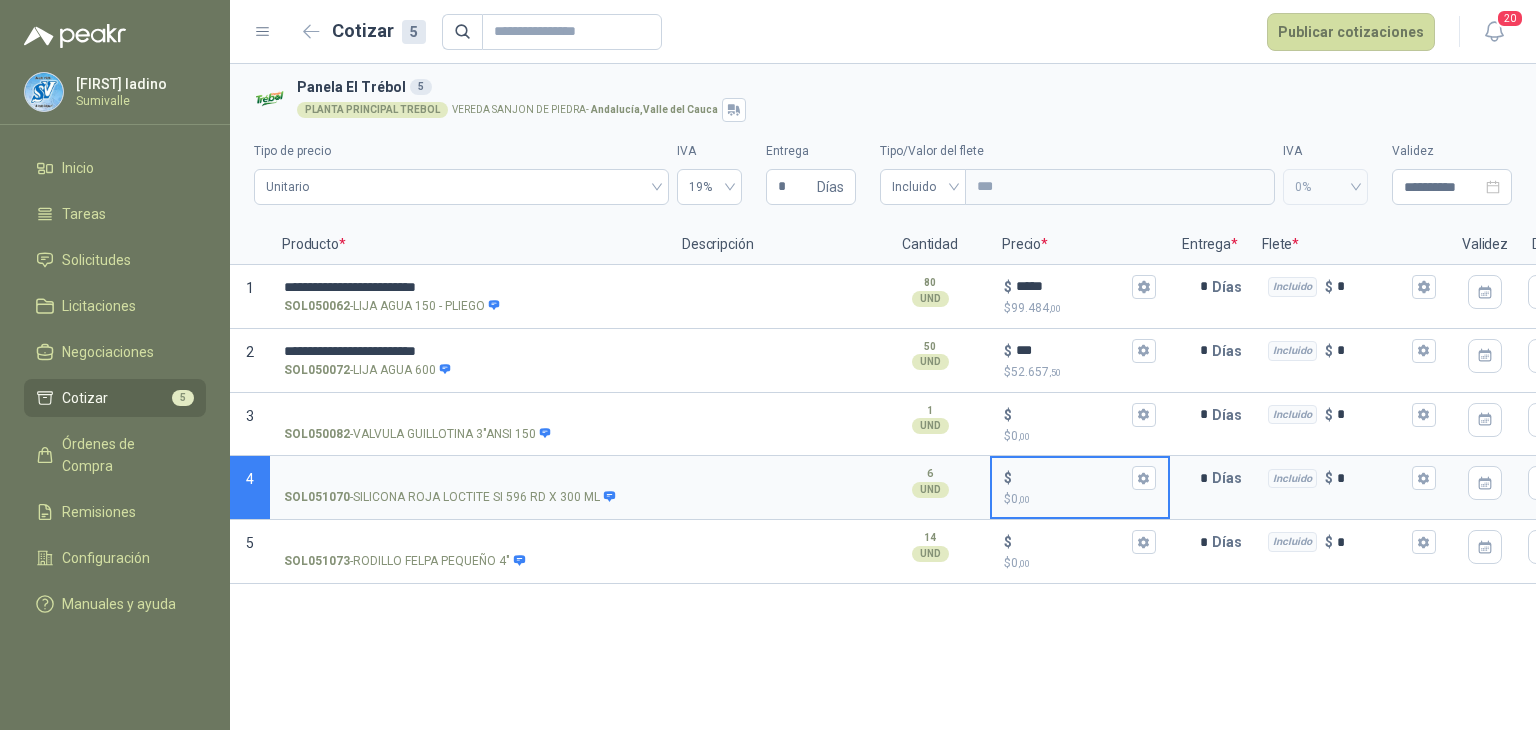 drag, startPoint x: 1061, startPoint y: 469, endPoint x: 1054, endPoint y: 477, distance: 10.630146 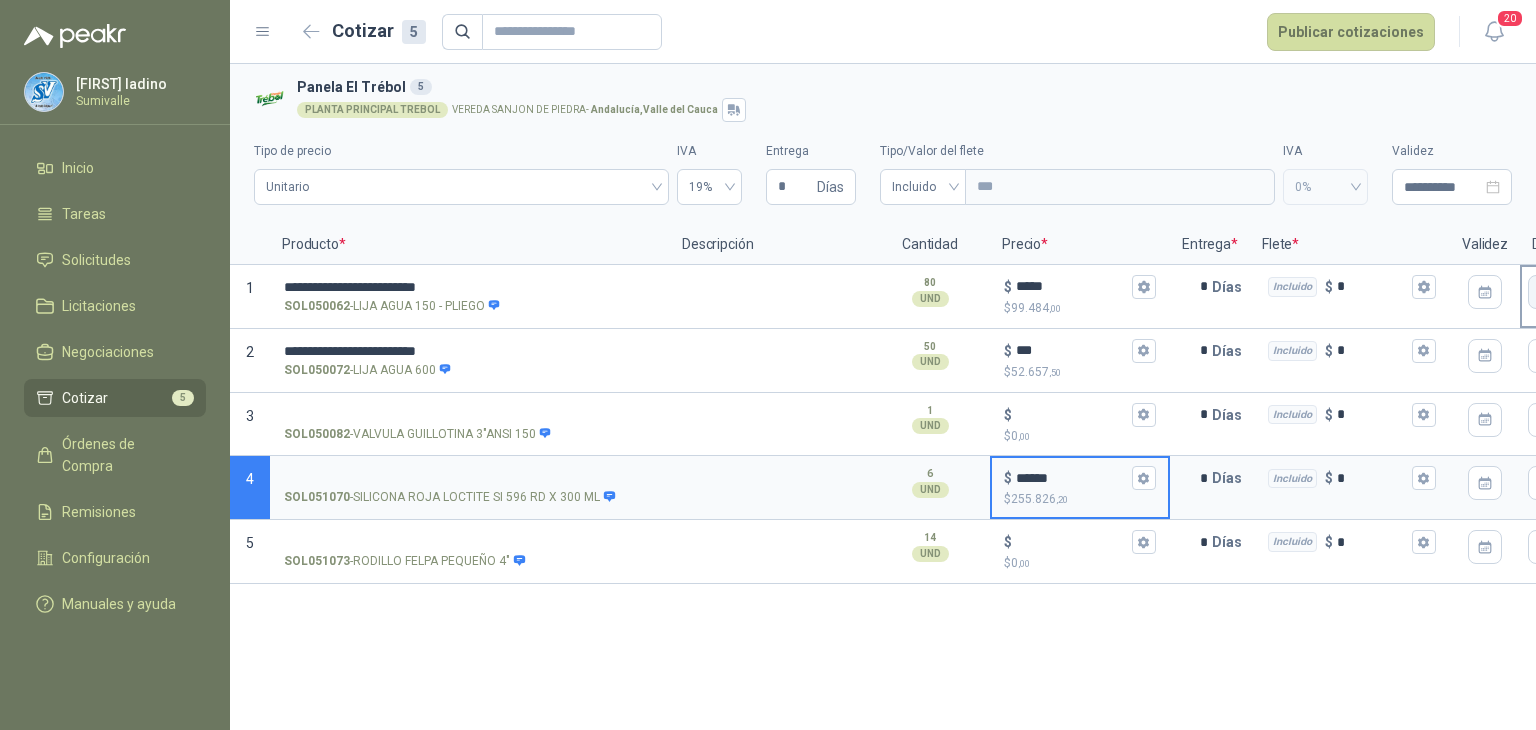 type on "******" 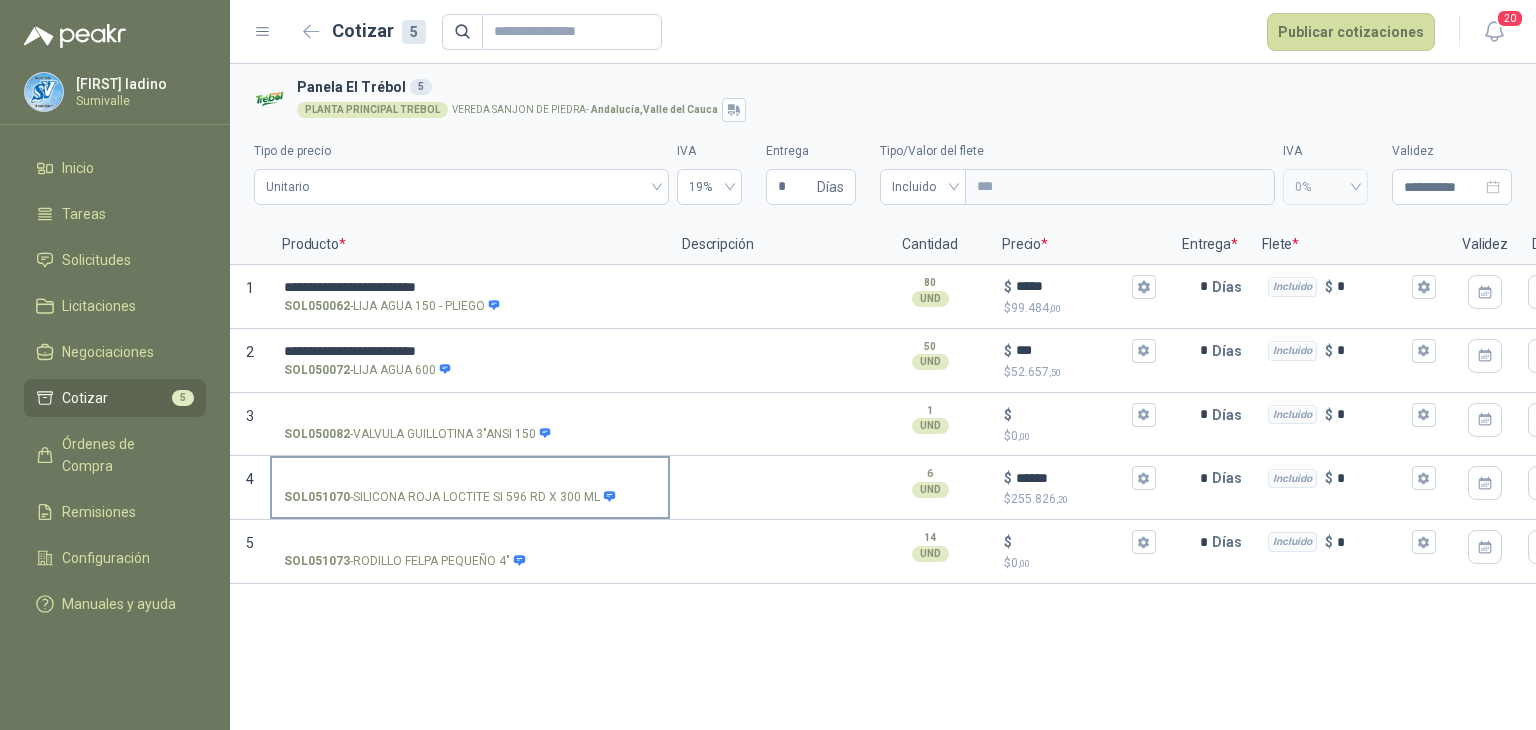 click on "SOL051070  -  SILICONA ROJA LOCTITE SI 596 RD X 300 ML" at bounding box center [470, 478] 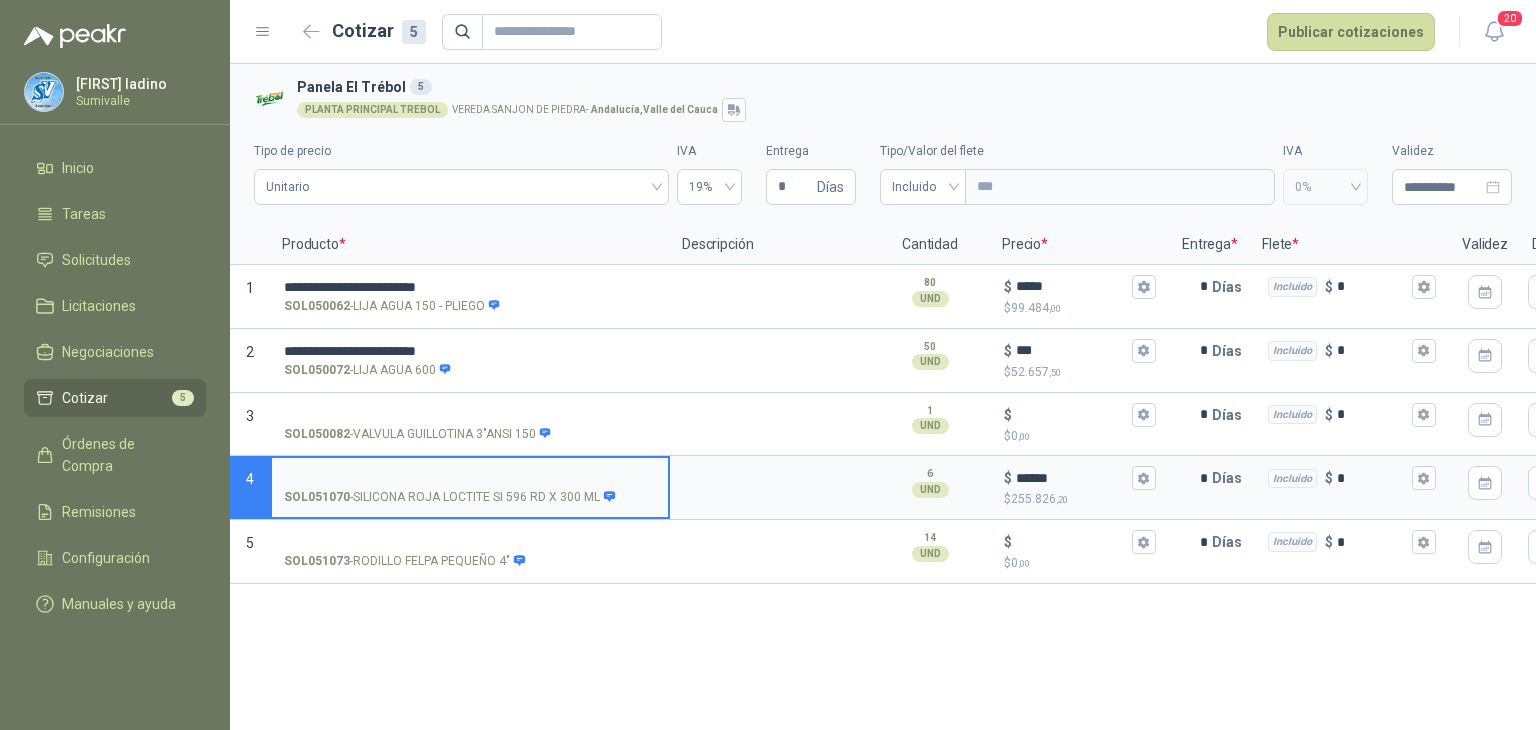 type 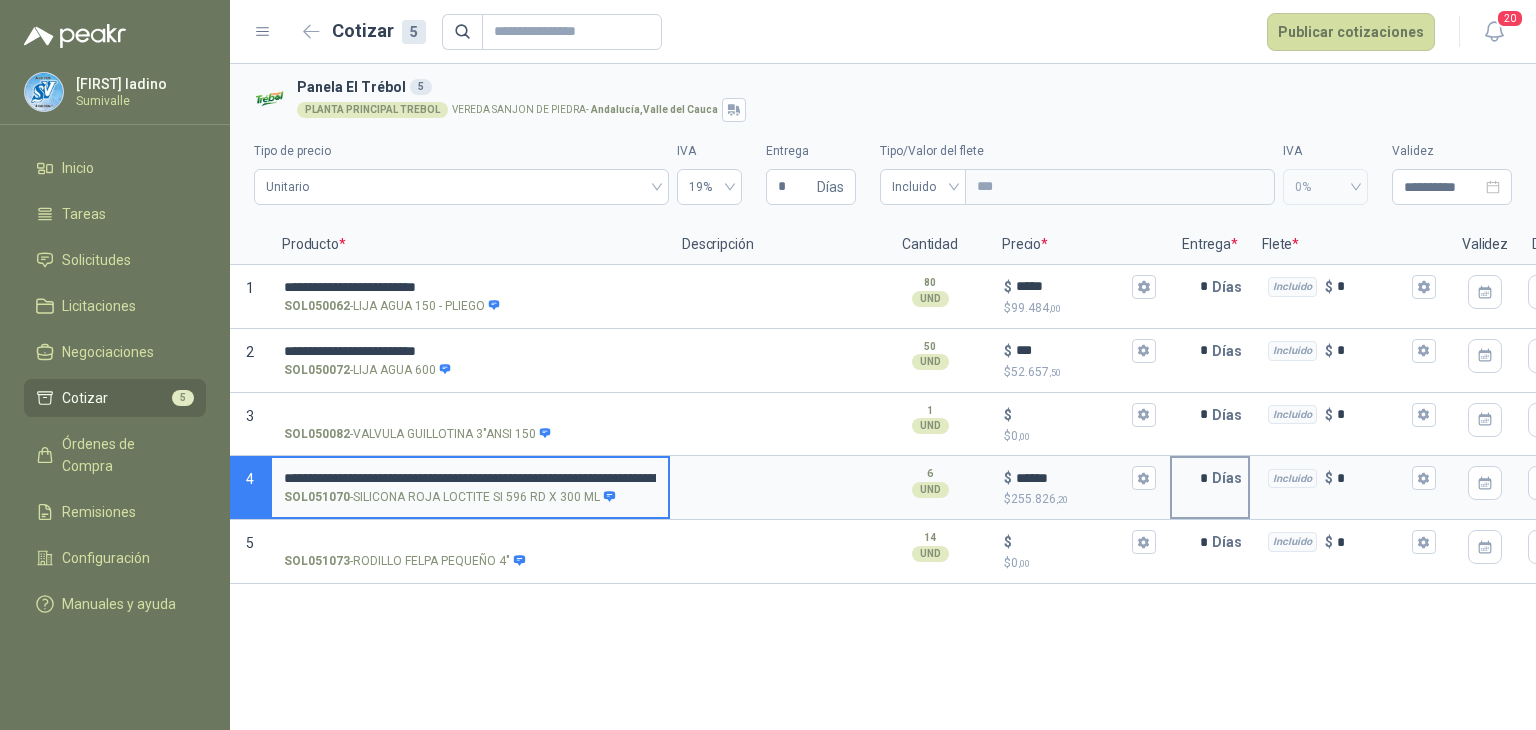 scroll, scrollTop: 0, scrollLeft: 668, axis: horizontal 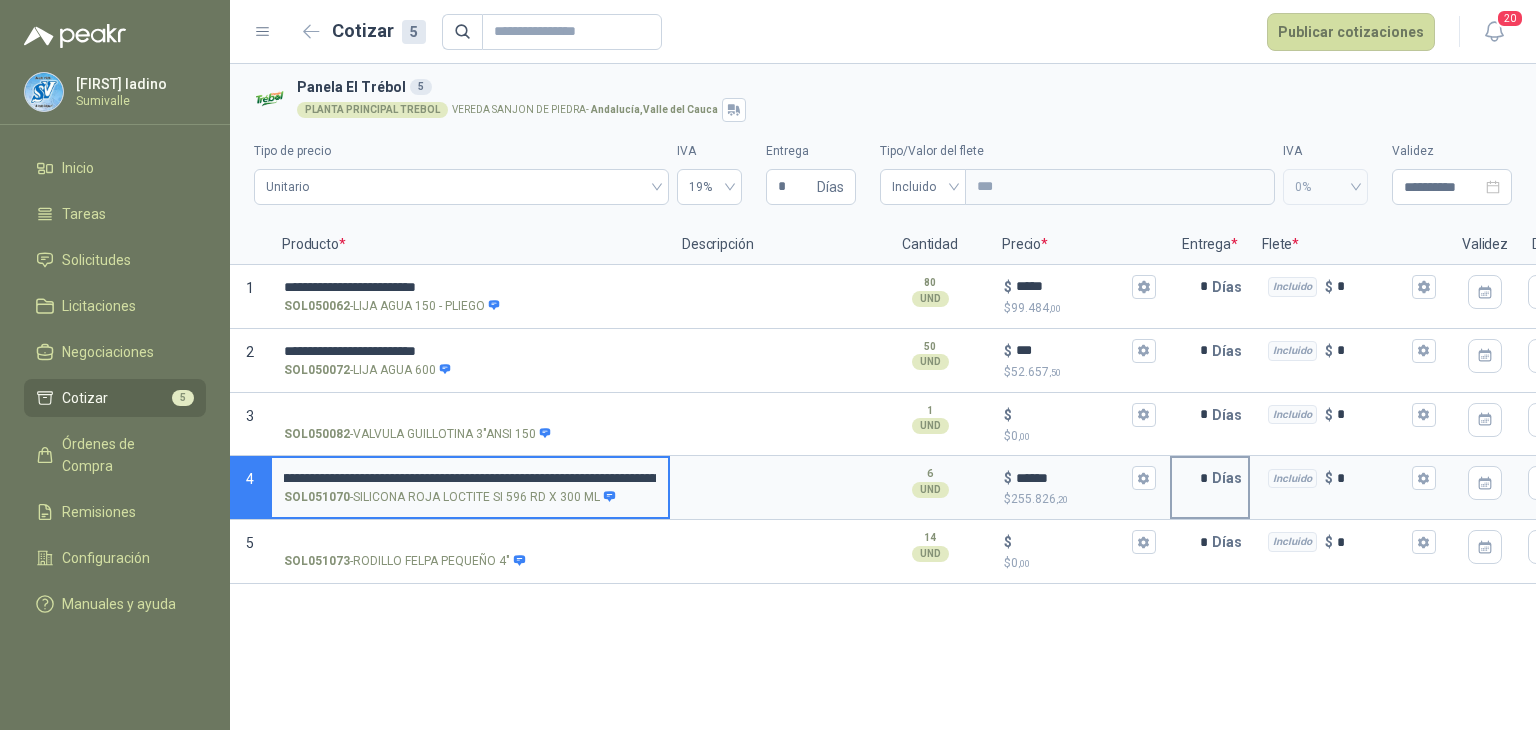 drag, startPoint x: 573, startPoint y: 469, endPoint x: 1201, endPoint y: 488, distance: 628.28735 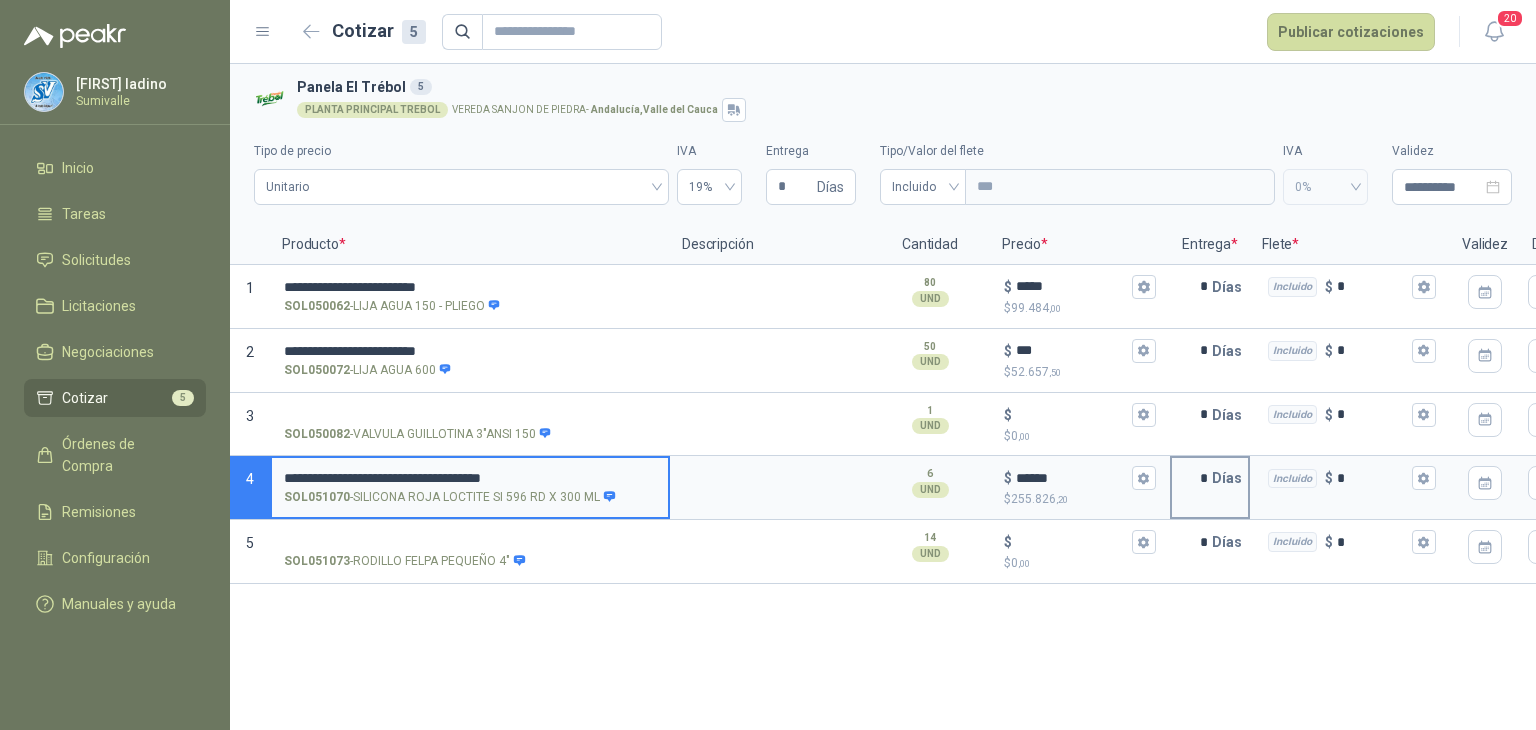 scroll, scrollTop: 0, scrollLeft: 0, axis: both 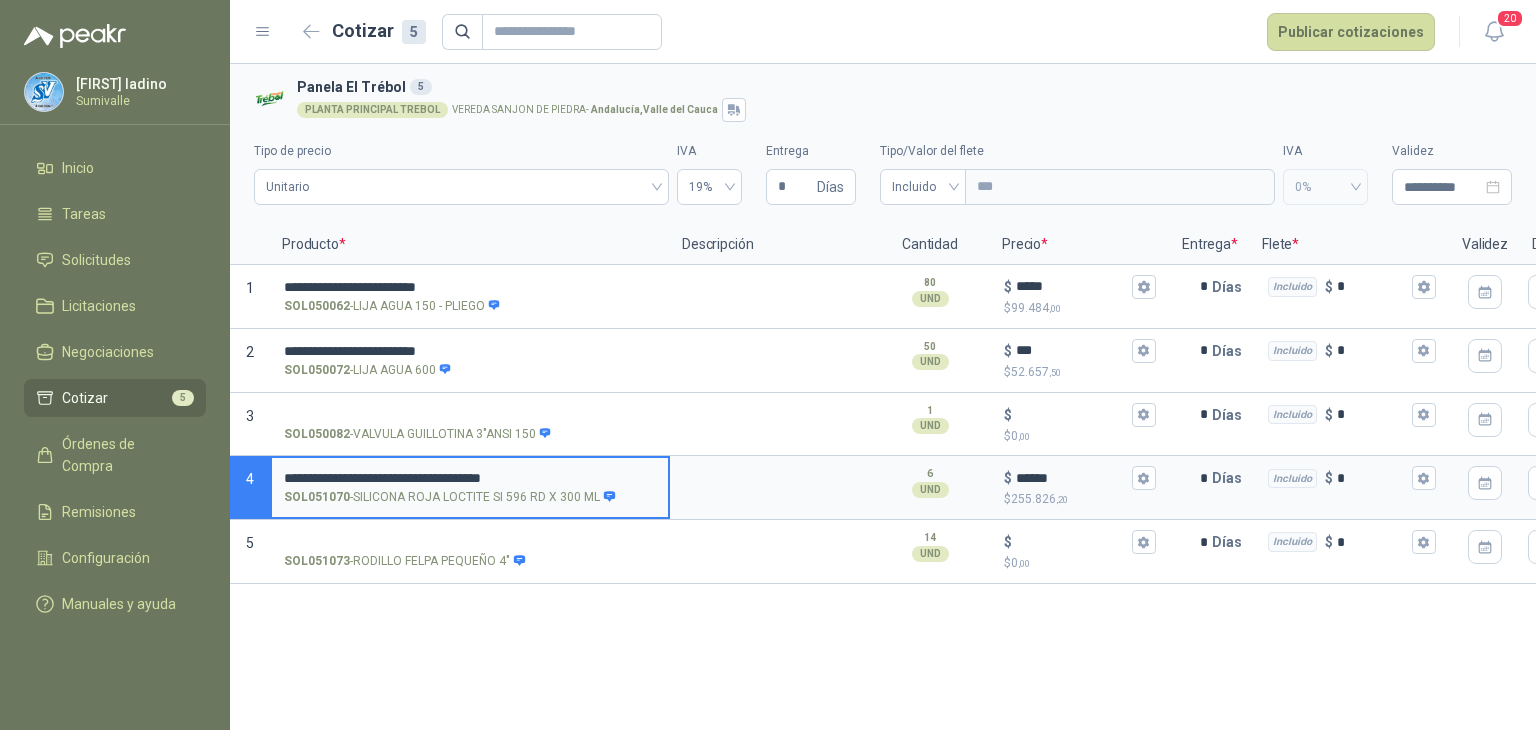 type on "**********" 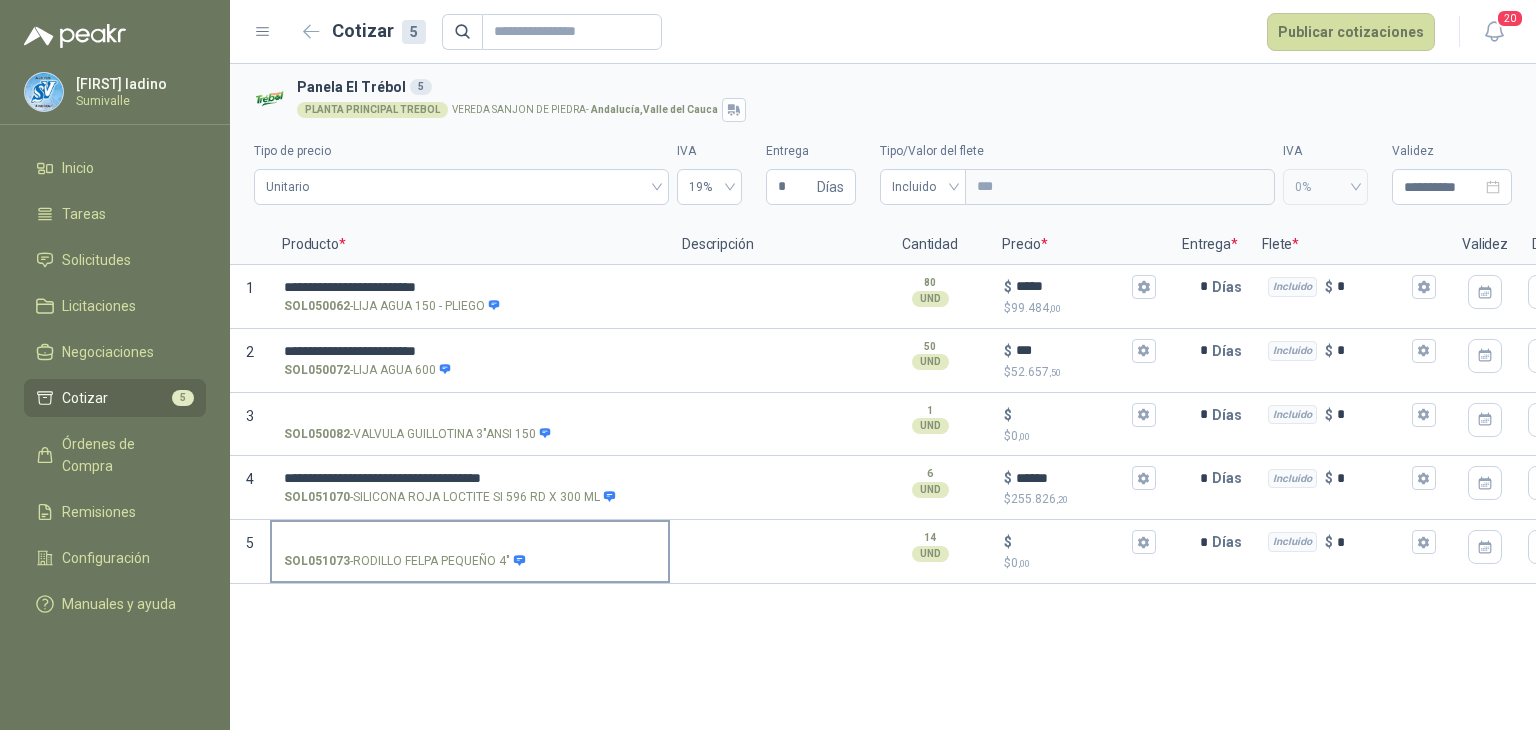 click on "SOL051073  -  RODILLO FELPA PEQUEÑO 4"" at bounding box center (470, 550) 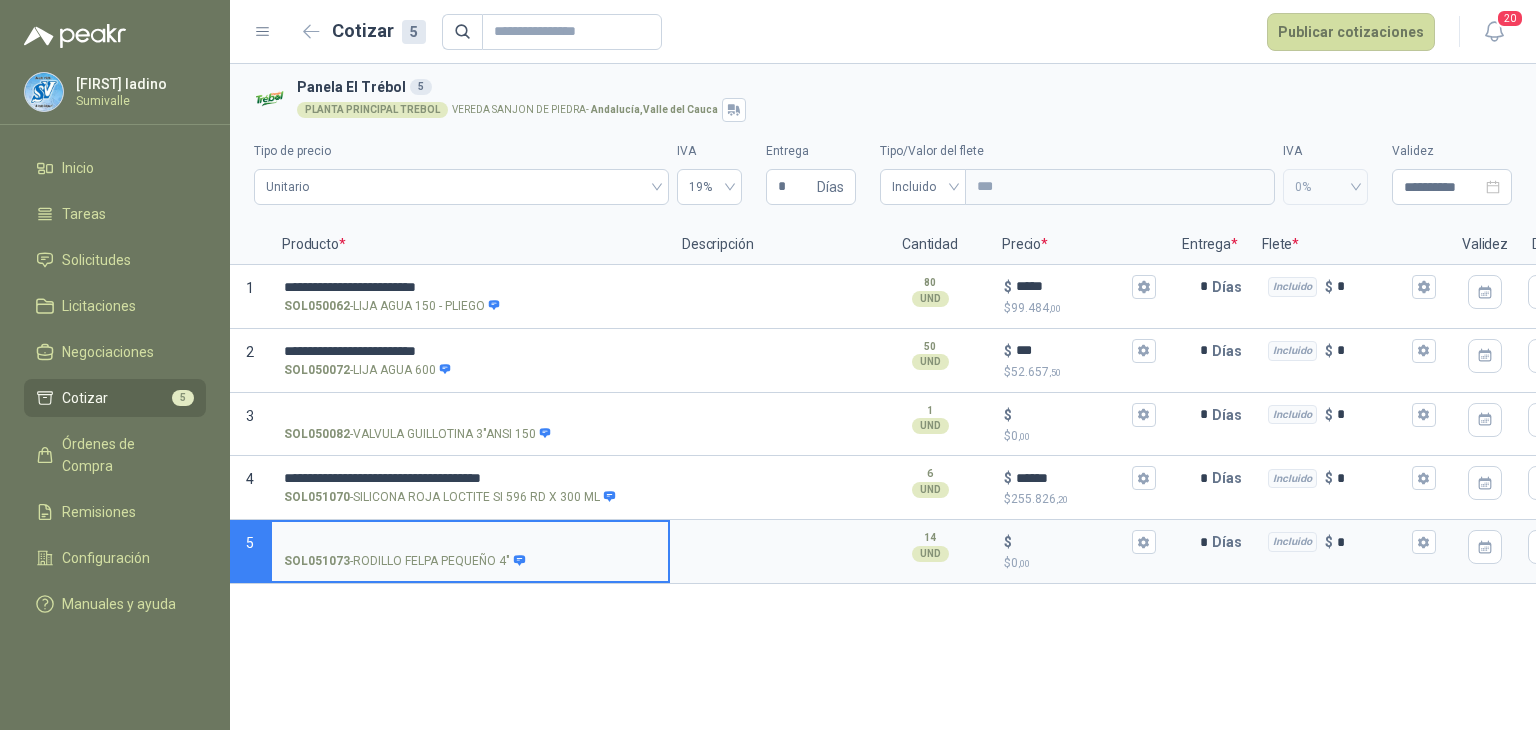 click on "SOL051073  -  RODILLO FELPA PEQUEÑO 4"" at bounding box center [470, 542] 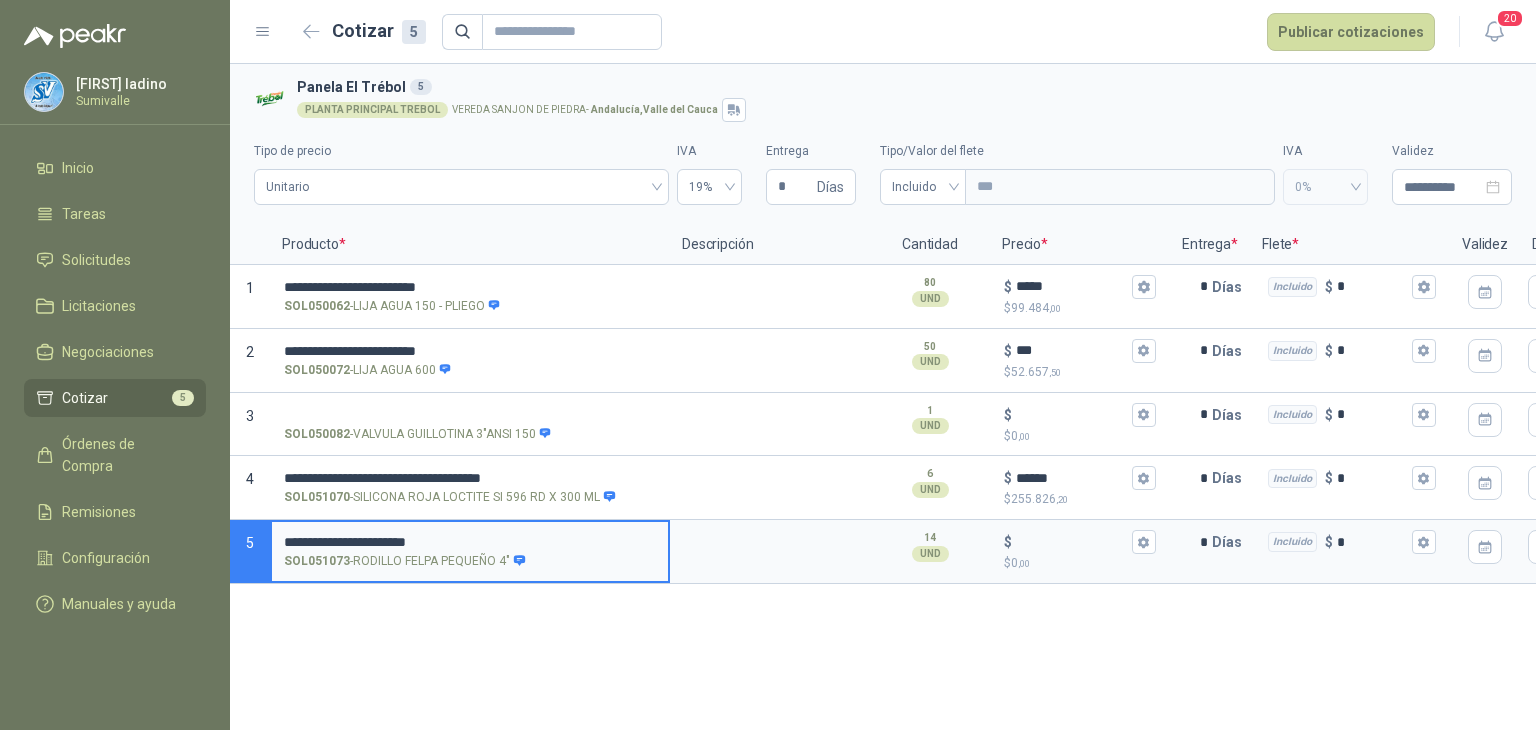 type 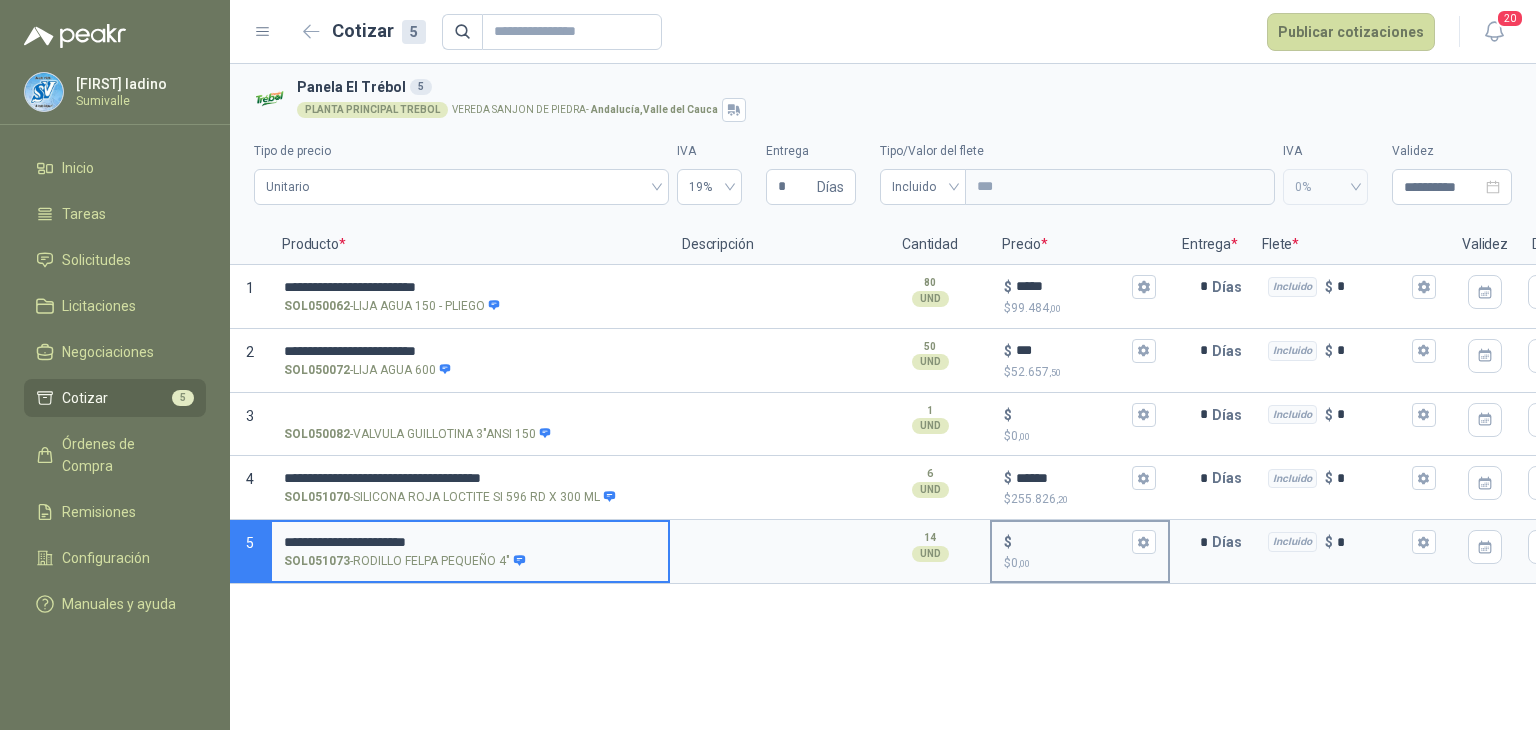 drag, startPoint x: 475, startPoint y: 539, endPoint x: 1051, endPoint y: 524, distance: 576.19525 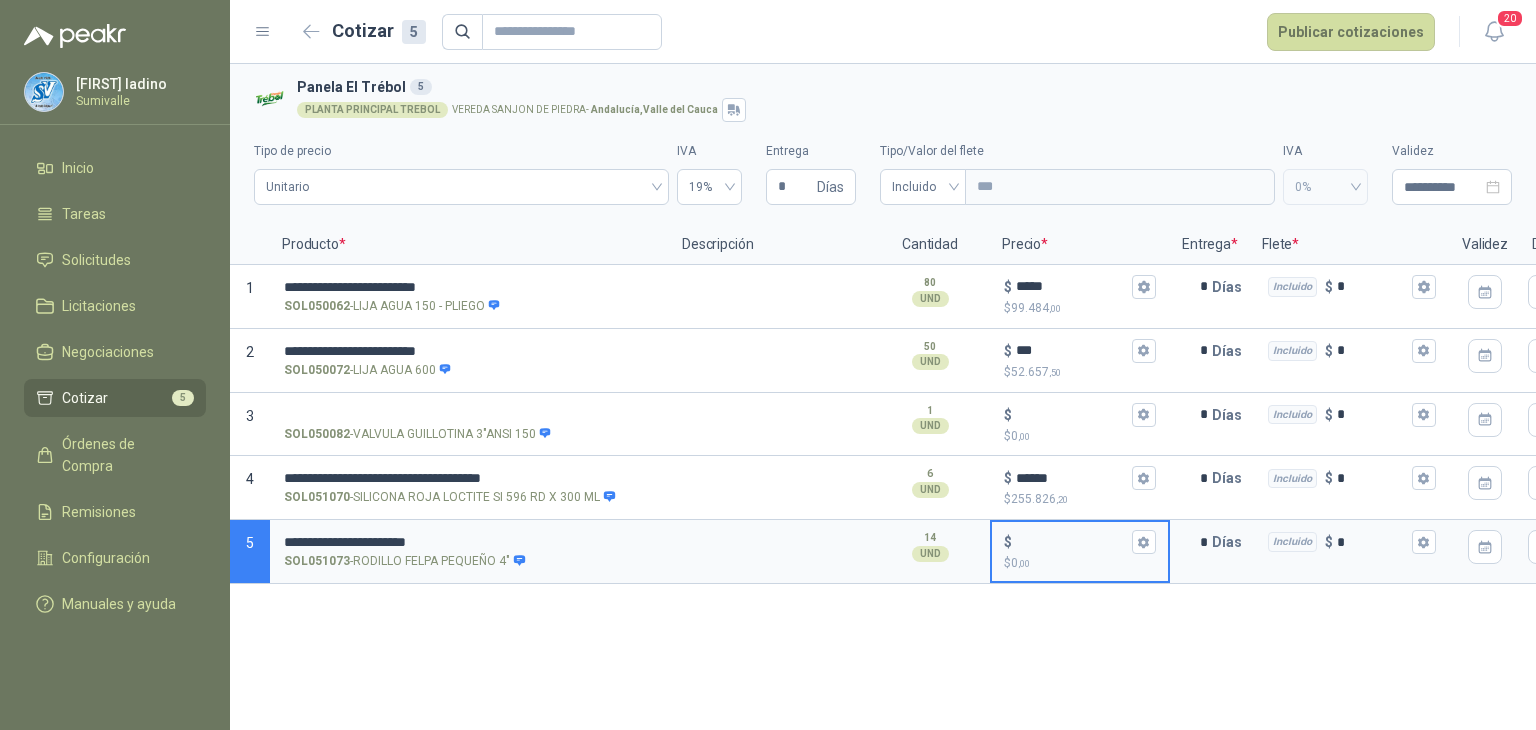 click on "$ $  0 ,00" at bounding box center [1072, 542] 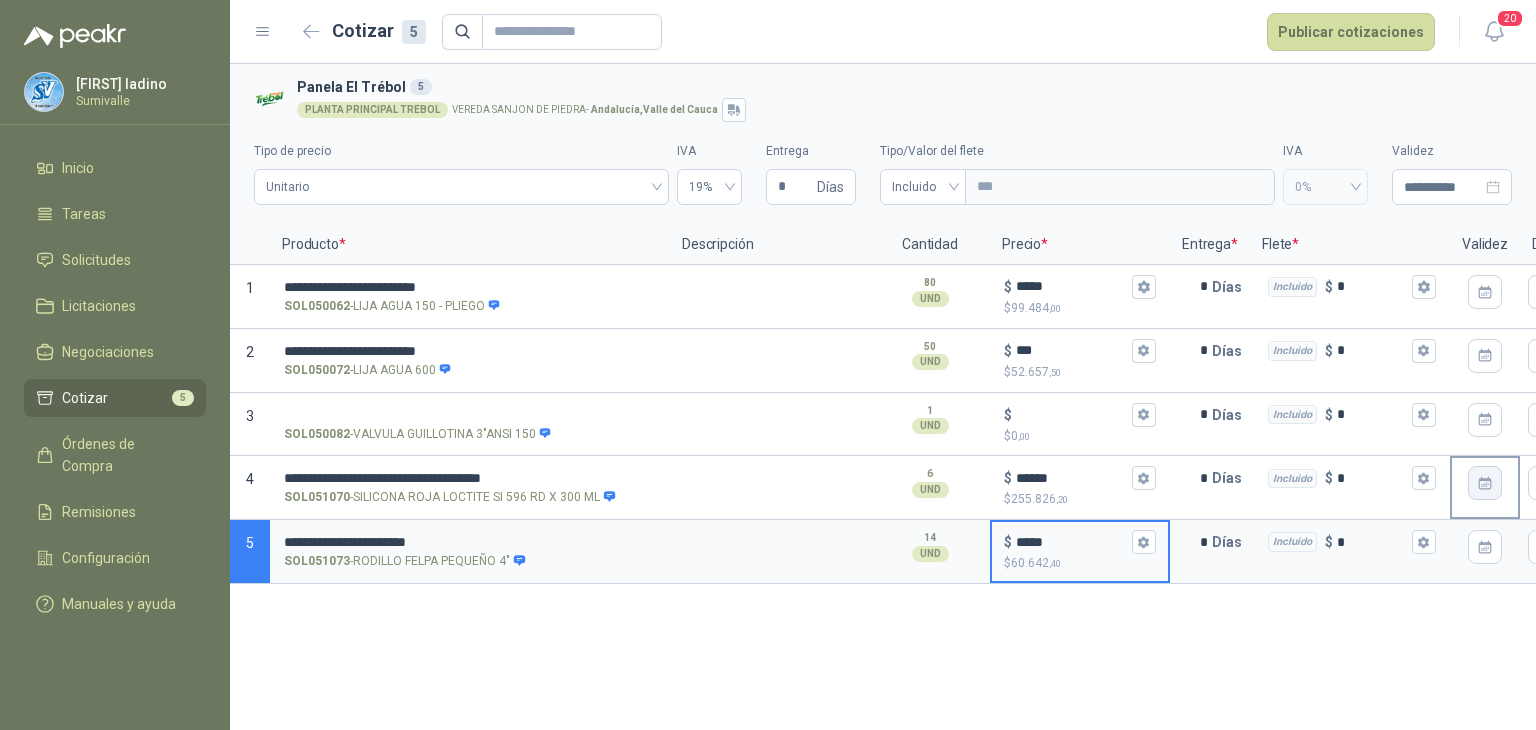 type on "*****" 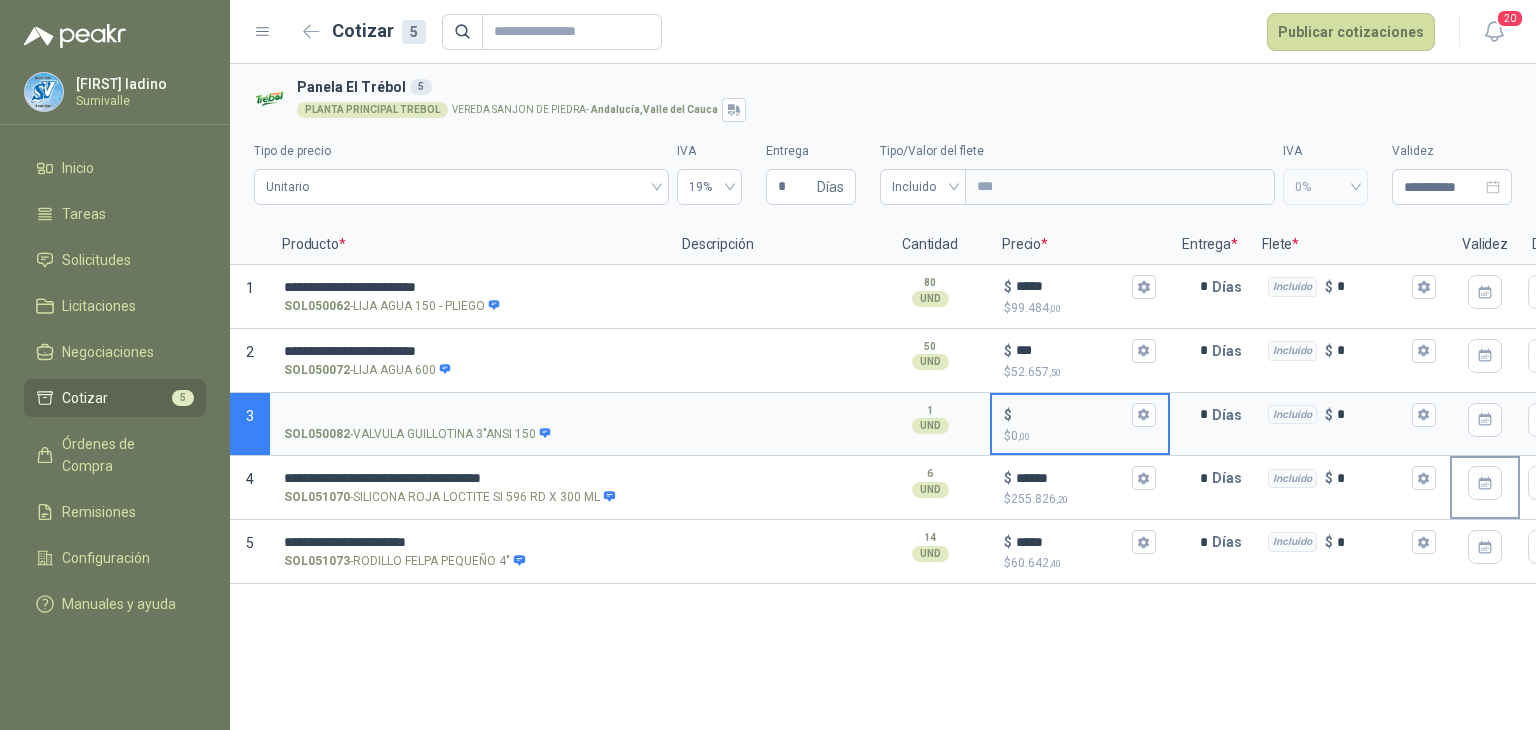 click on "$ $  0 ,00" at bounding box center (1072, 414) 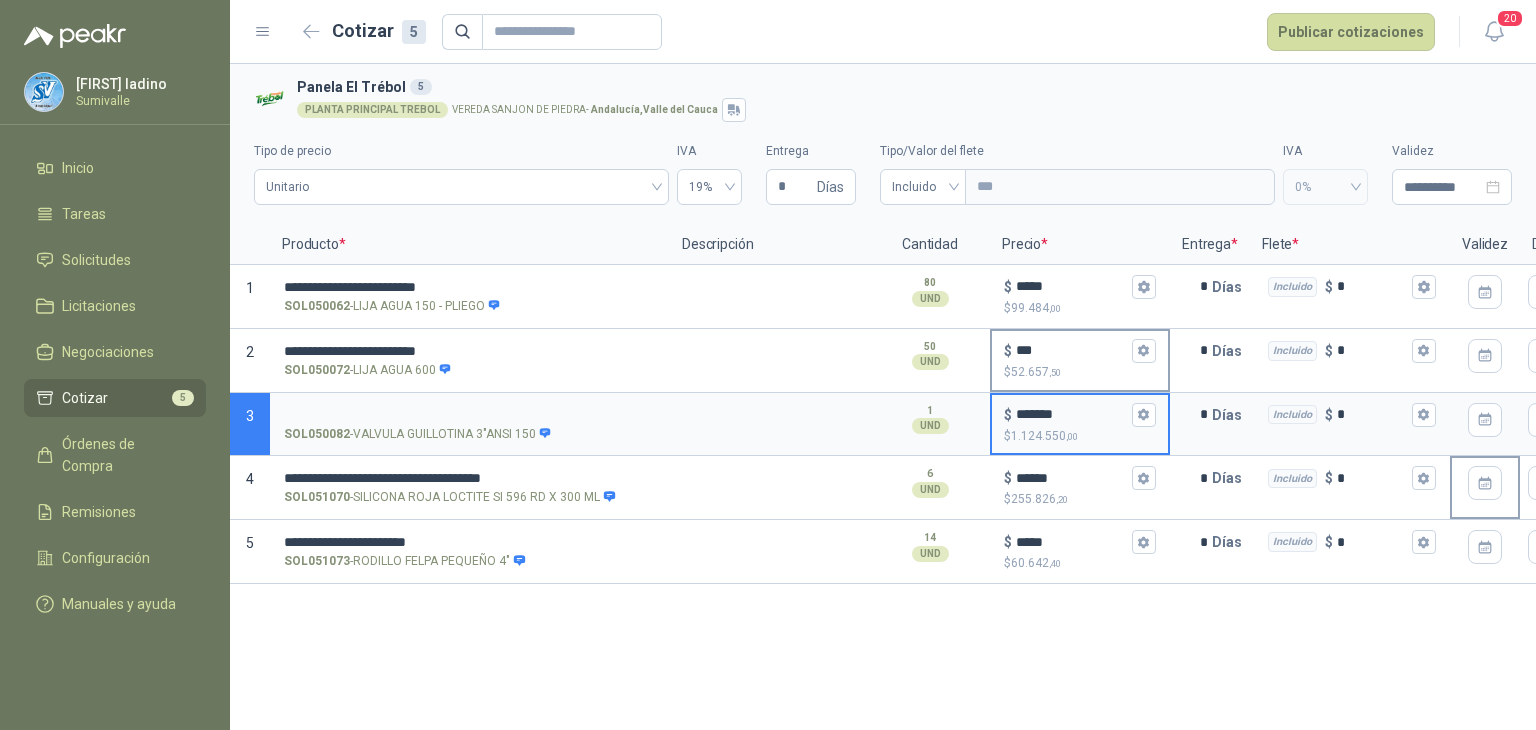 type on "*******" 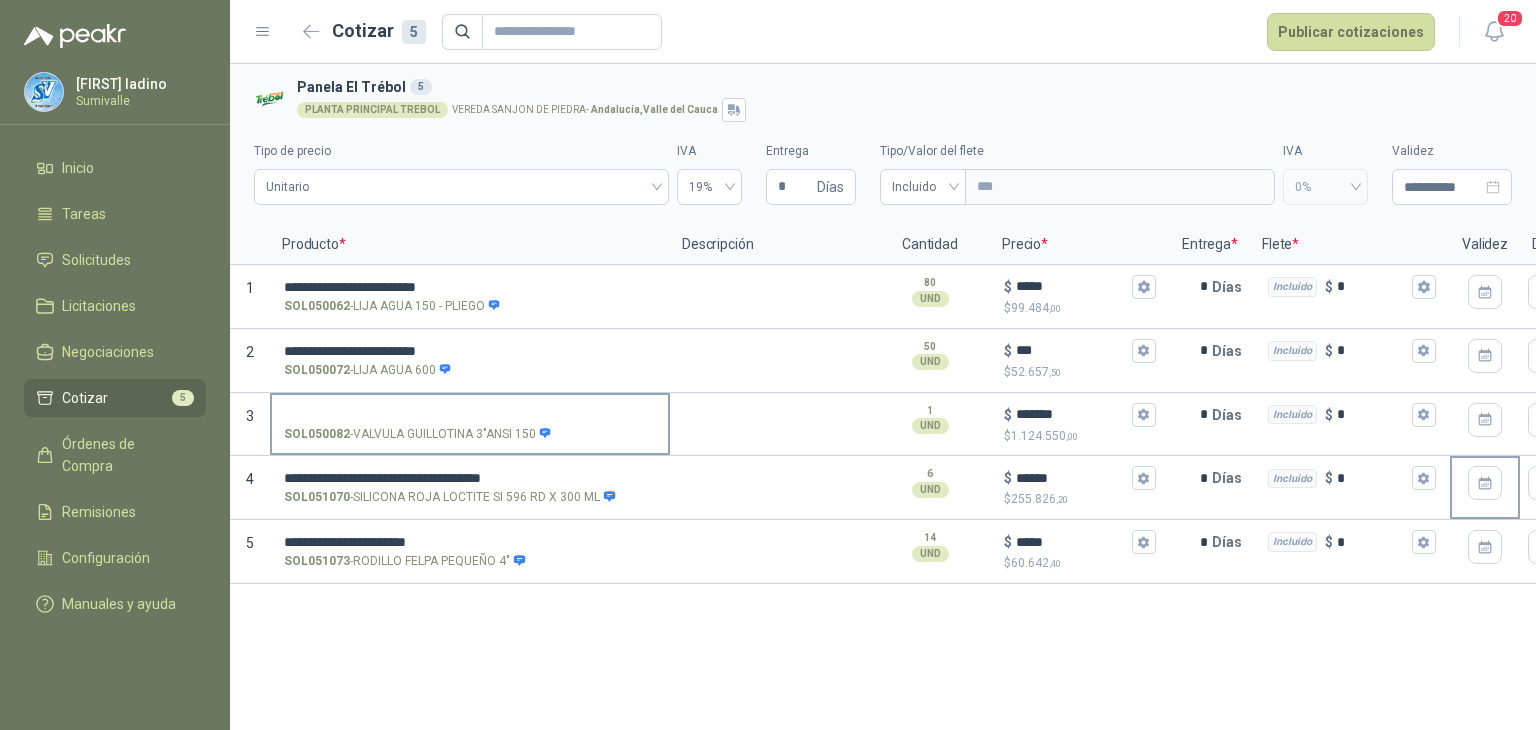 click on "SOL050082  -  VALVULA GUILLOTINA 3"ANSI 150" at bounding box center (470, 415) 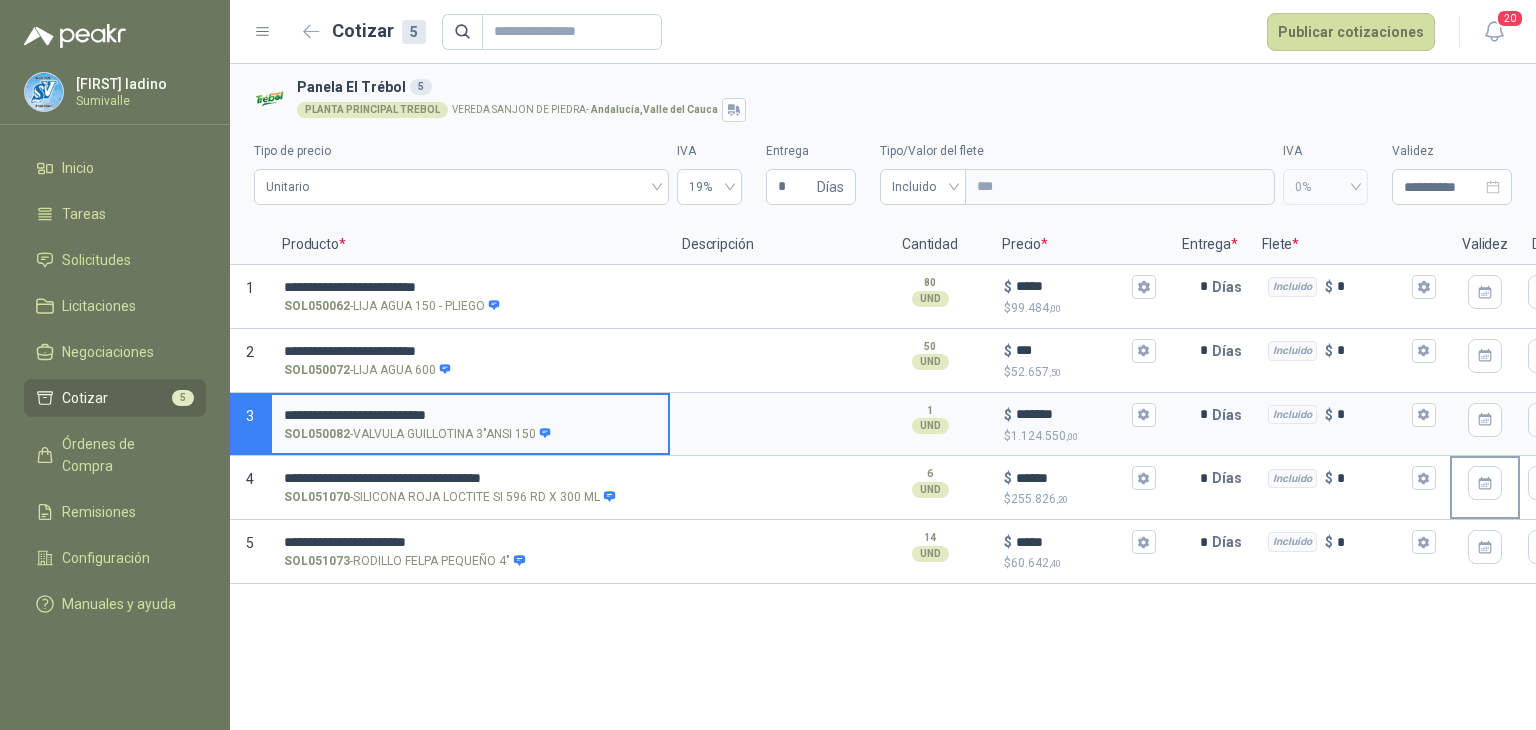 type 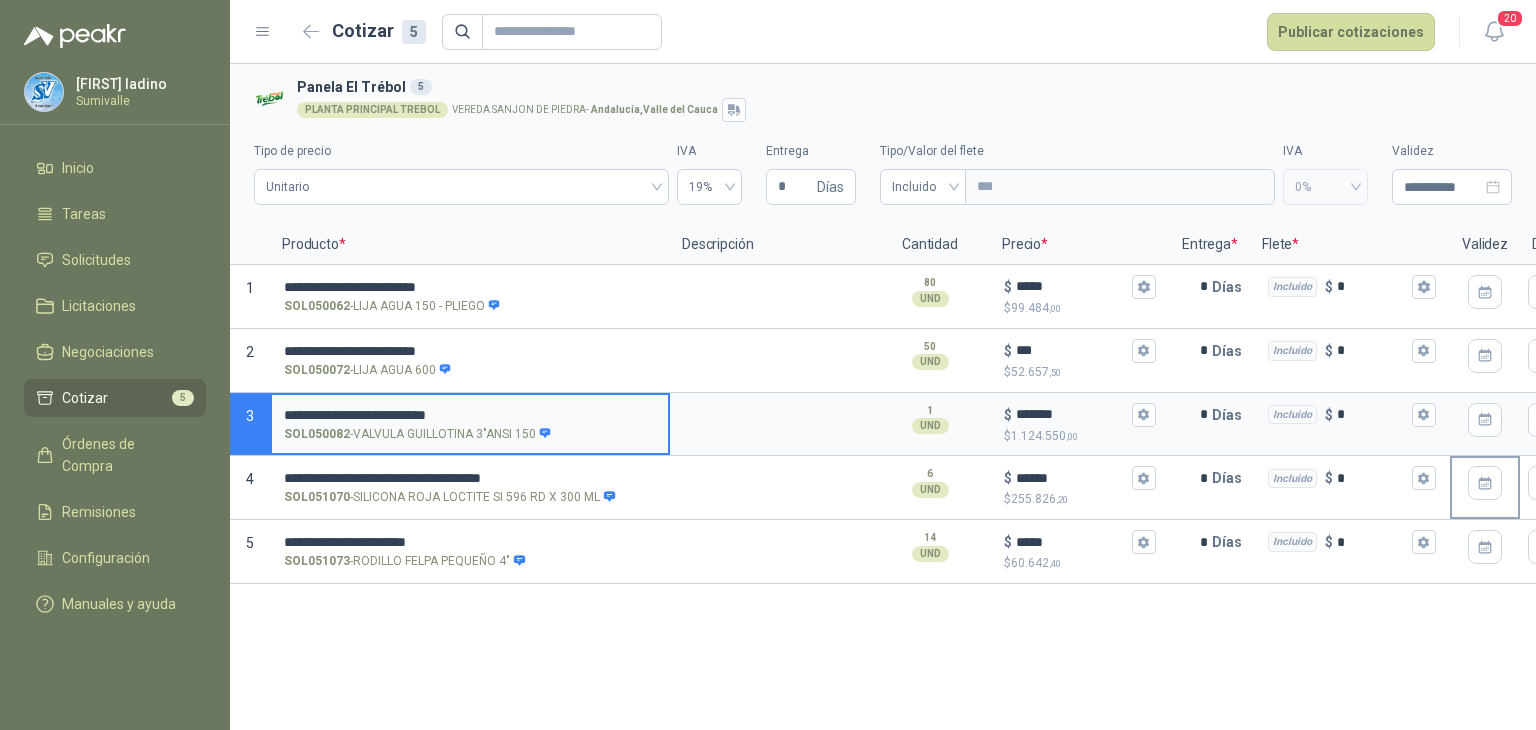 click on "**********" at bounding box center [470, 415] 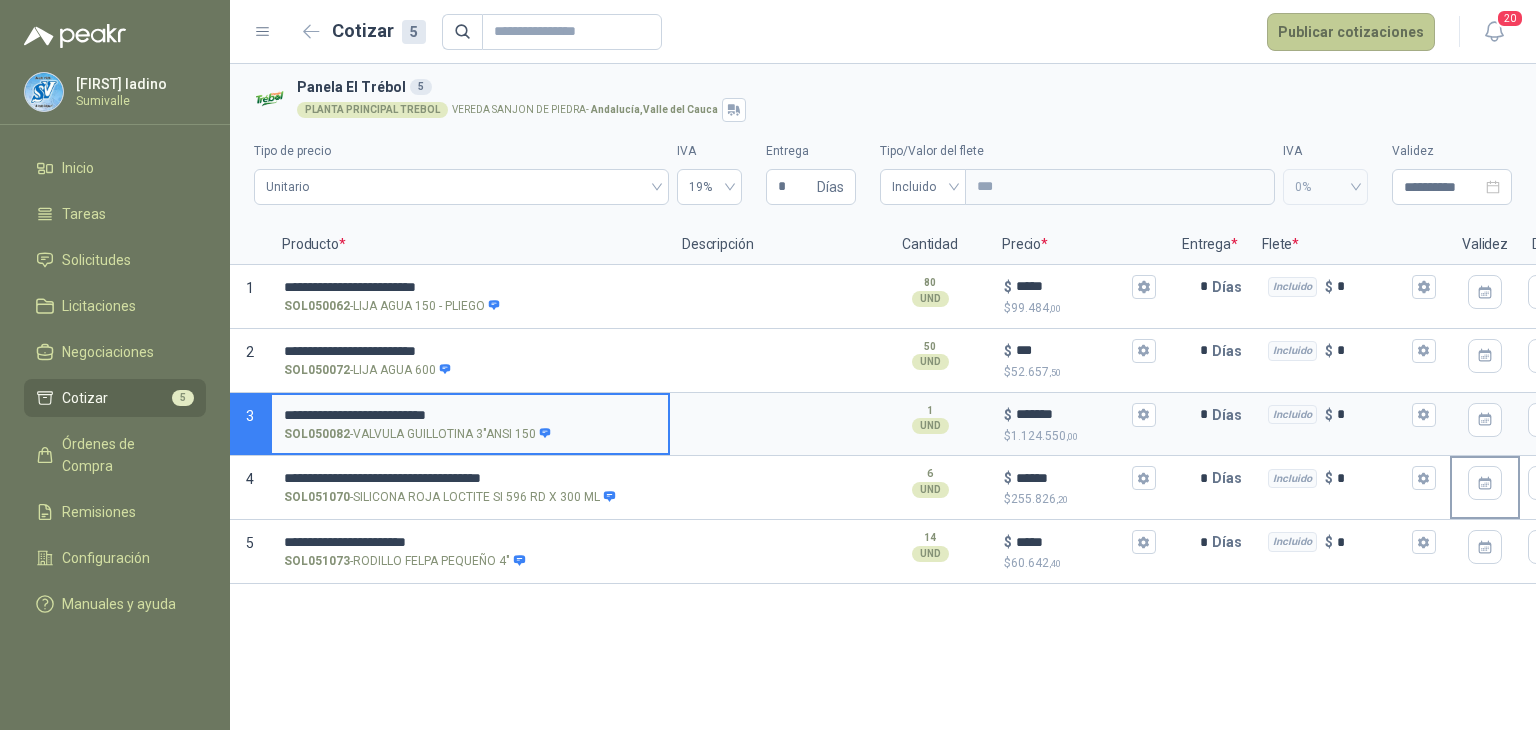 type on "**********" 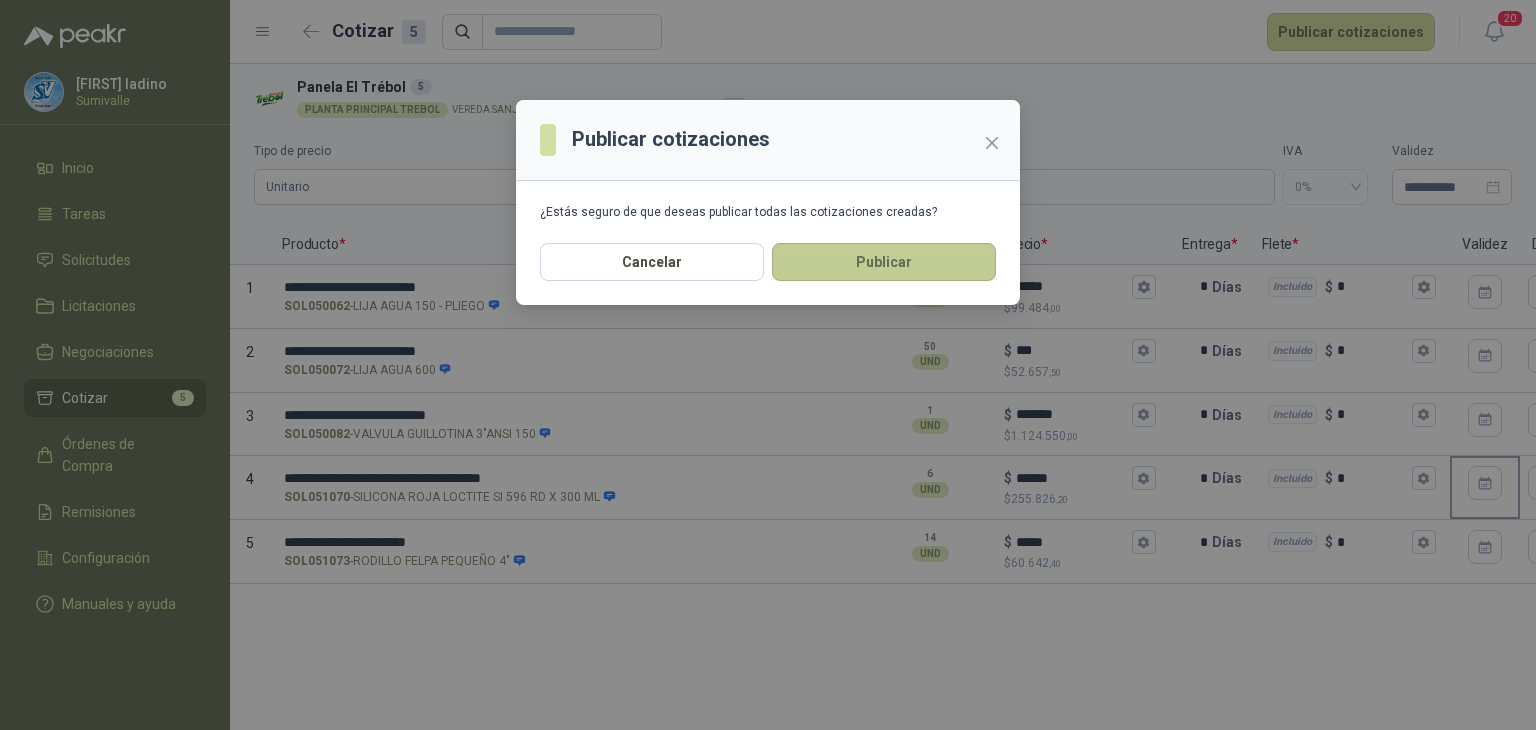 click on "Publicar" at bounding box center [884, 262] 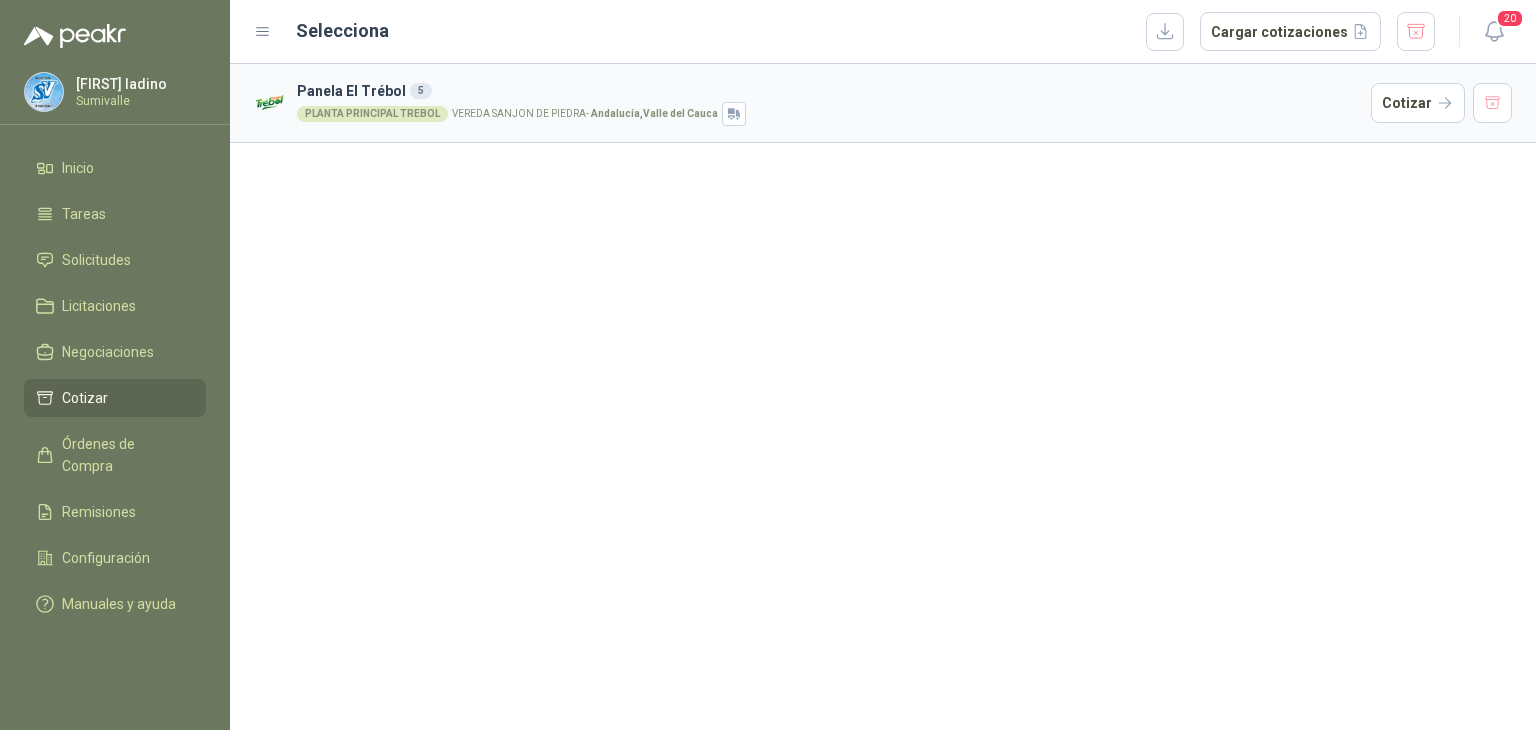 click on "Cotizar" at bounding box center [115, 398] 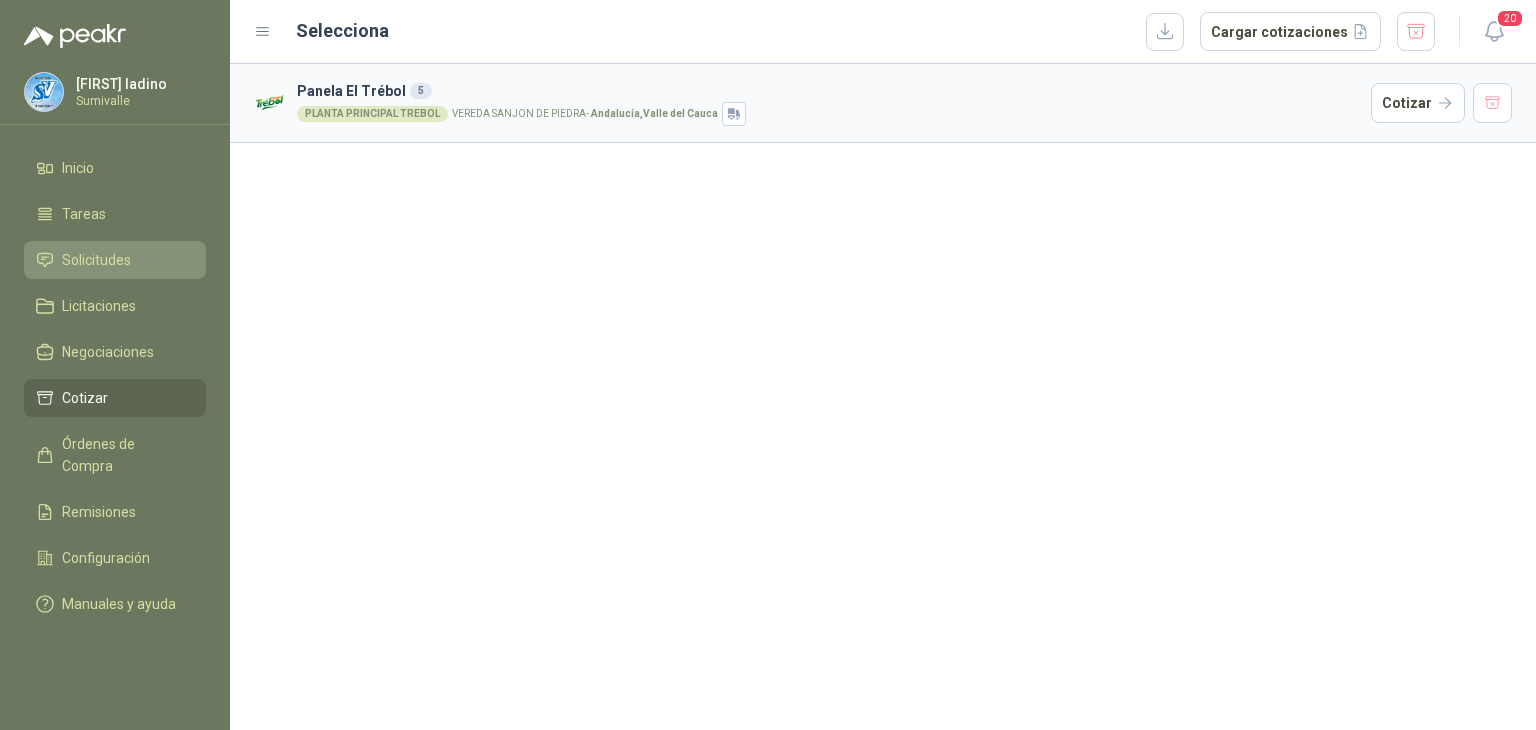click on "Solicitudes" at bounding box center [115, 260] 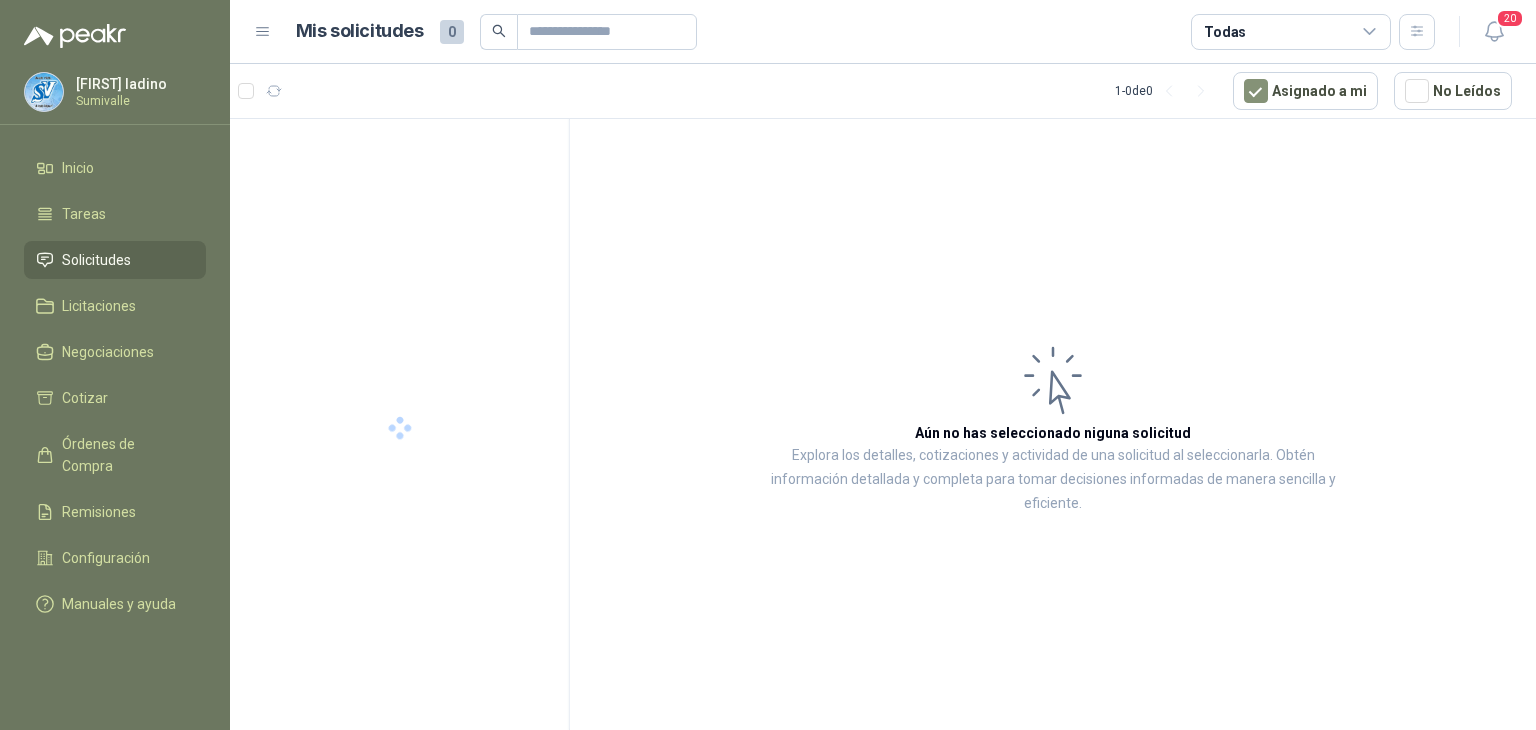 click on "Solicitudes" at bounding box center (115, 260) 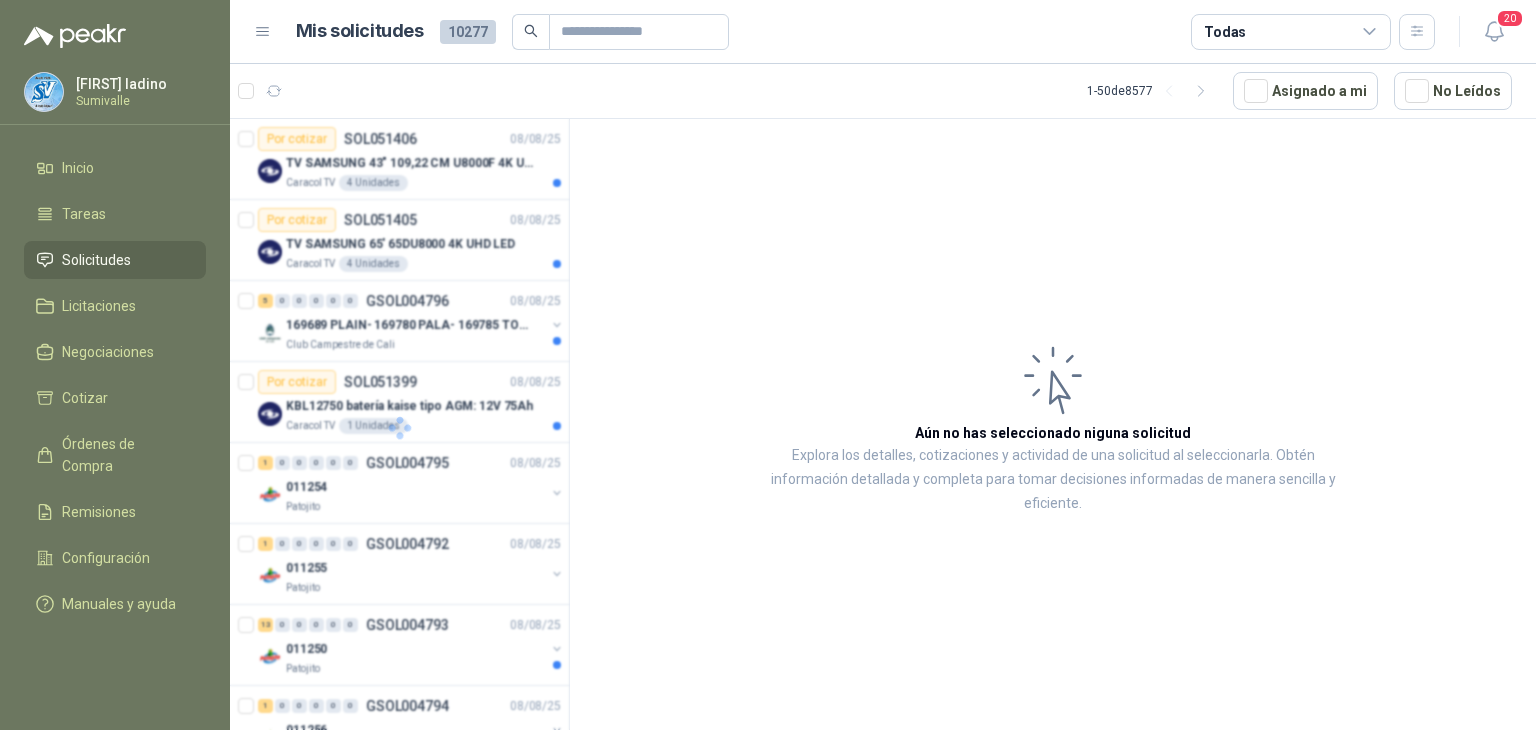 click on "Todas" at bounding box center (1291, 32) 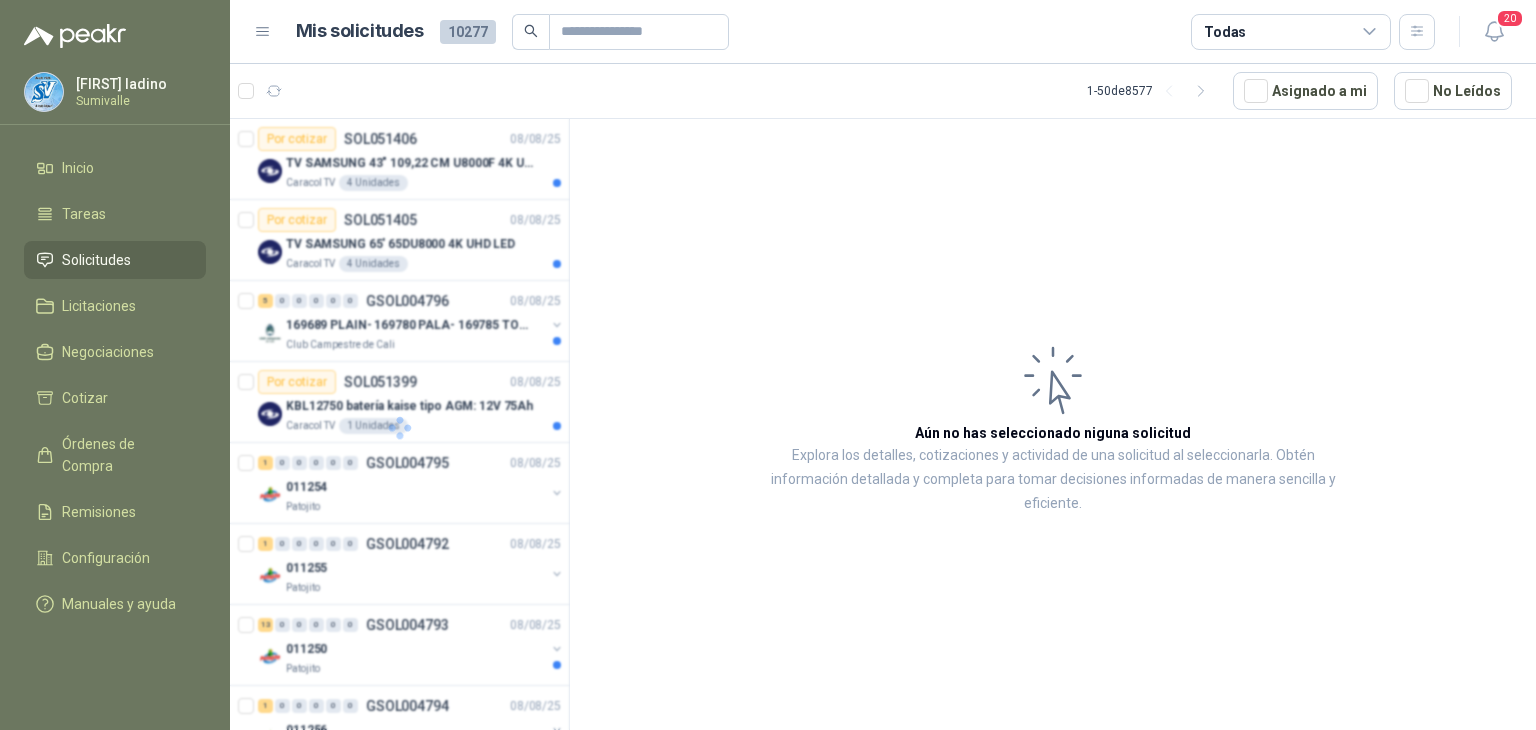click 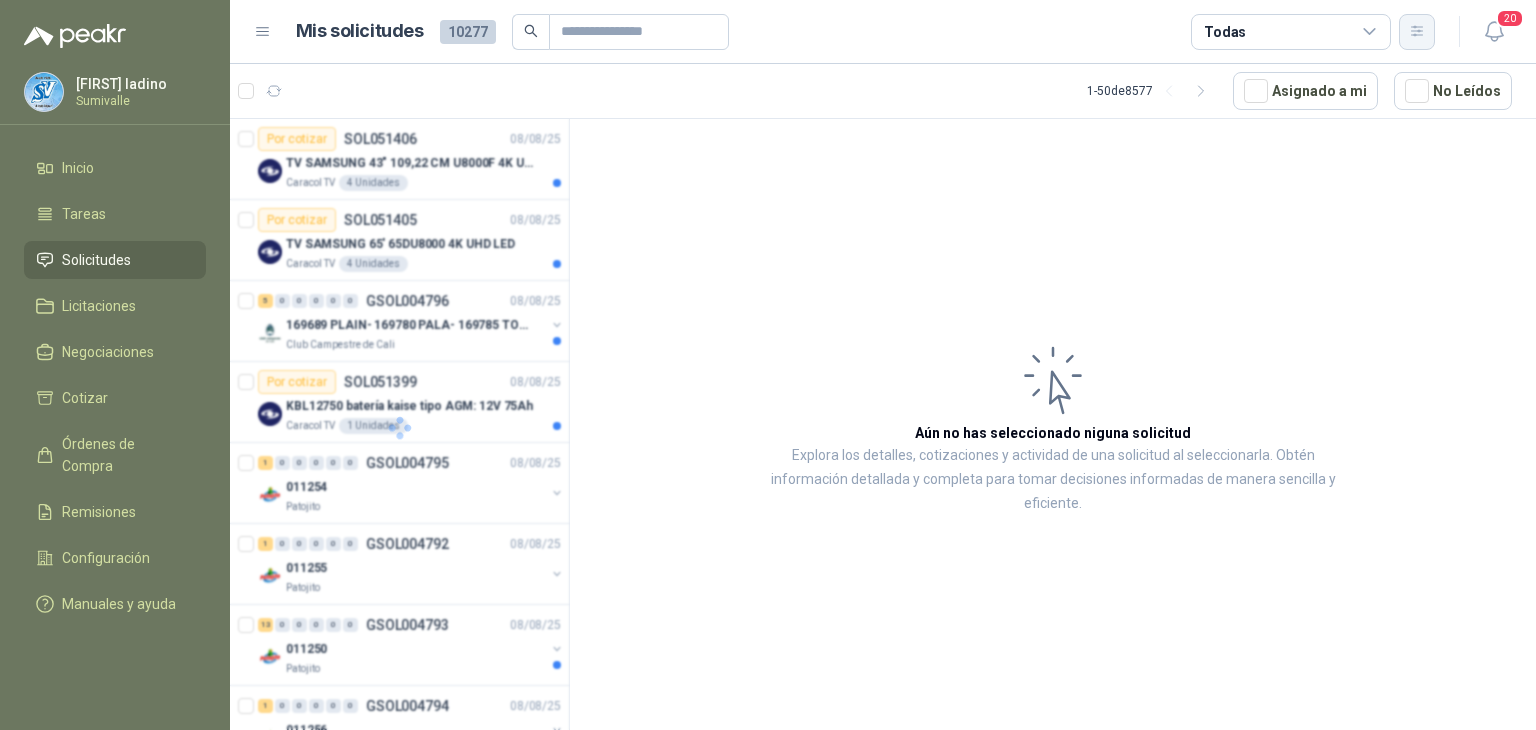 click at bounding box center (1417, 32) 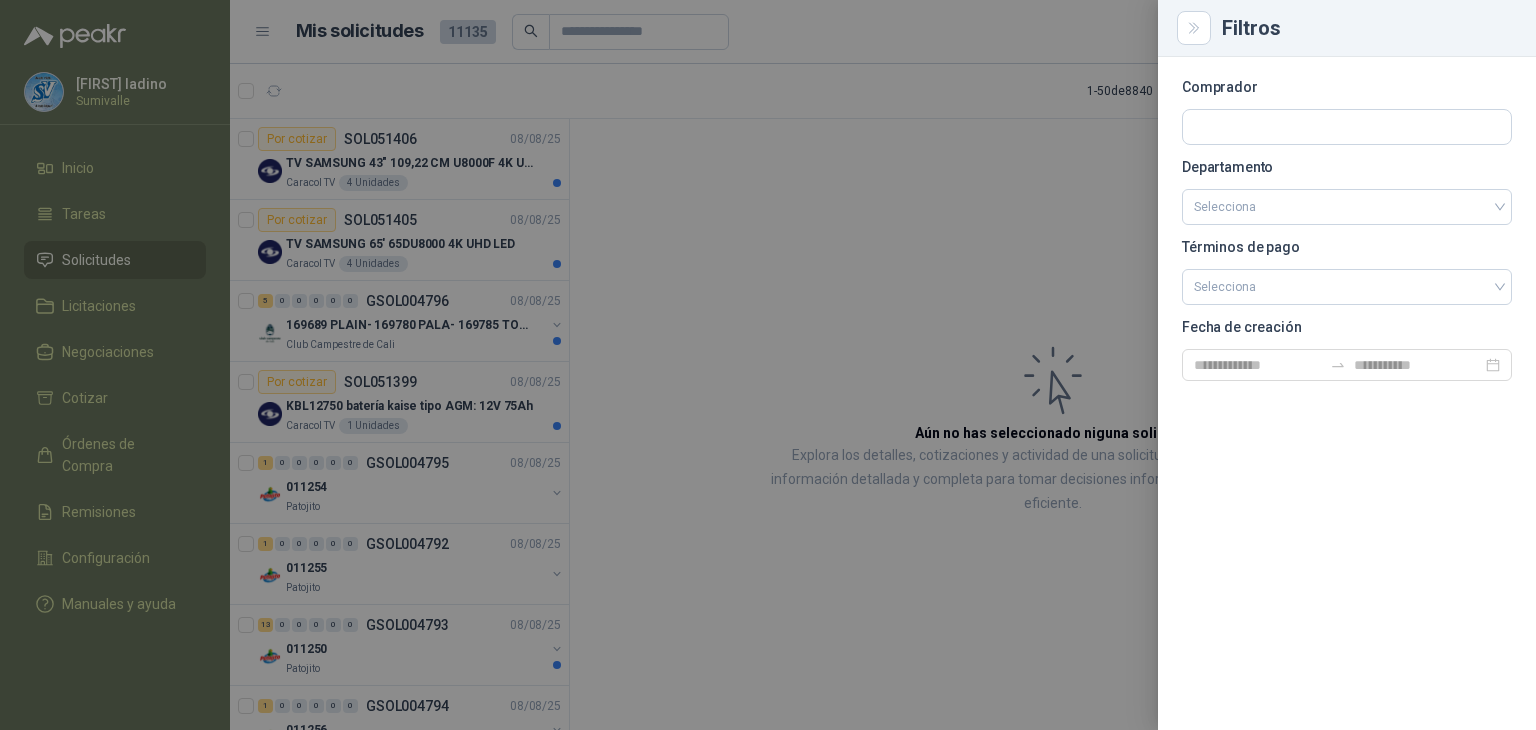 click on "Filtros" at bounding box center [1347, 28] 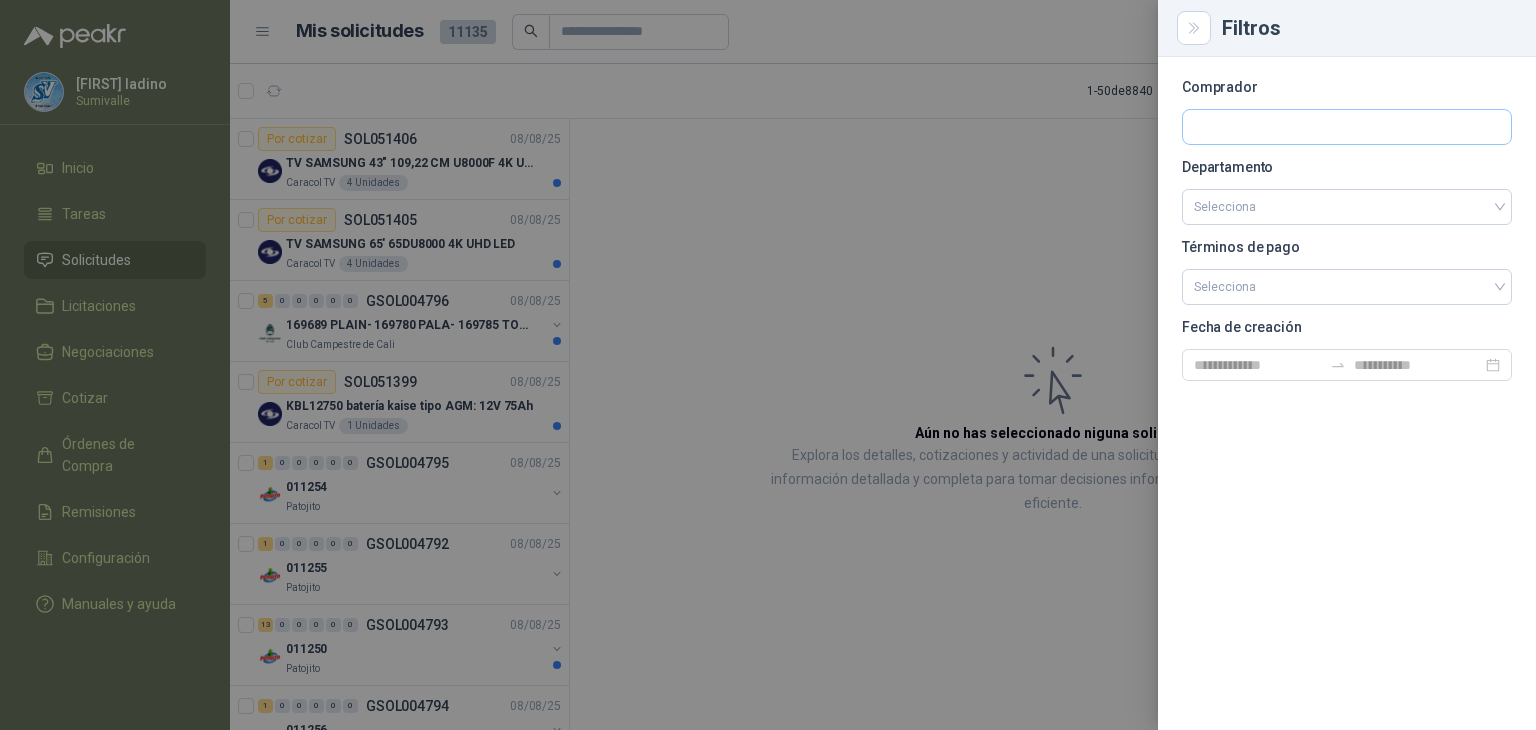 drag, startPoint x: 1268, startPoint y: 158, endPoint x: 1278, endPoint y: 141, distance: 19.723083 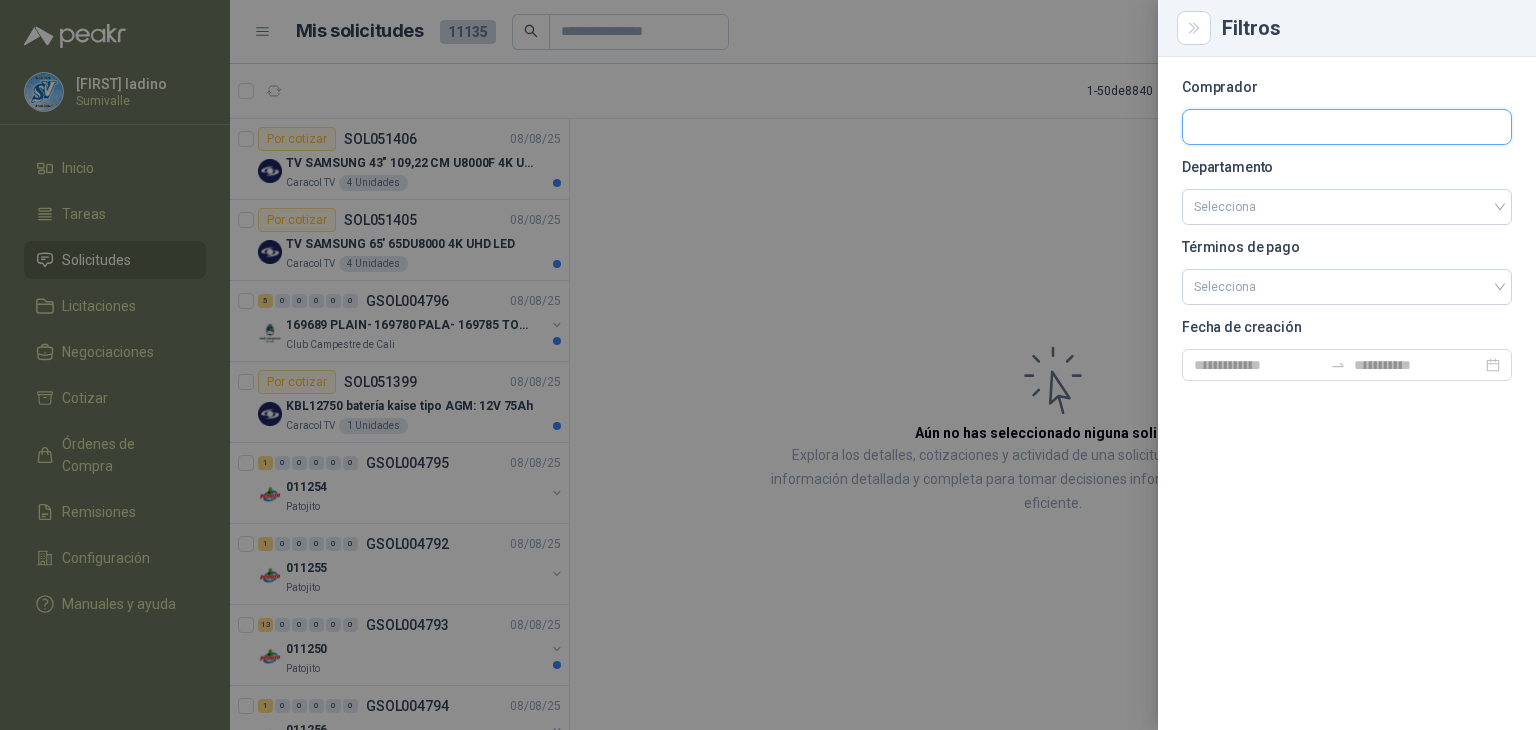 click at bounding box center (1347, 127) 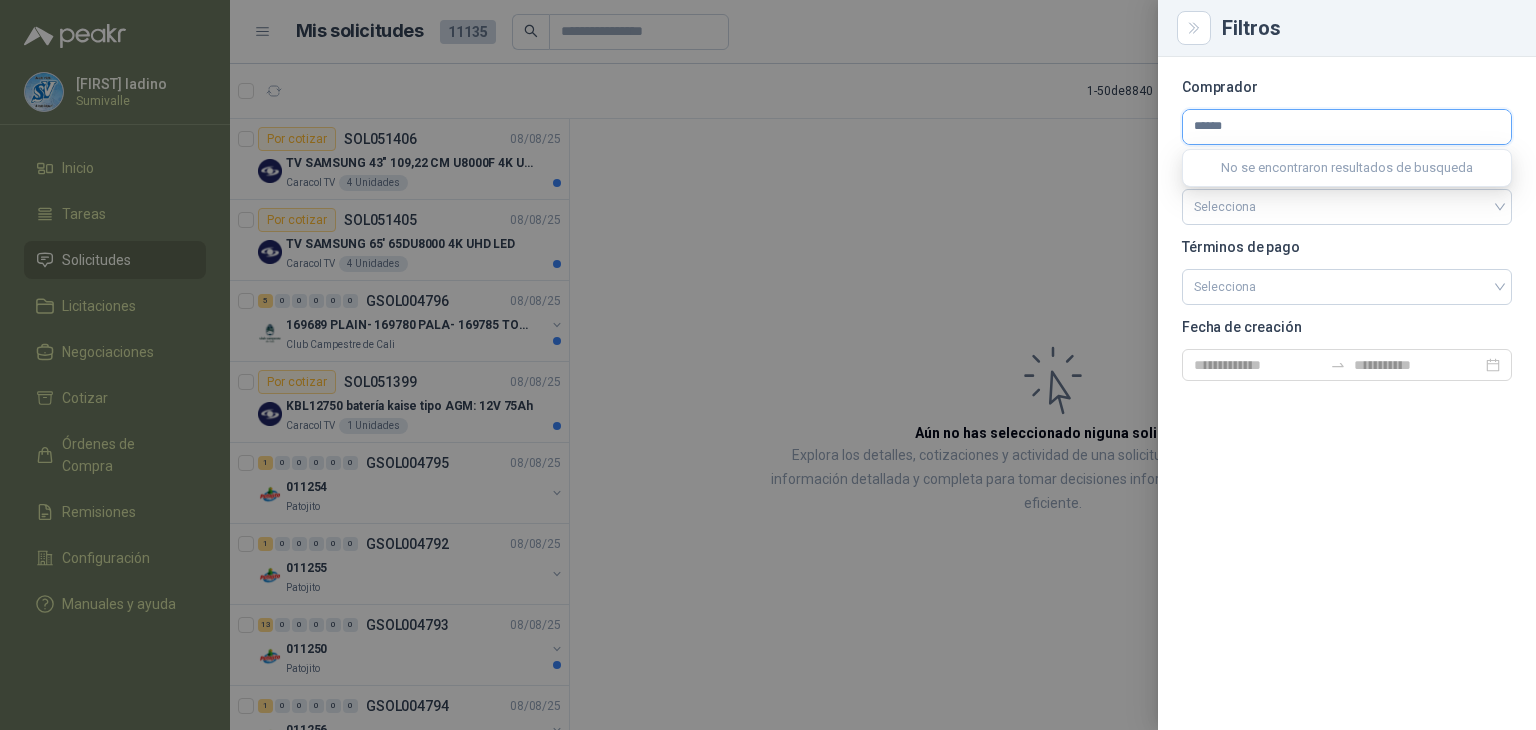 type on "******" 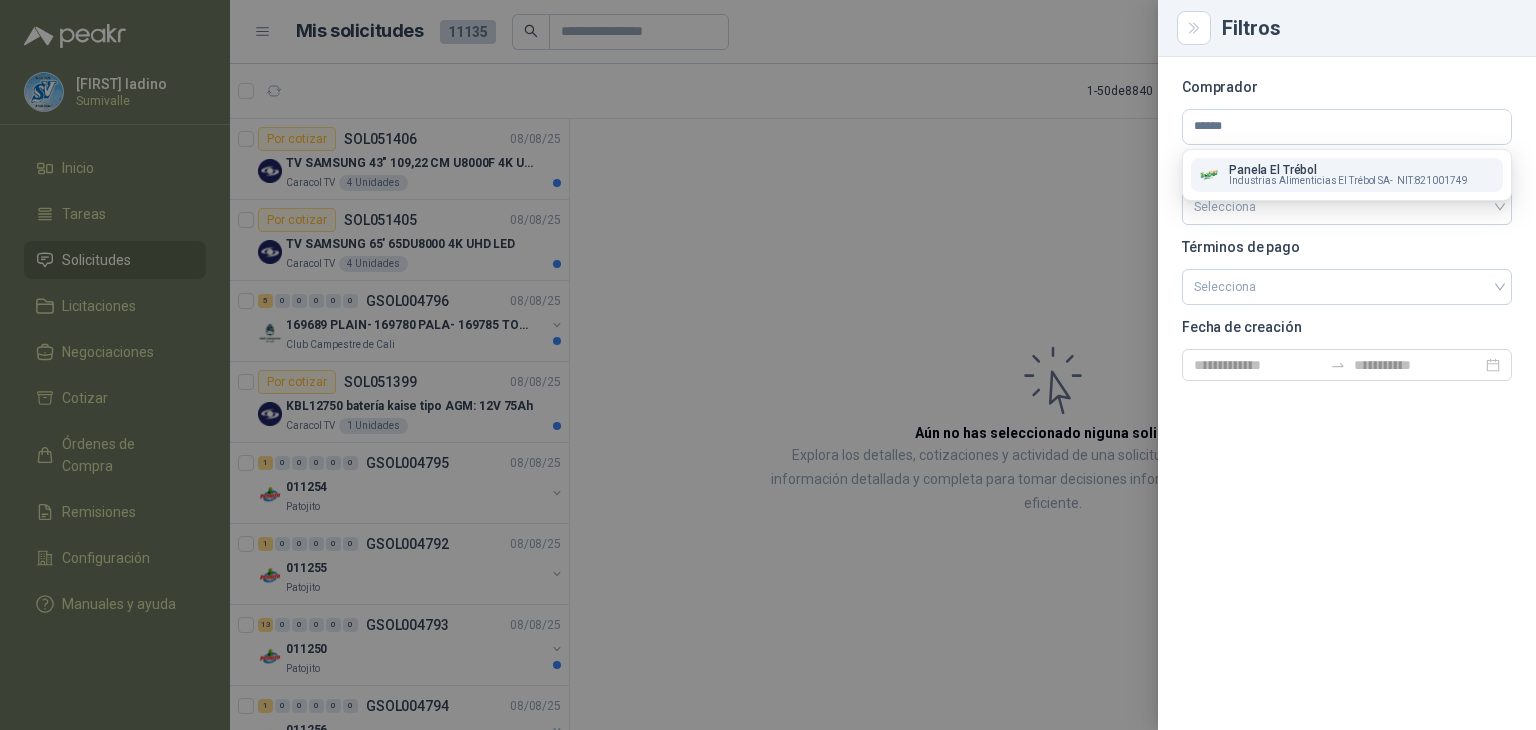 drag, startPoint x: 1295, startPoint y: 172, endPoint x: 1249, endPoint y: 659, distance: 489.16766 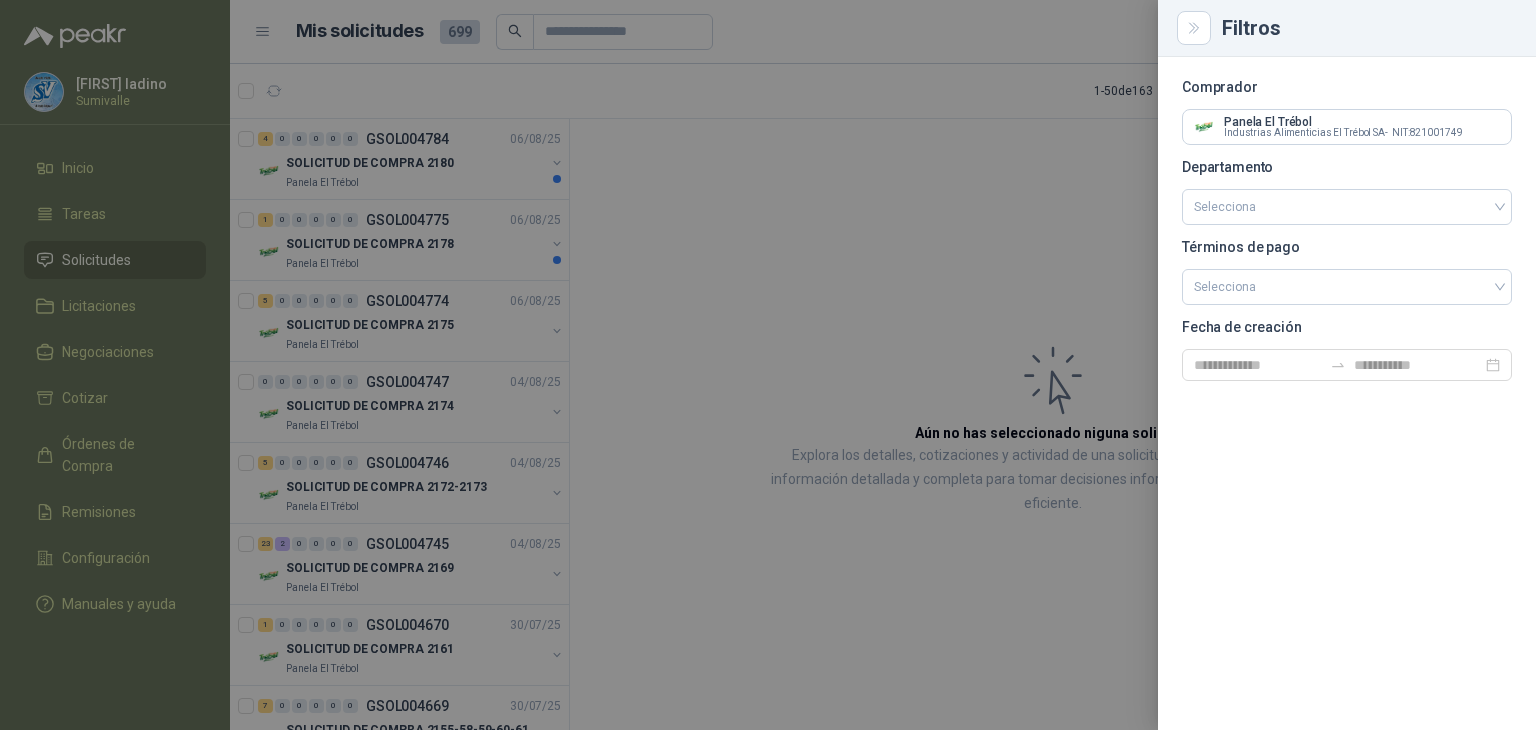 click at bounding box center (768, 365) 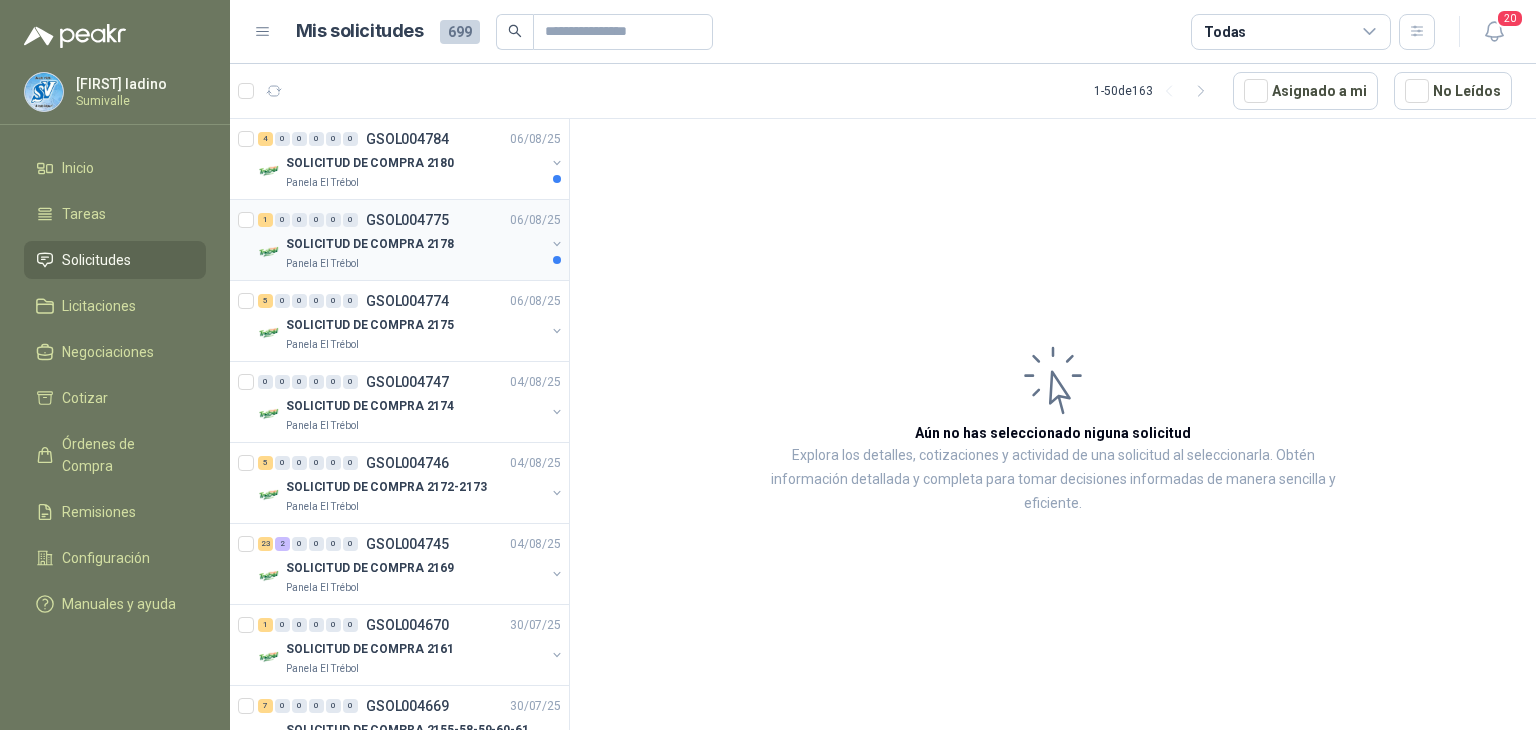 click on "SOLICITUD DE COMPRA 2178" at bounding box center [415, 244] 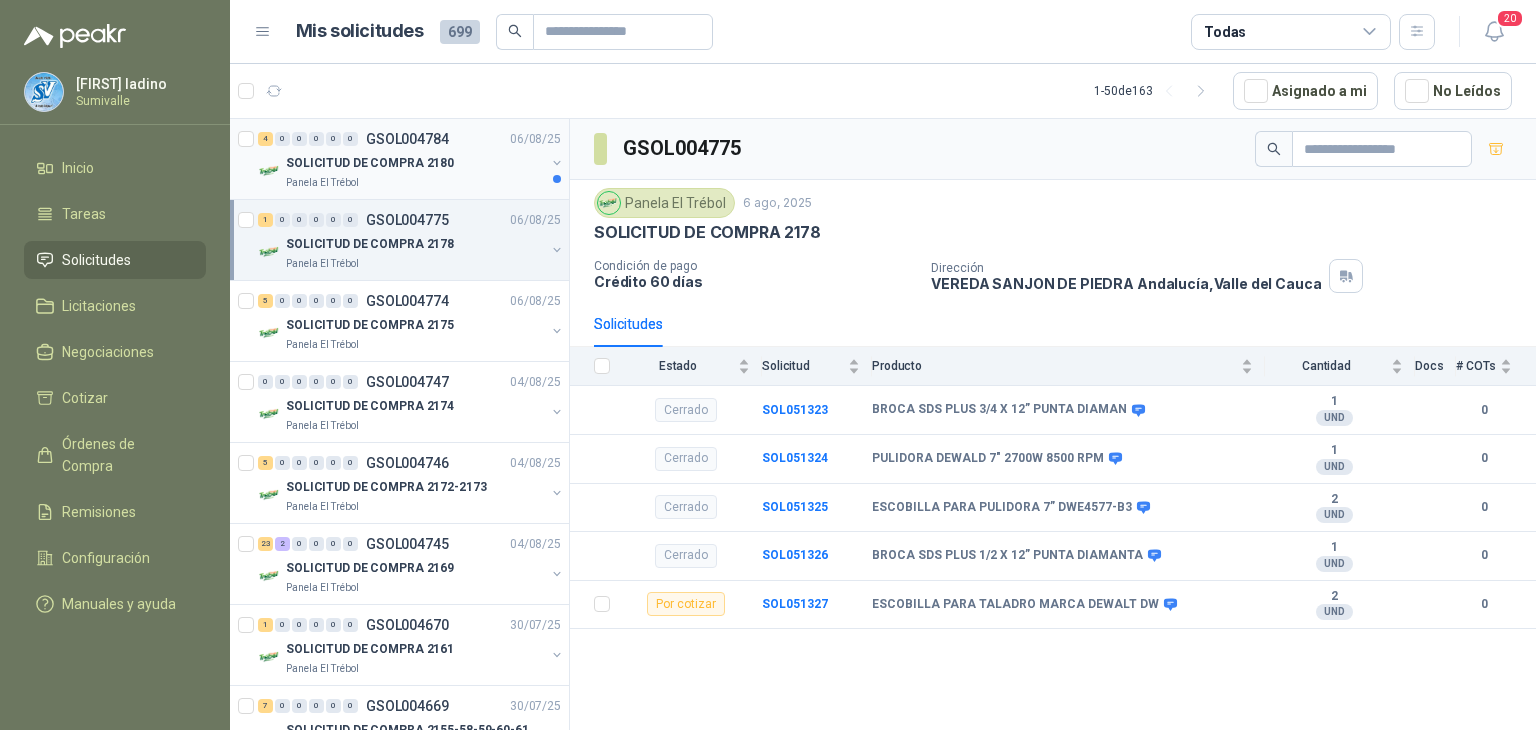 click on "4   0   0   0   0   0   GSOL004784 06/08/25" at bounding box center (411, 139) 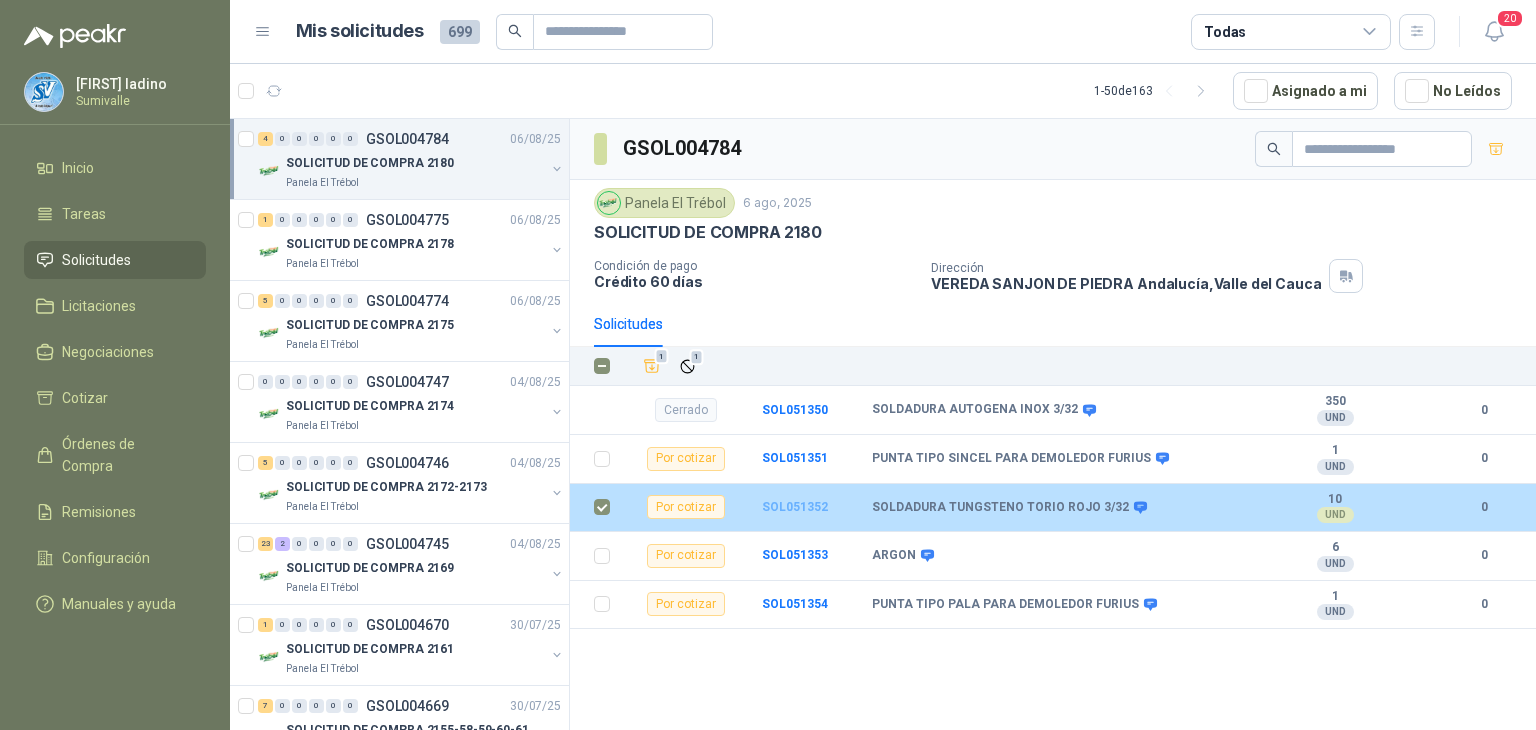 click on "SOL051352" at bounding box center (795, 507) 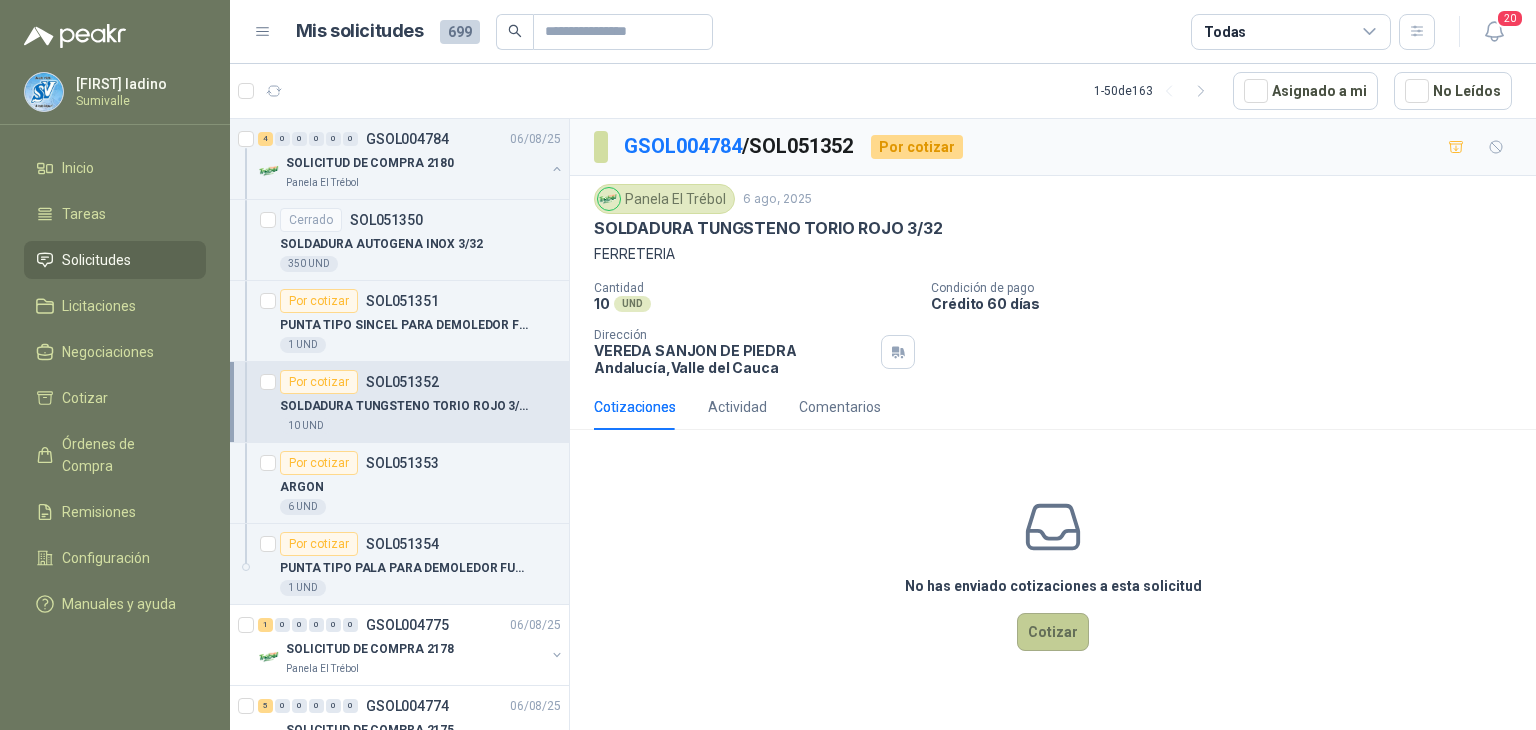 click on "Cotizar" at bounding box center [1053, 632] 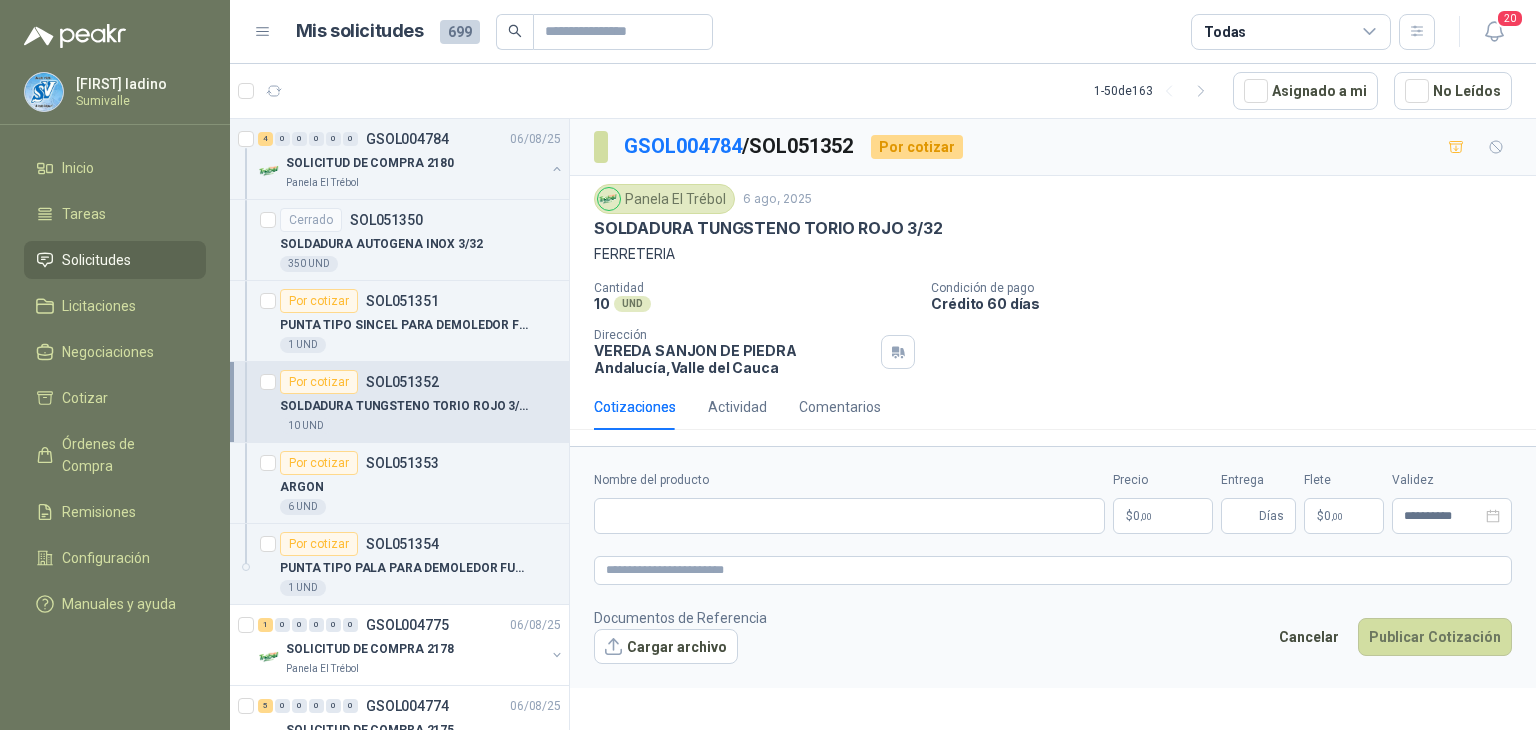 type 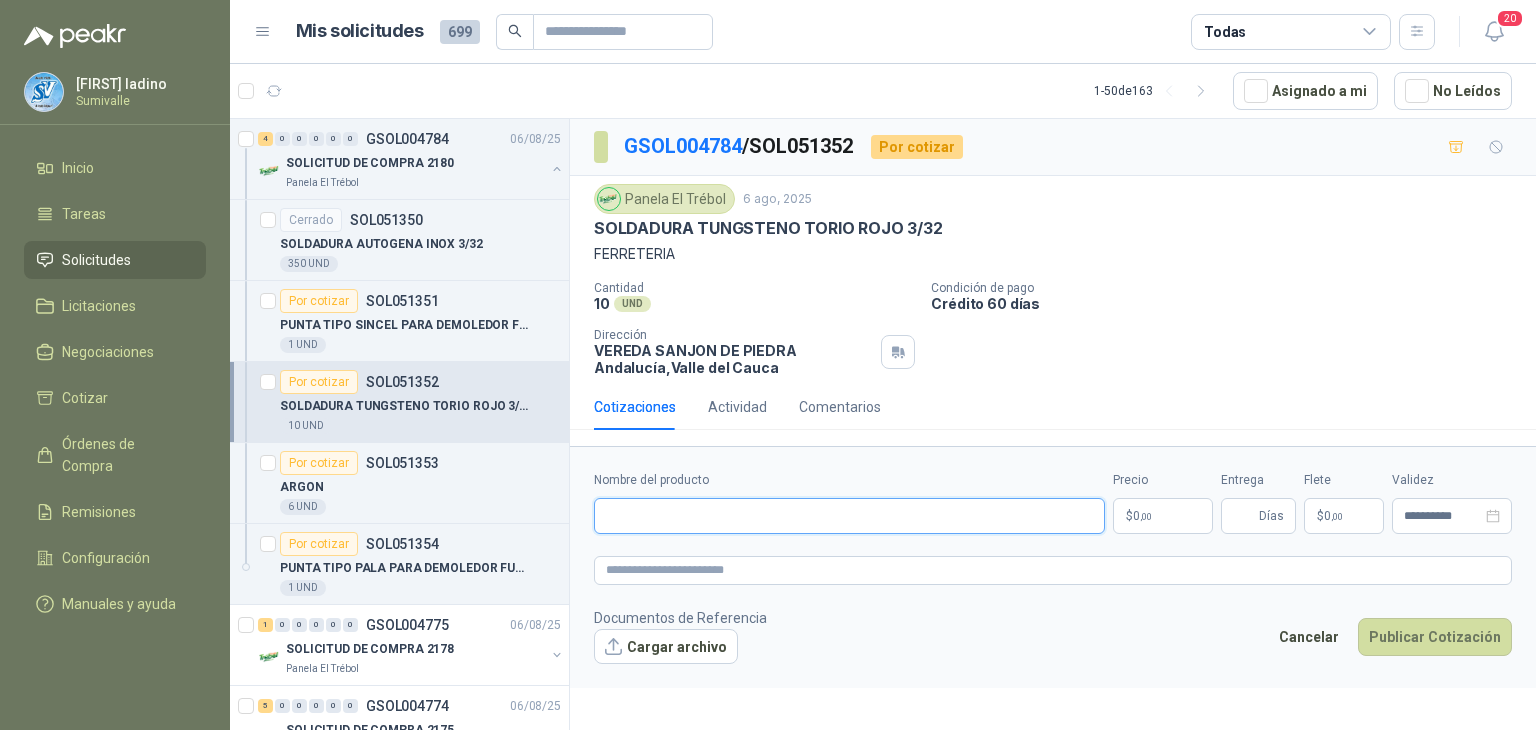 click on "Nombre del producto" at bounding box center [849, 516] 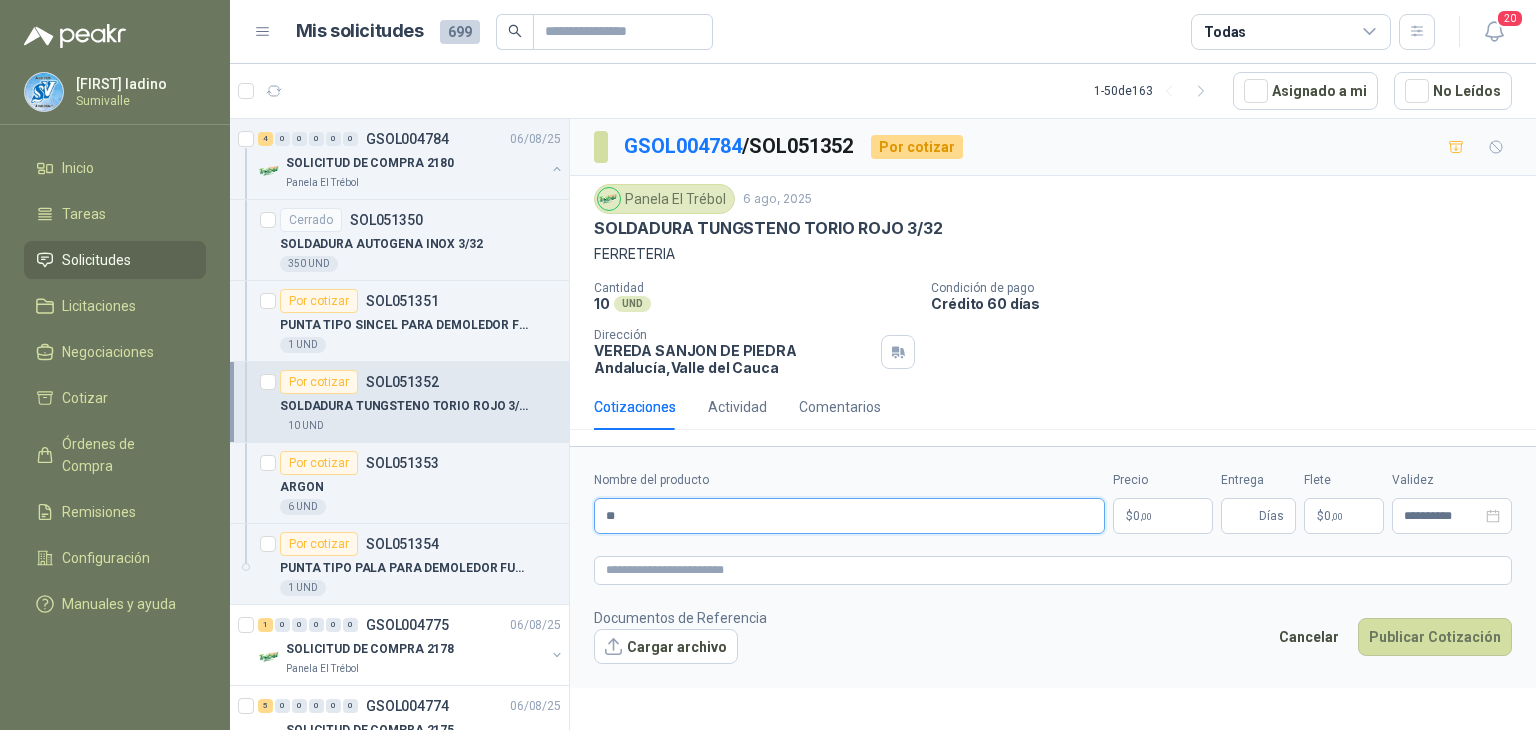 type on "*" 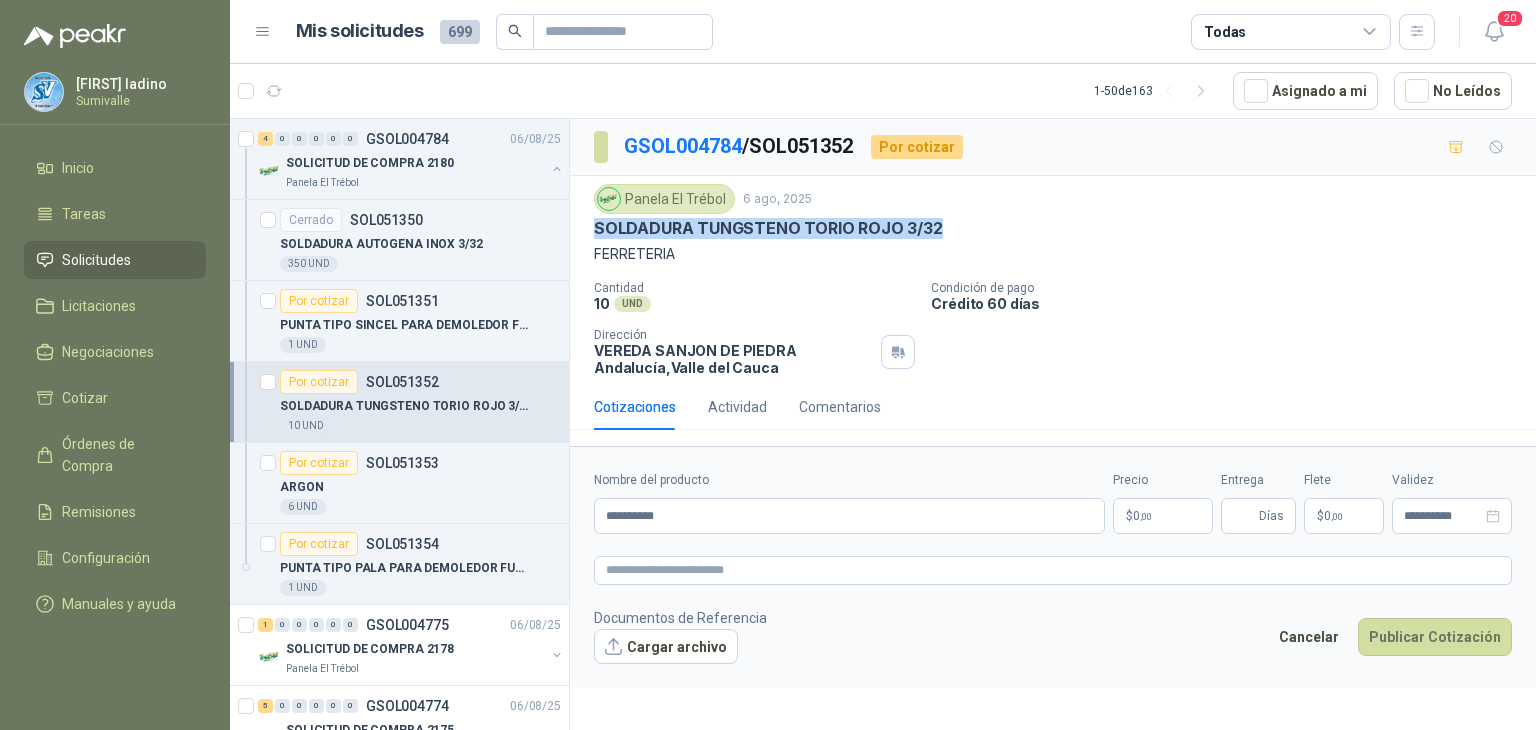 drag, startPoint x: 934, startPoint y: 233, endPoint x: 584, endPoint y: 221, distance: 350.20566 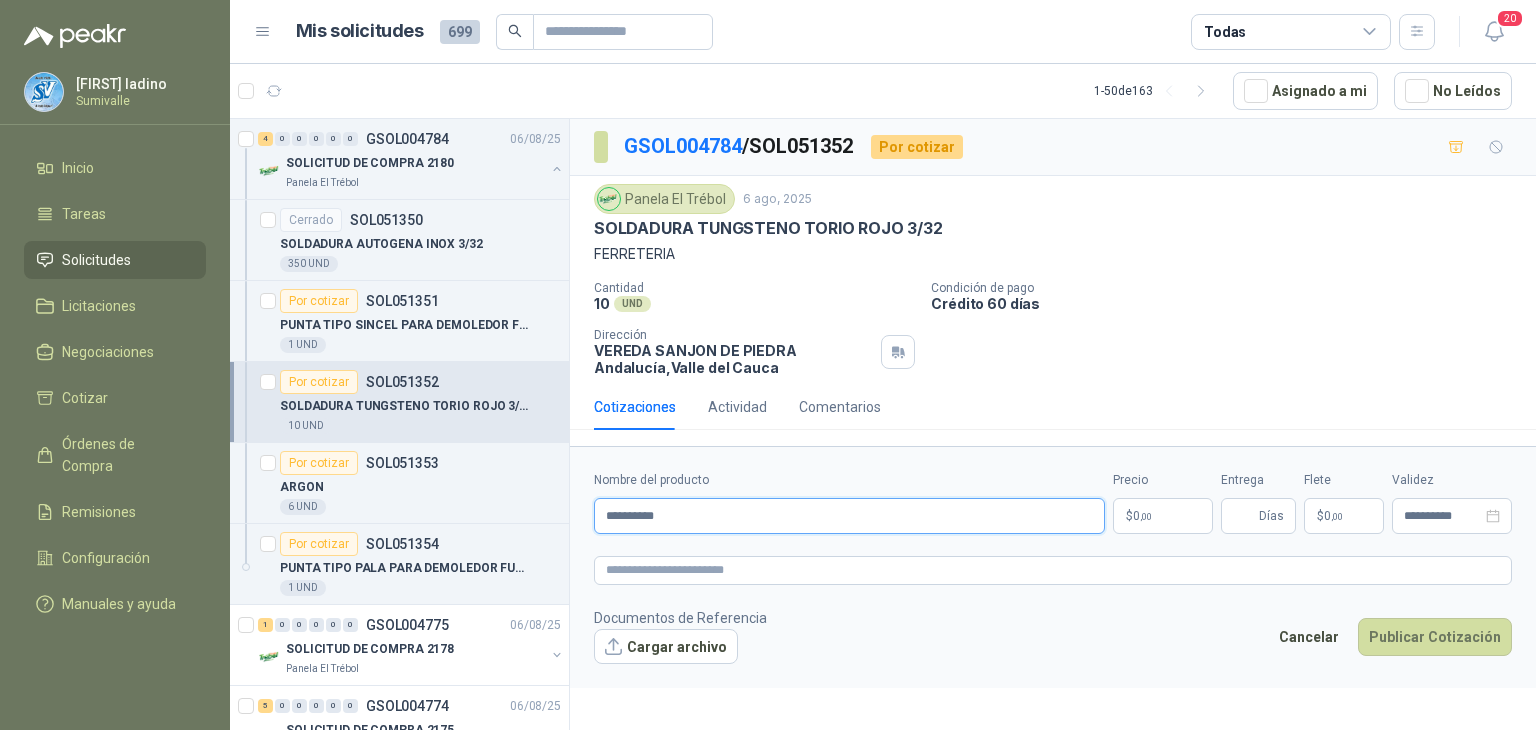 drag, startPoint x: 852, startPoint y: 507, endPoint x: 786, endPoint y: 514, distance: 66.37017 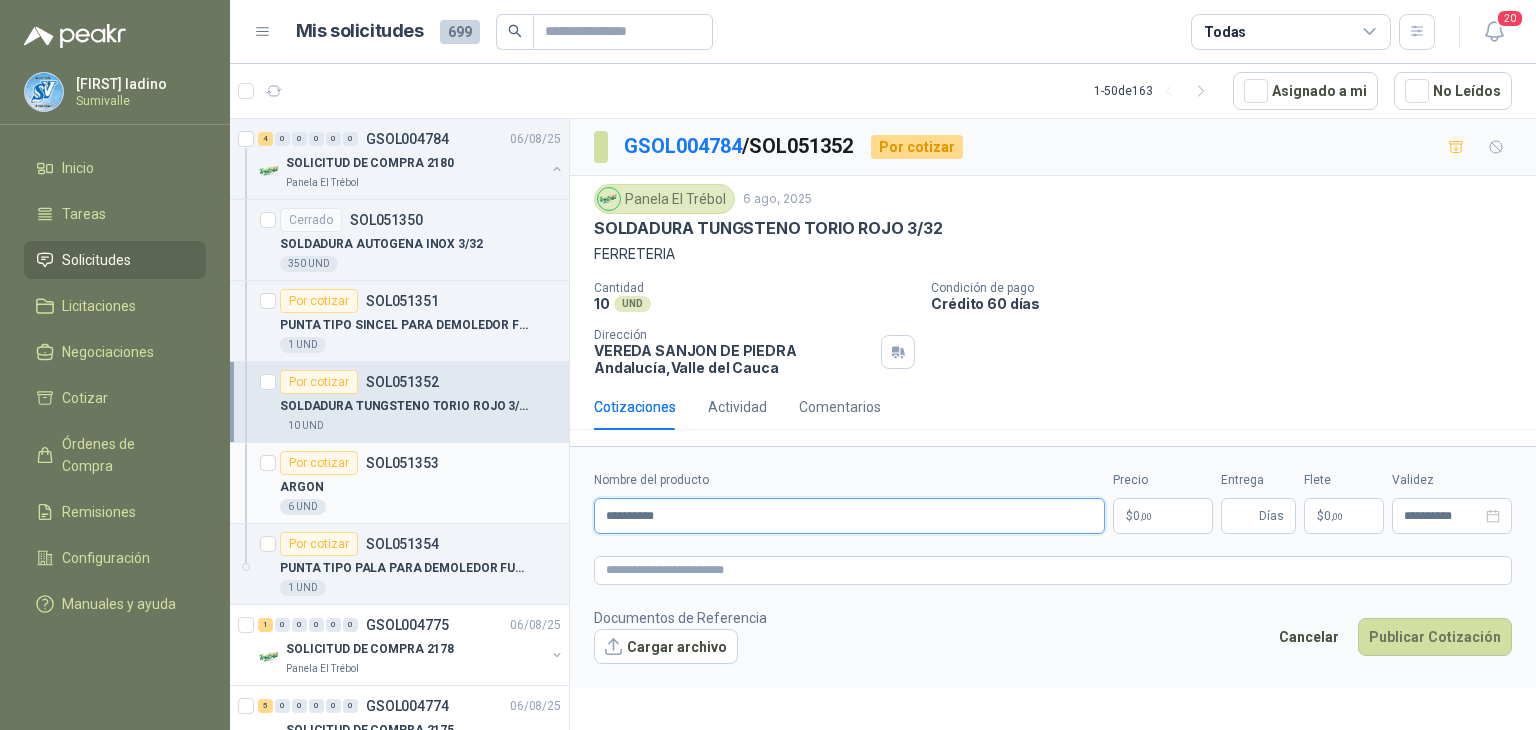 drag, startPoint x: 786, startPoint y: 514, endPoint x: 252, endPoint y: 463, distance: 536.4299 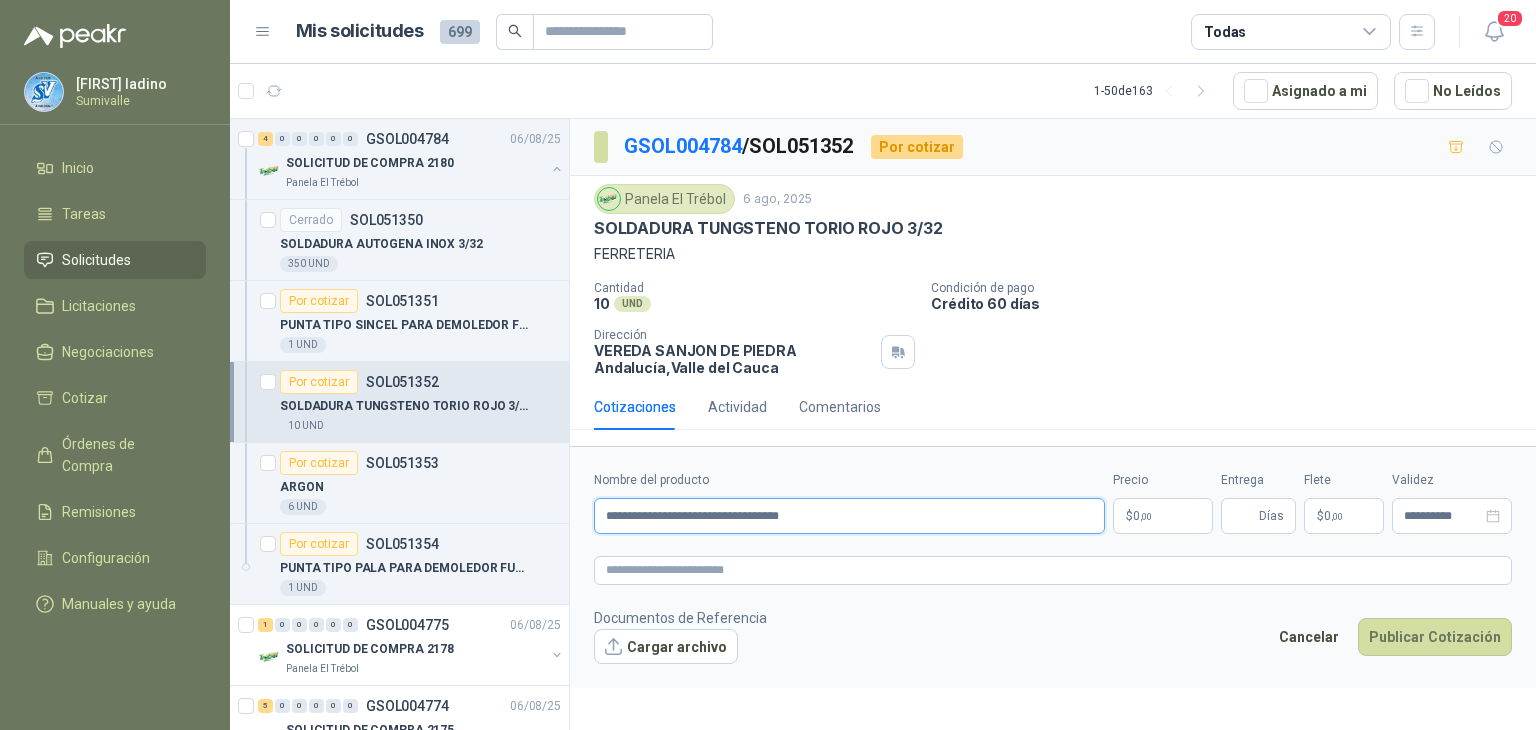 type on "**********" 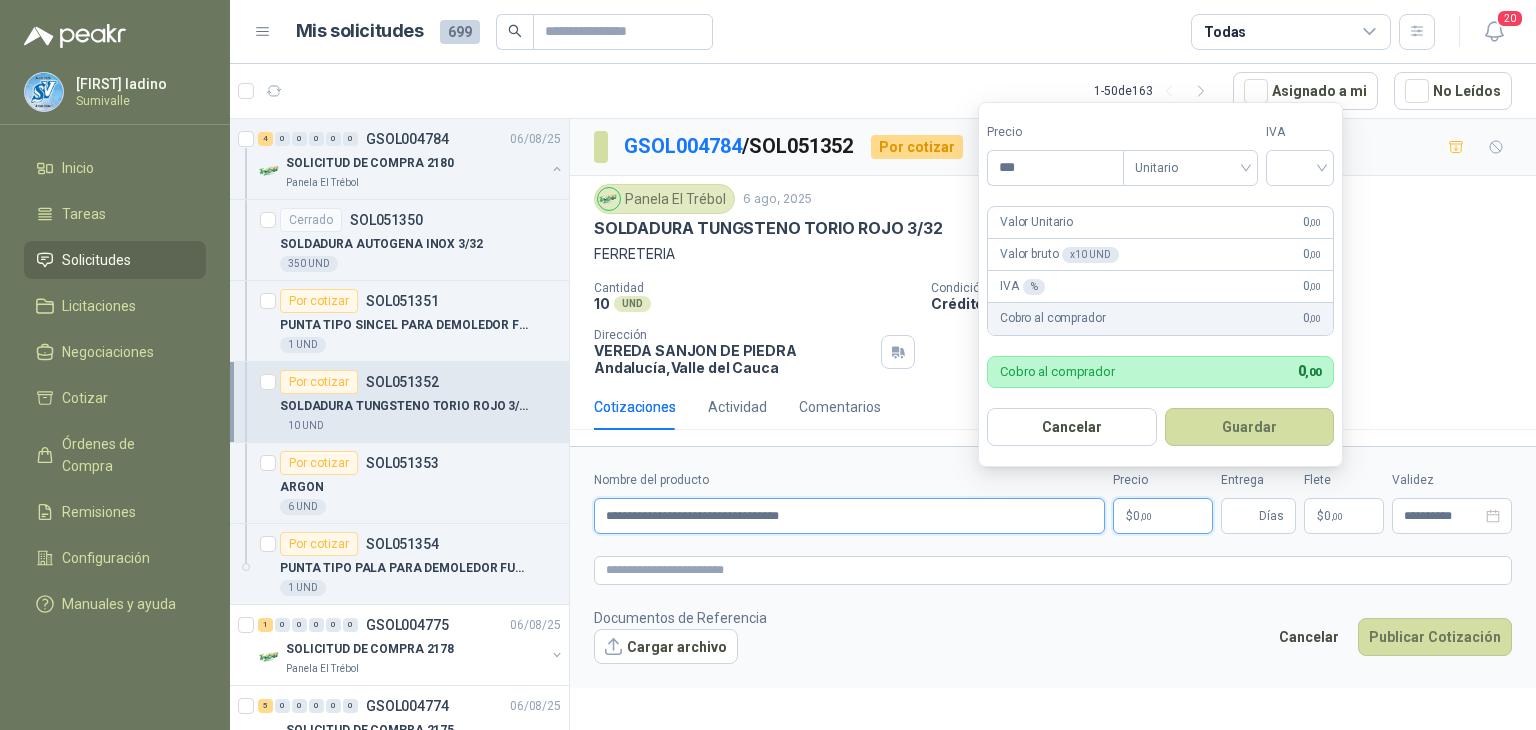 click on "**********" at bounding box center [849, 516] 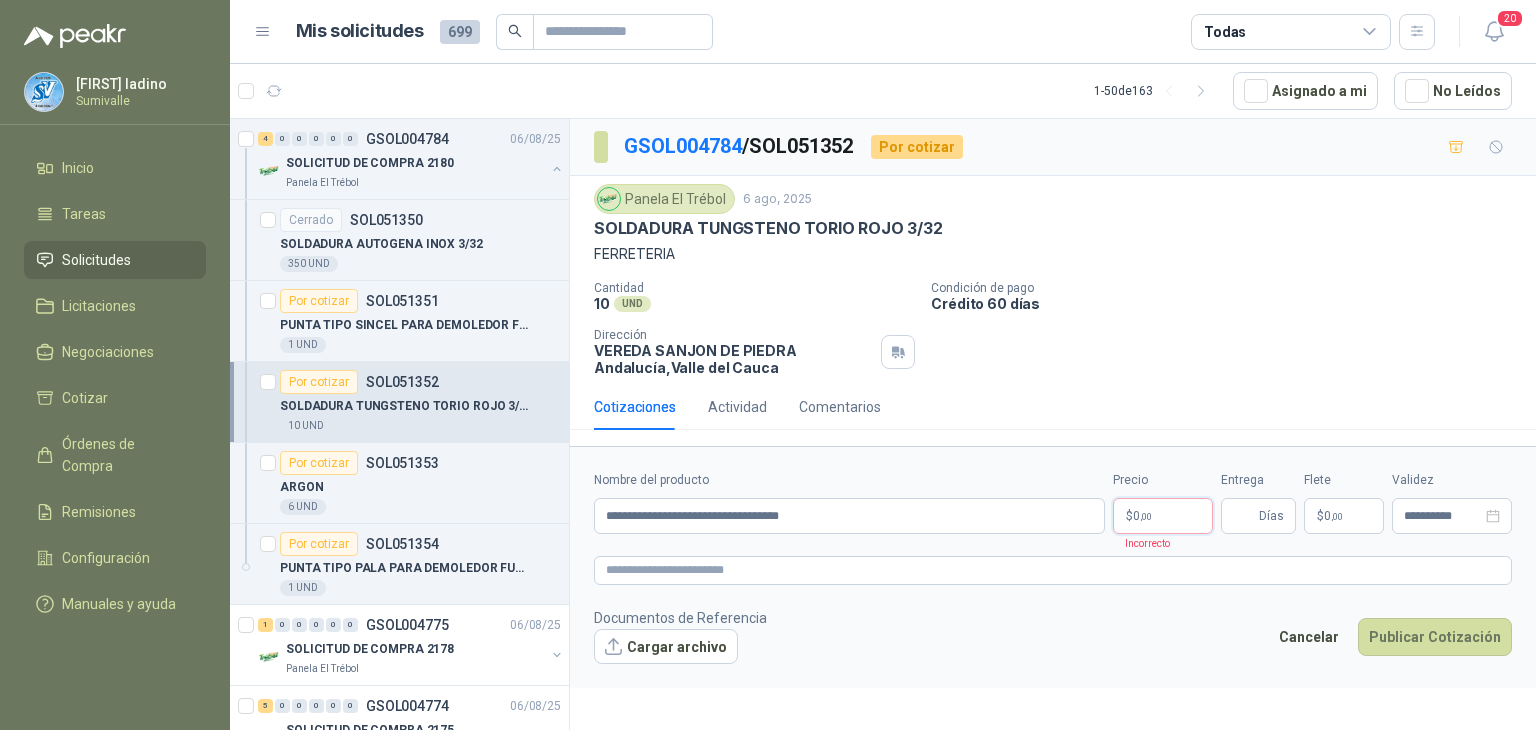 click on "$  0 ,00" at bounding box center (1163, 516) 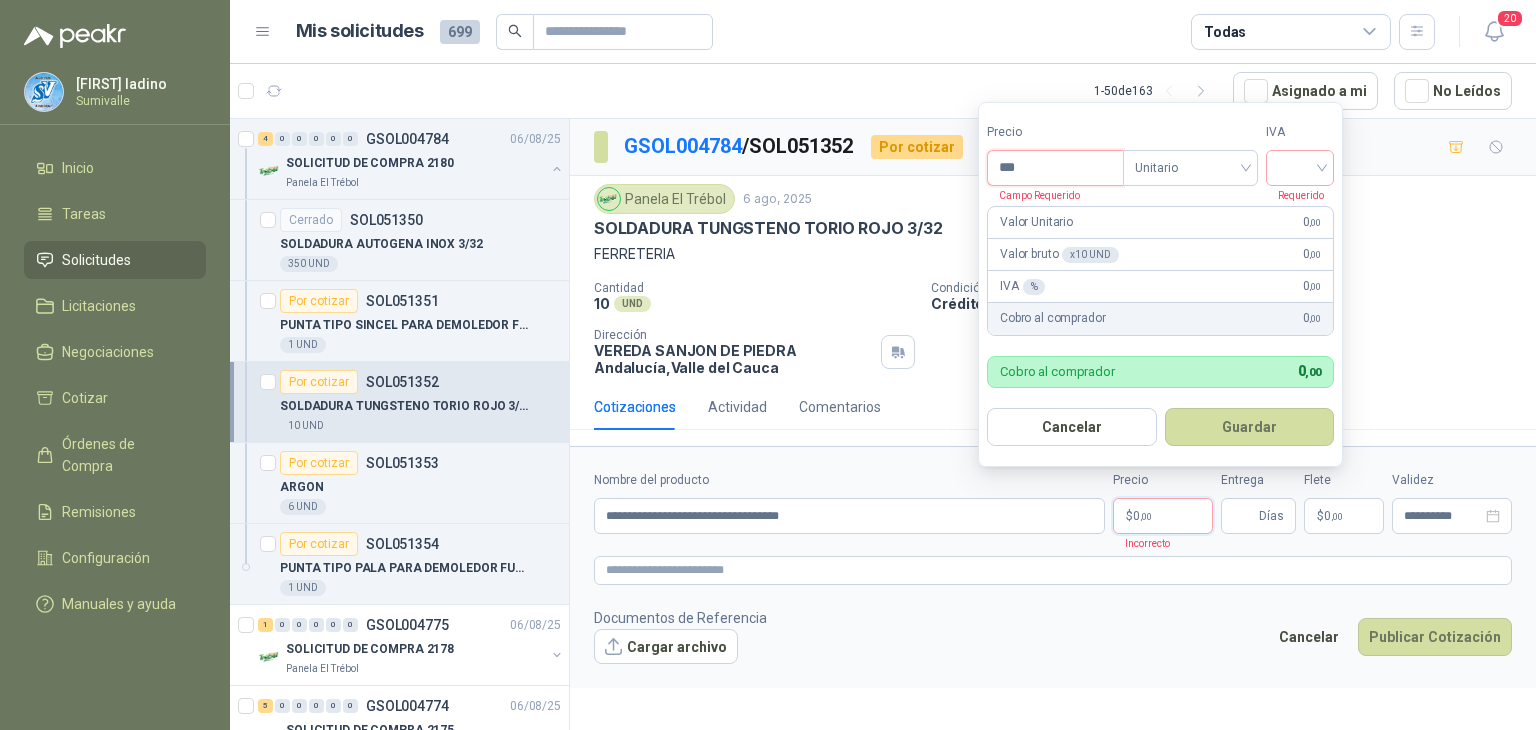 drag, startPoint x: 1078, startPoint y: 157, endPoint x: 760, endPoint y: 117, distance: 320.50586 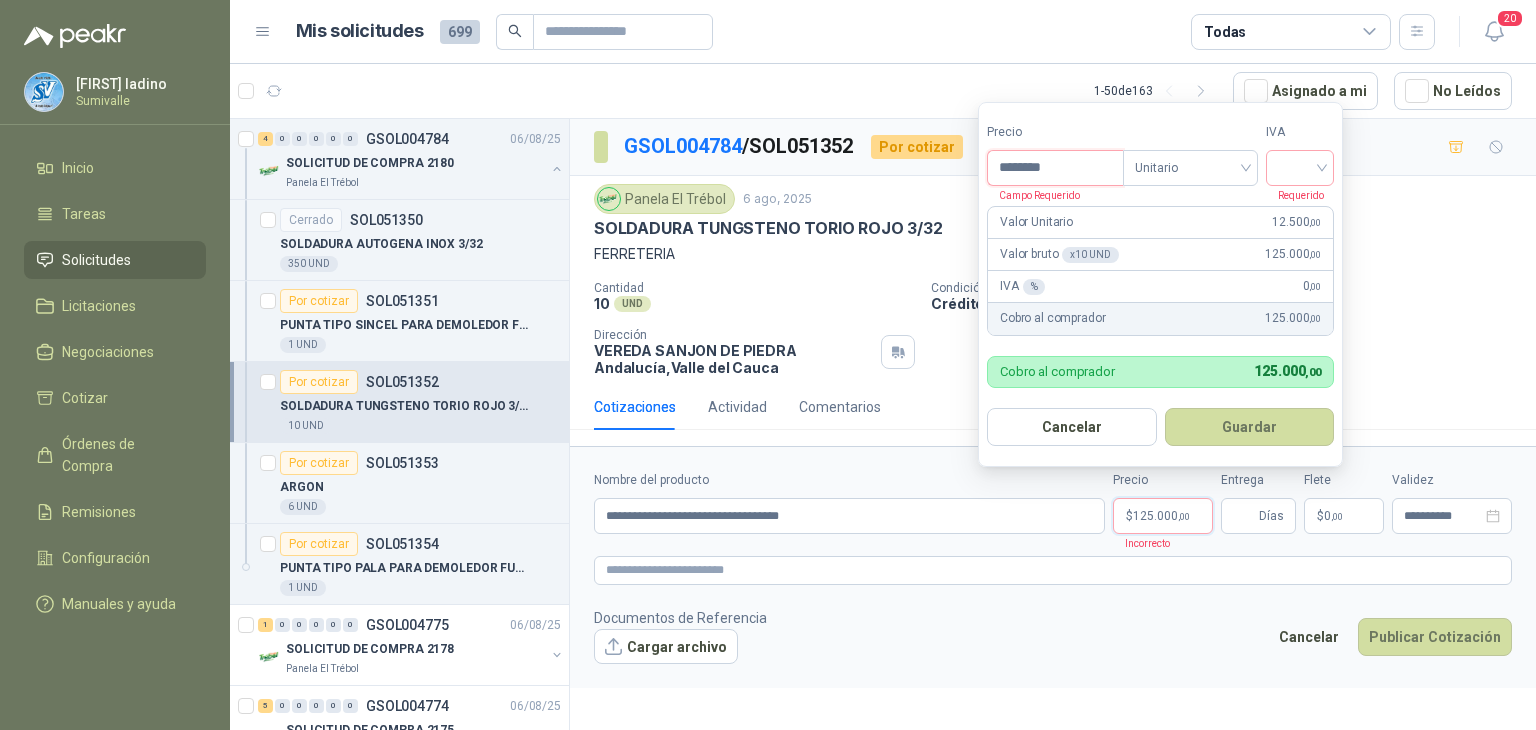 type on "********" 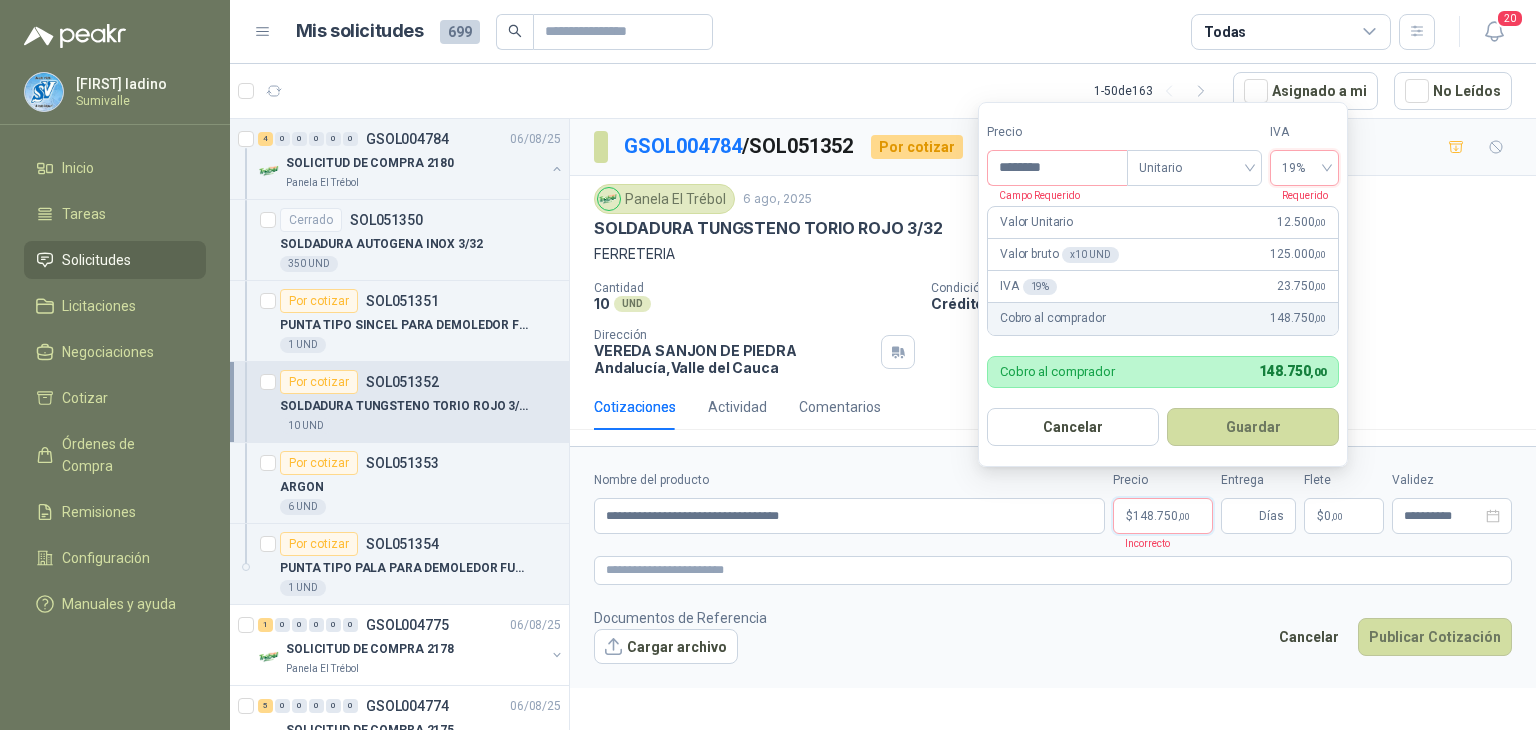 type 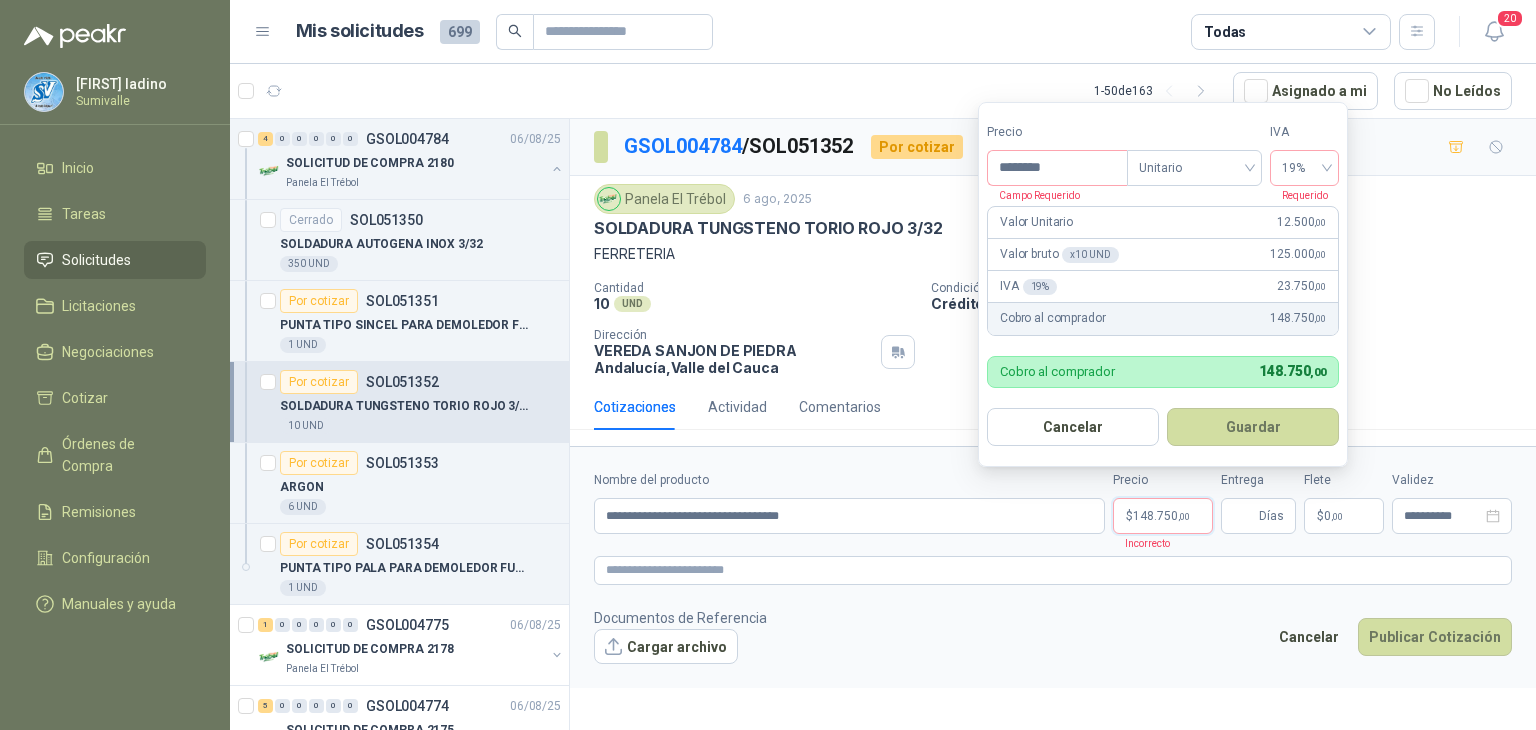 type 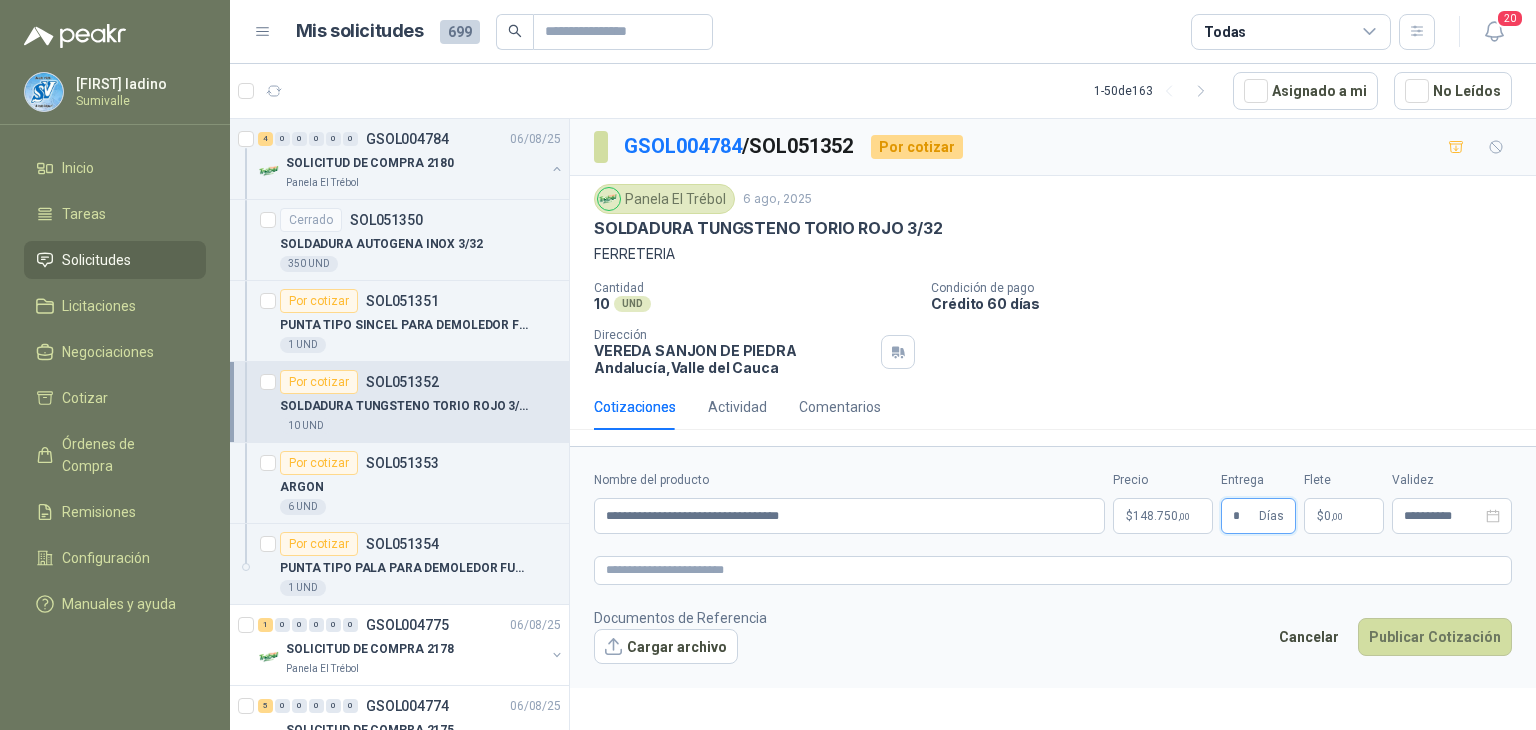 type on "*" 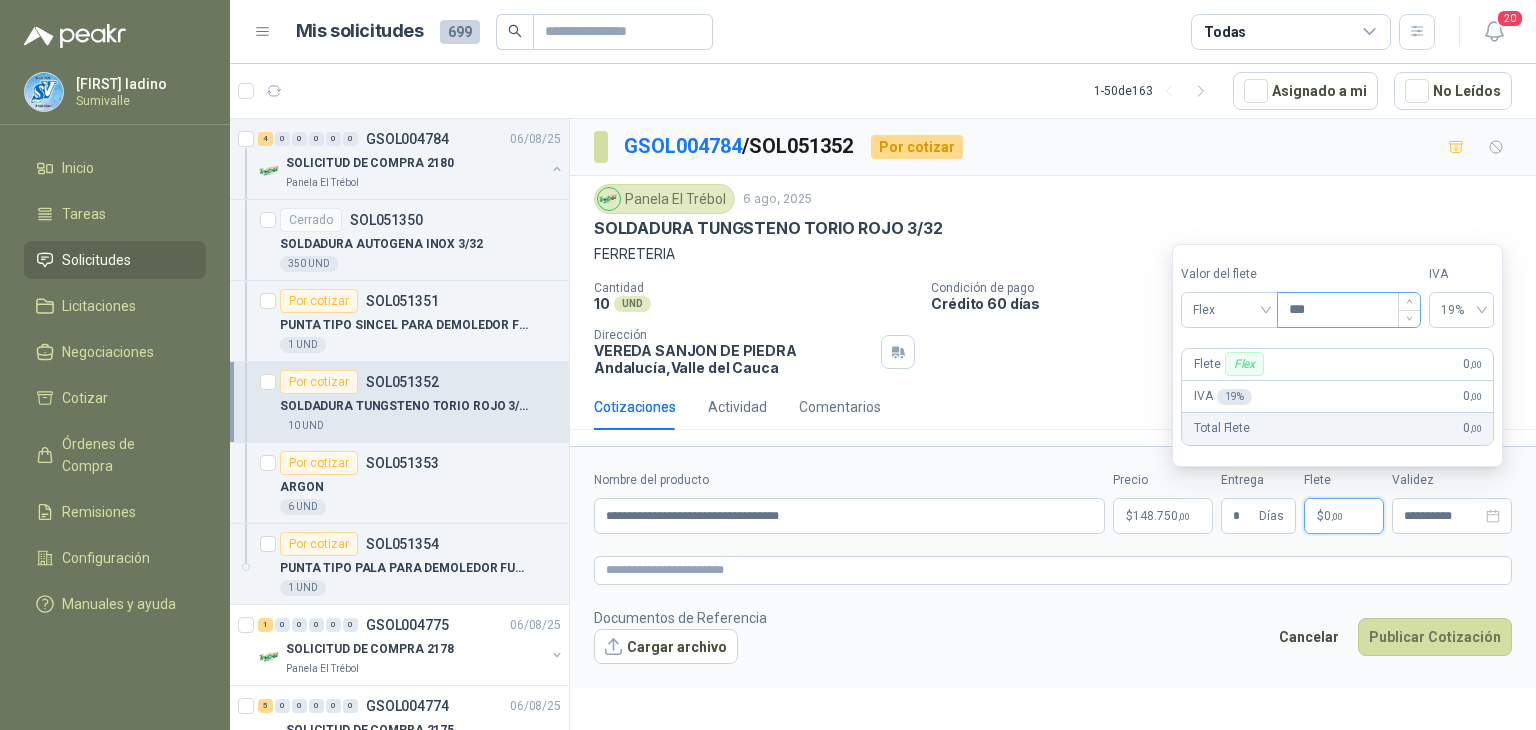 click on "***" at bounding box center (1349, 310) 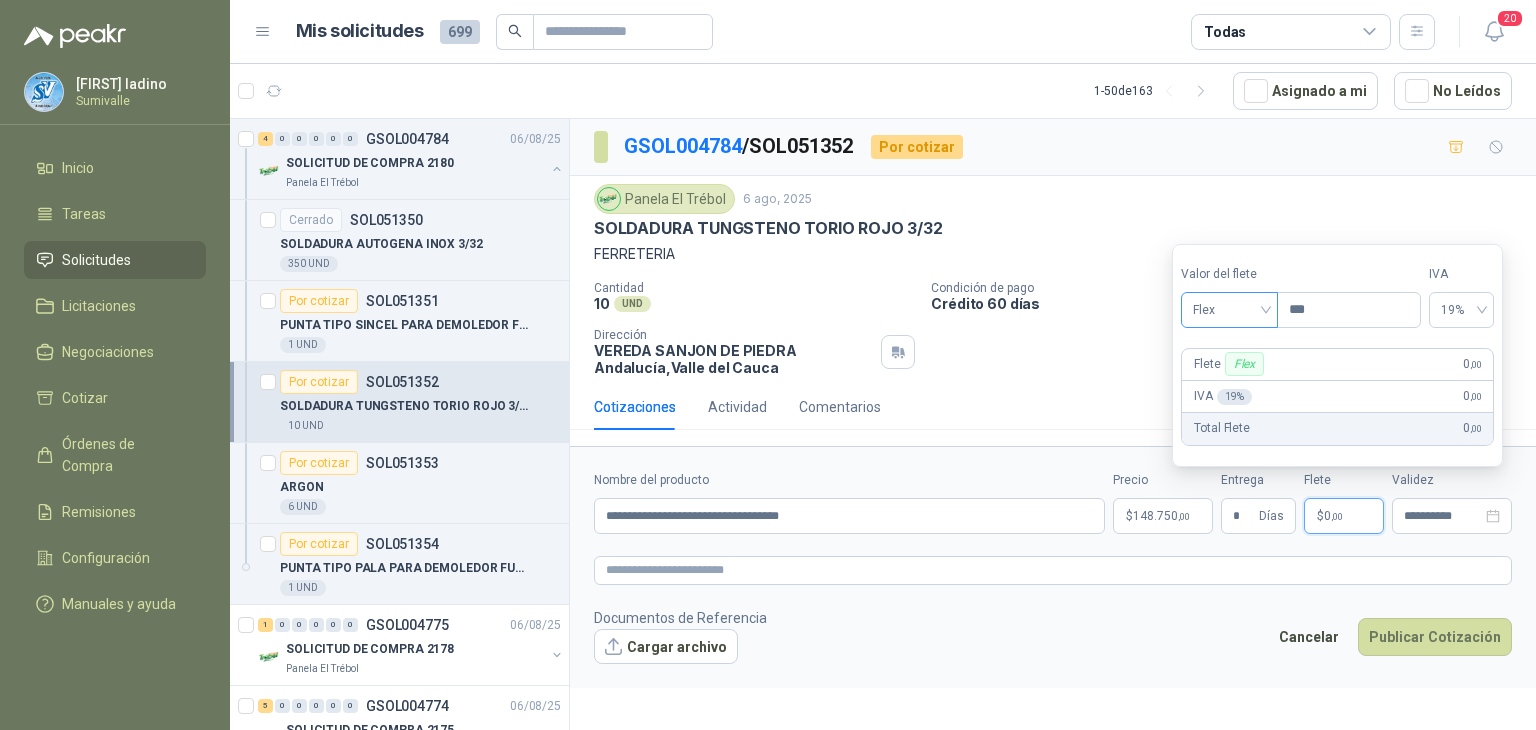 click on "Flex" at bounding box center (1229, 310) 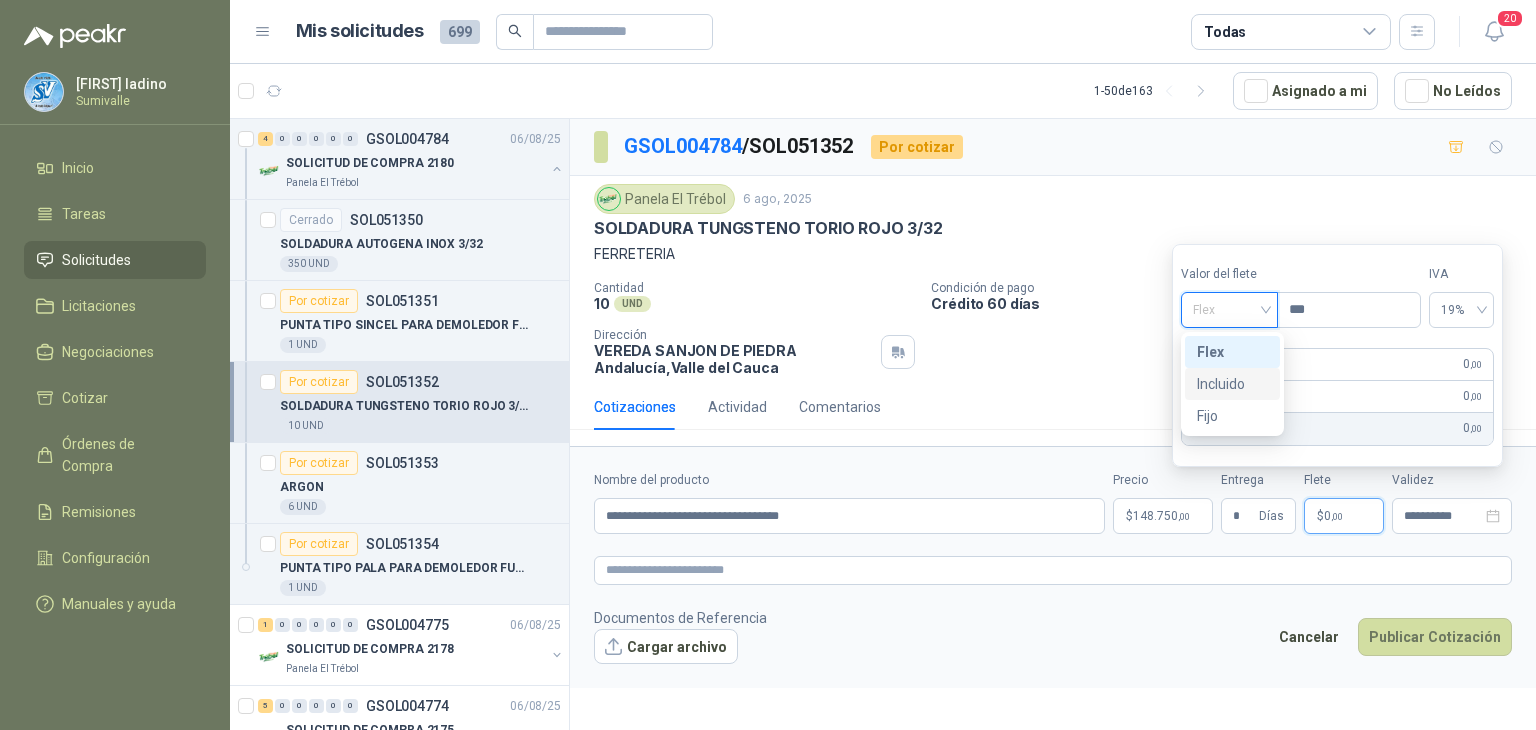 click on "Incluido" at bounding box center (1232, 384) 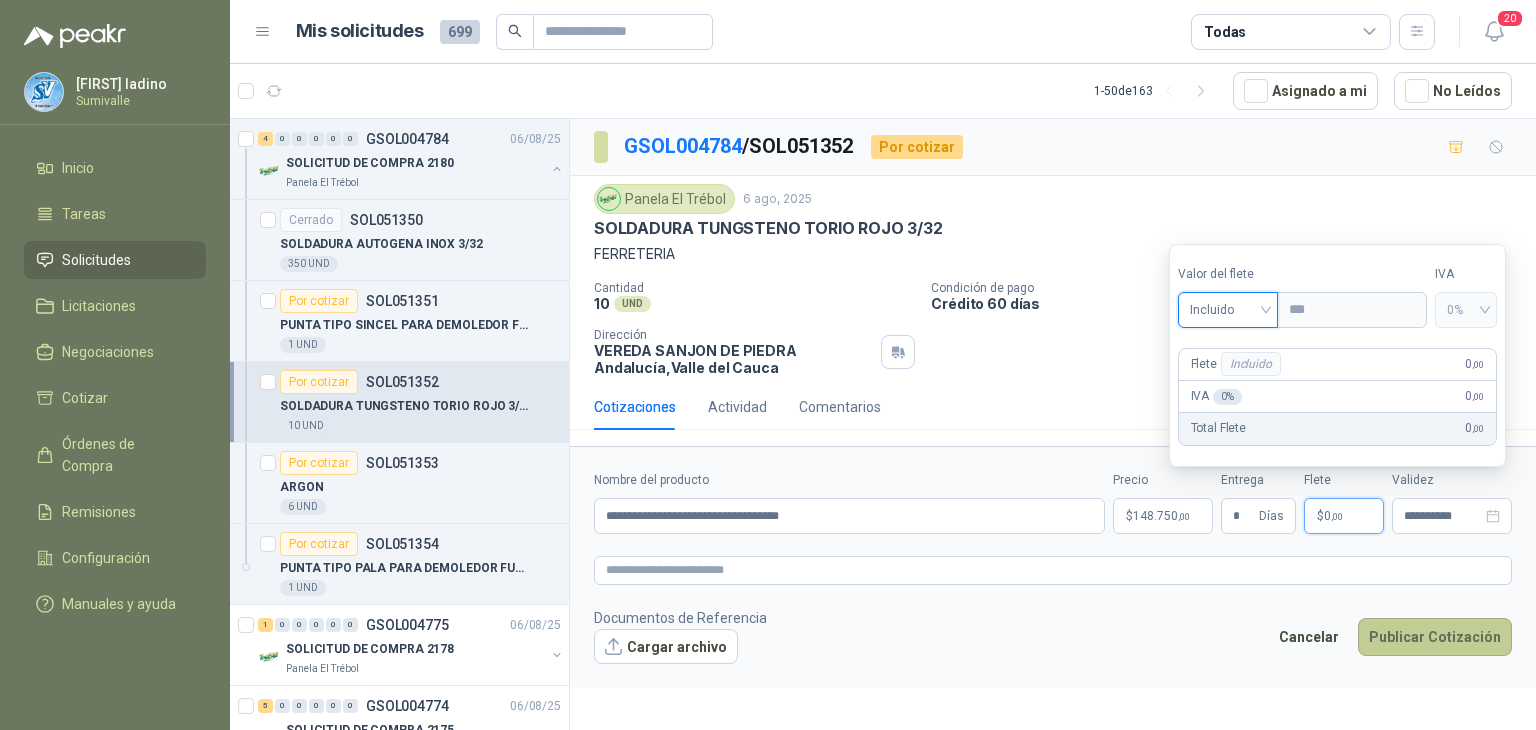 click on "Publicar Cotización" at bounding box center (1435, 637) 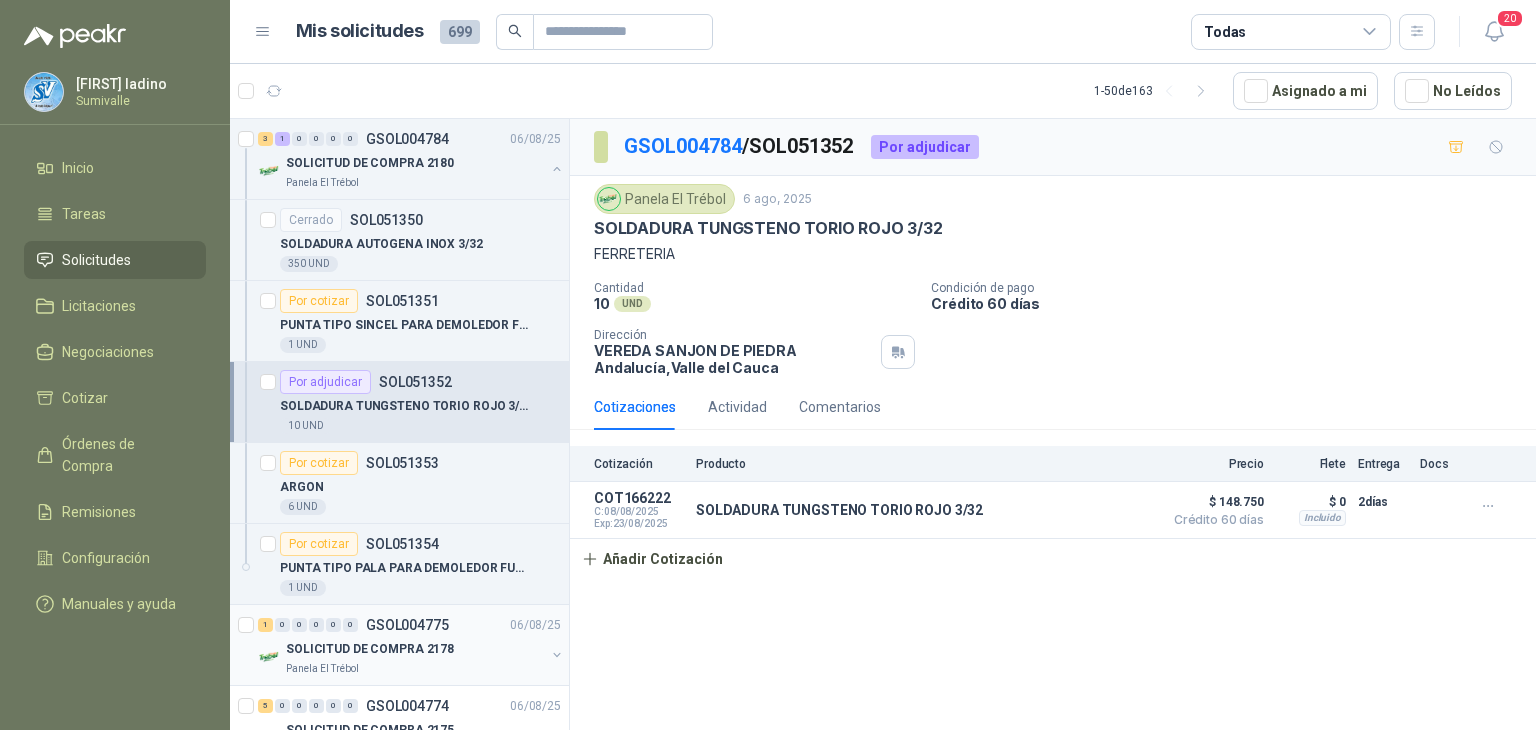 click on "GSOL004775" at bounding box center (407, 625) 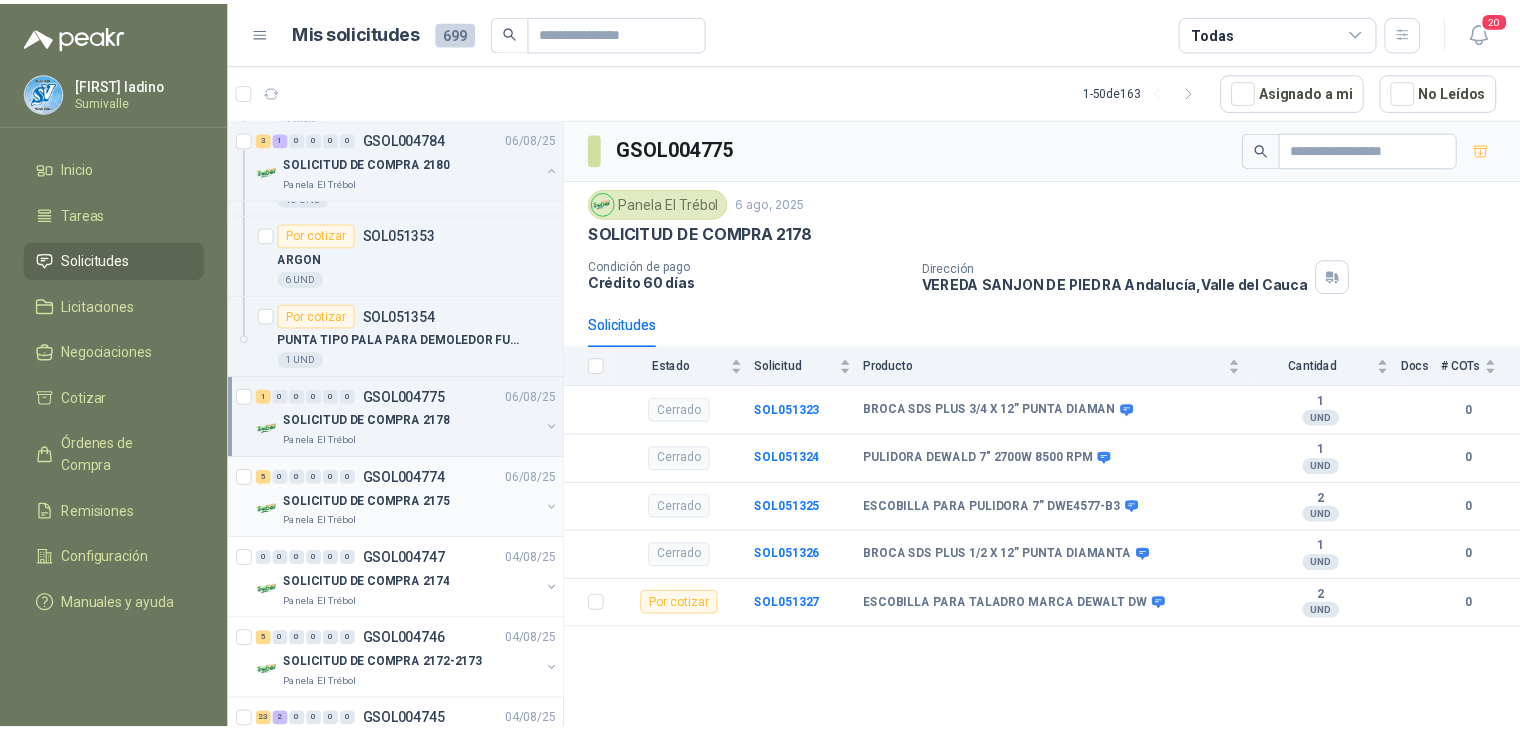 scroll, scrollTop: 266, scrollLeft: 0, axis: vertical 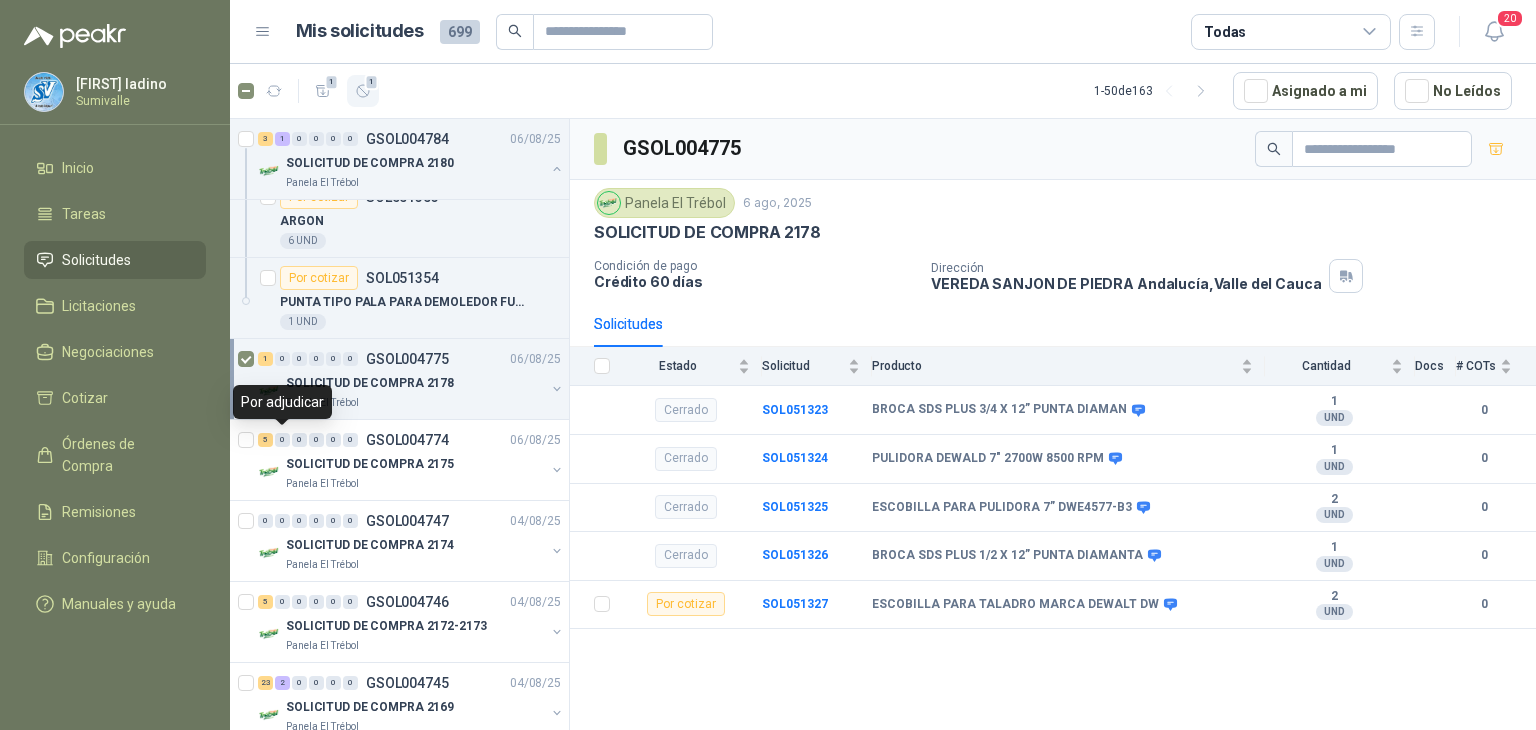 click on "1" at bounding box center [363, 91] 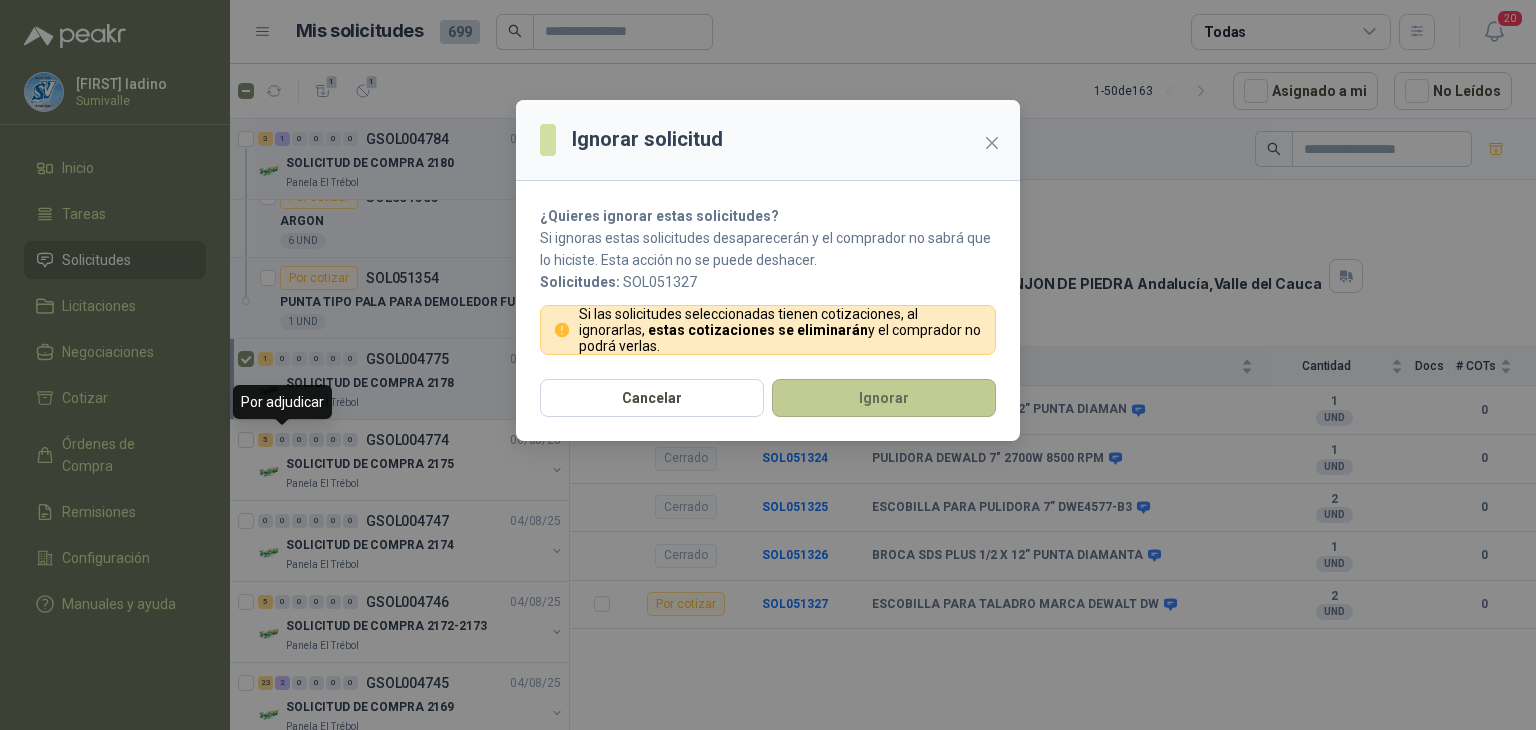 click on "Ignorar" at bounding box center [884, 398] 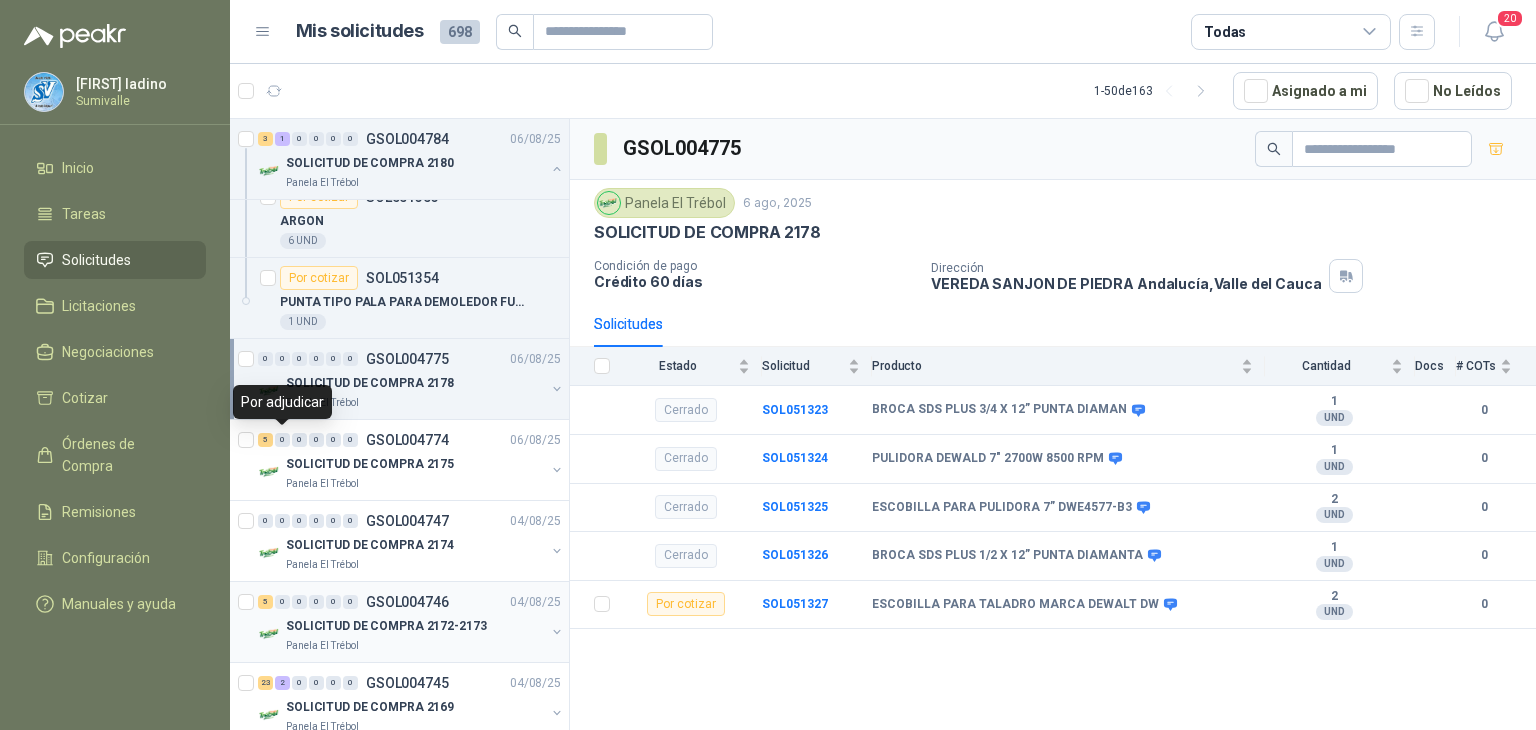 click on "5   0   0   0   0   0   GSOL004746 [DATE]" at bounding box center (411, 602) 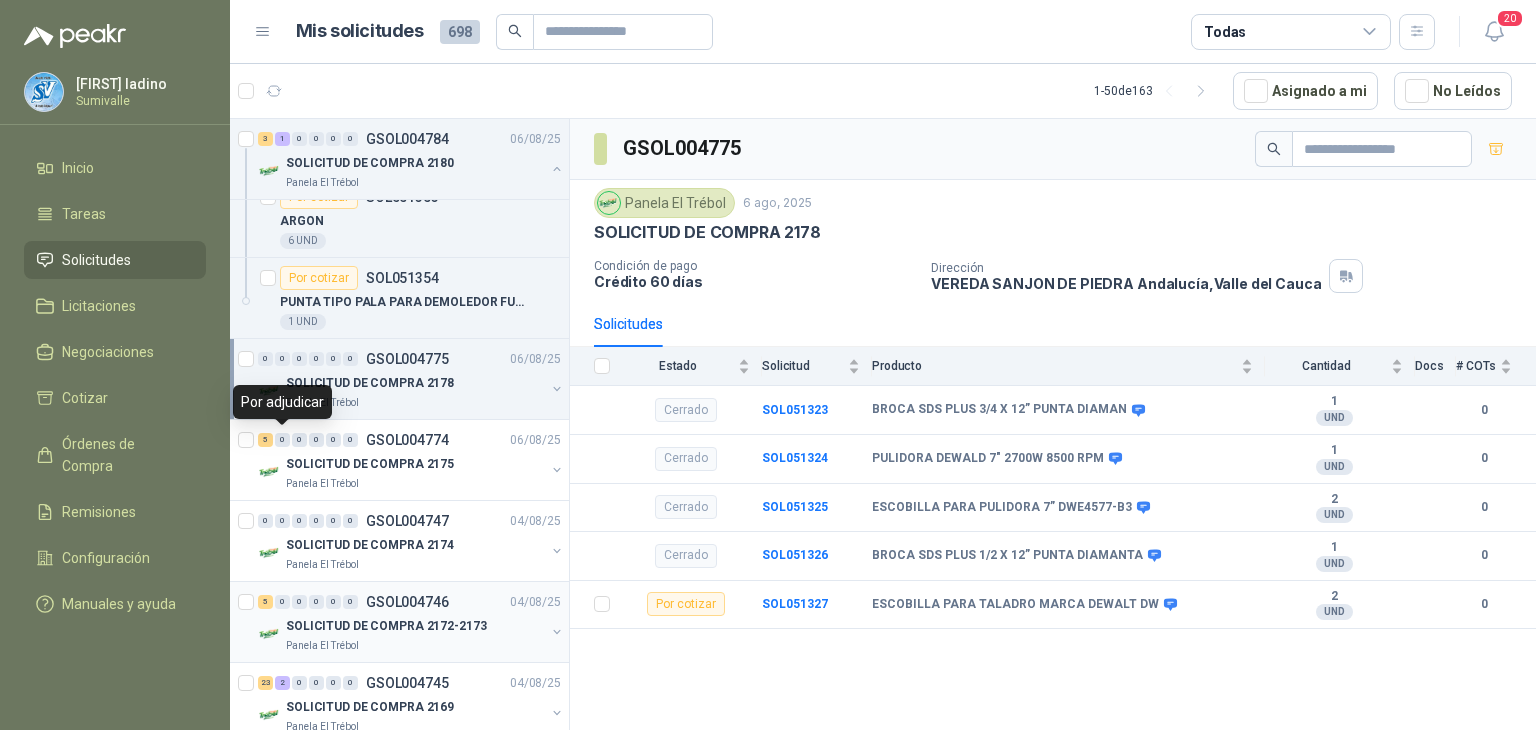 click on "0" at bounding box center (333, 602) 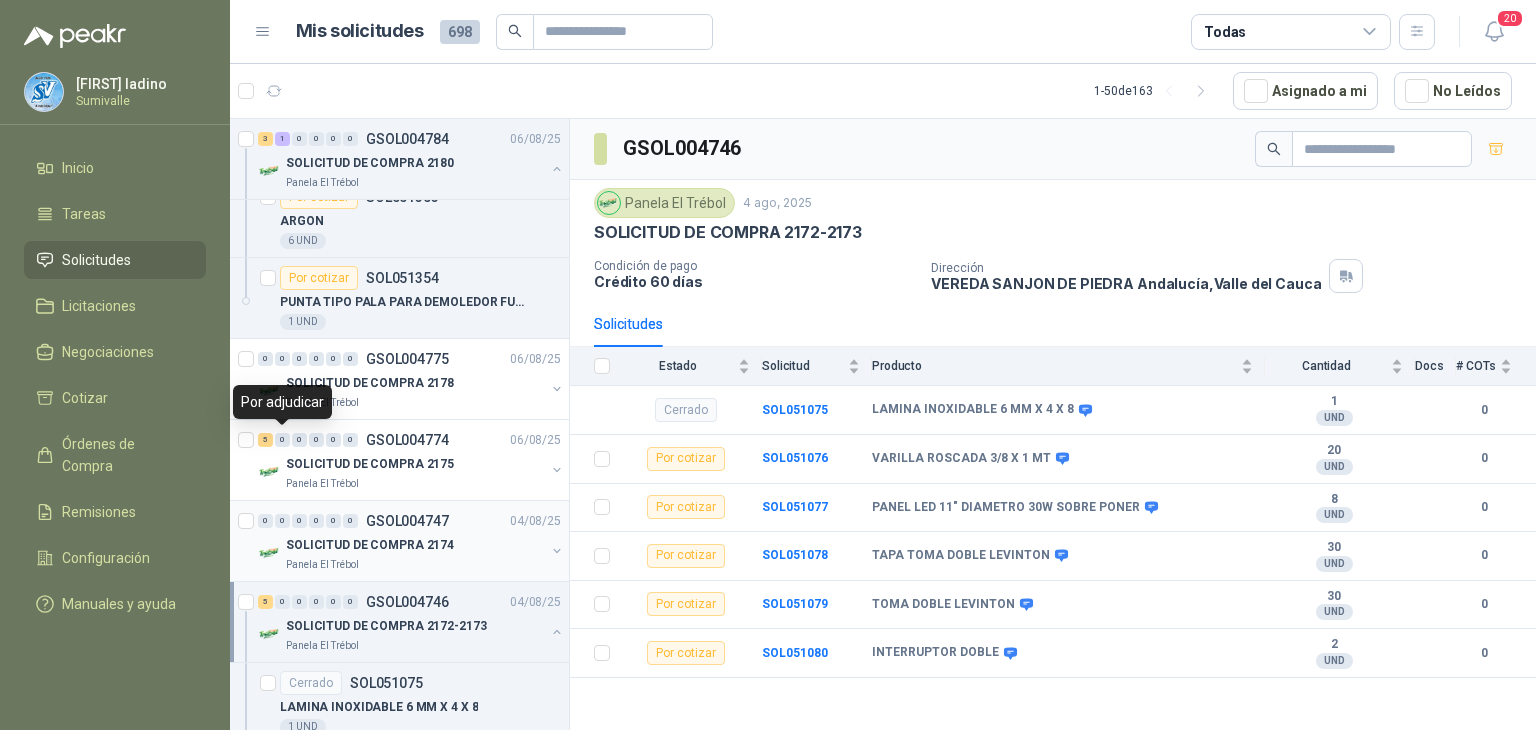 click on "SOLICITUD DE COMPRA 2174" at bounding box center (370, 545) 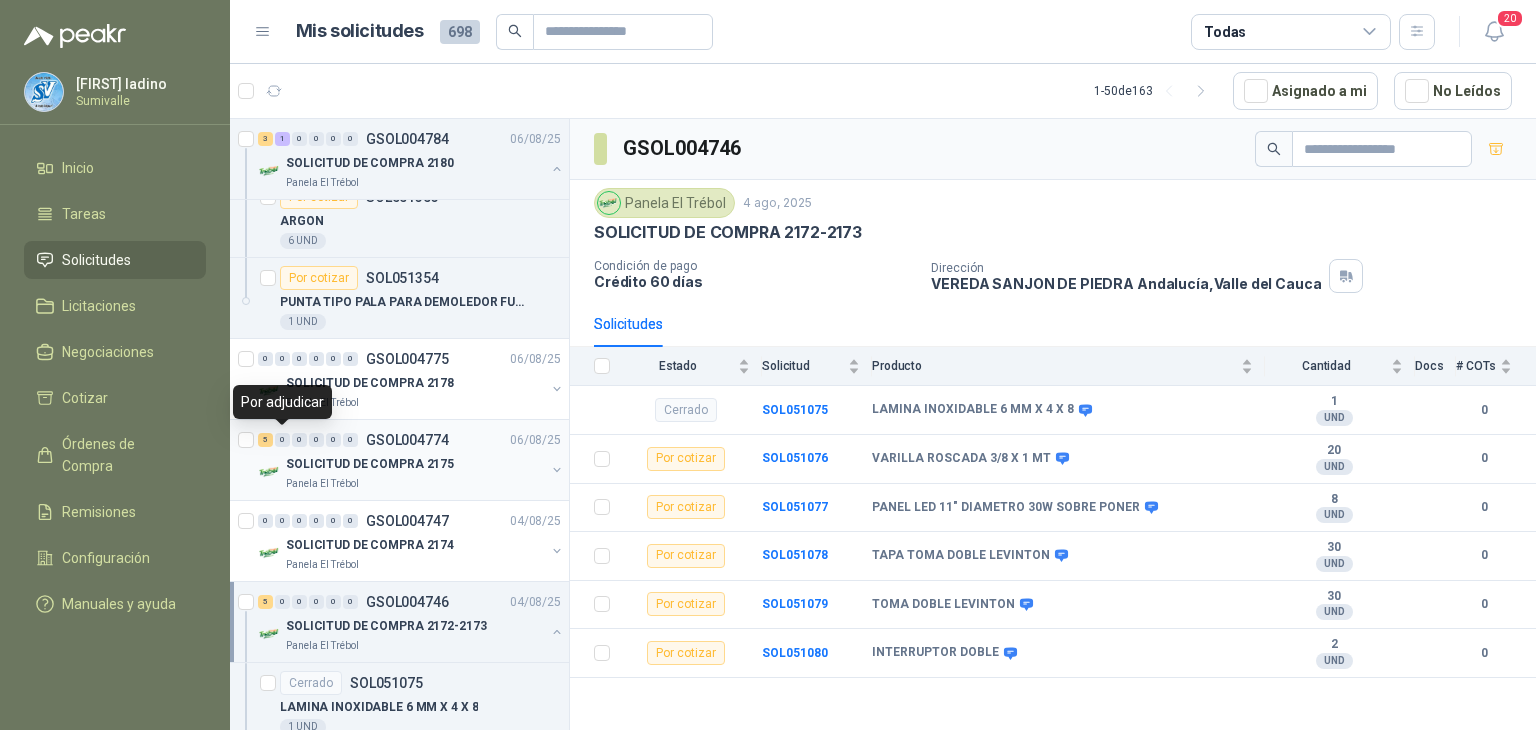 click on "SOLICITUD DE COMPRA 2175" at bounding box center (415, 464) 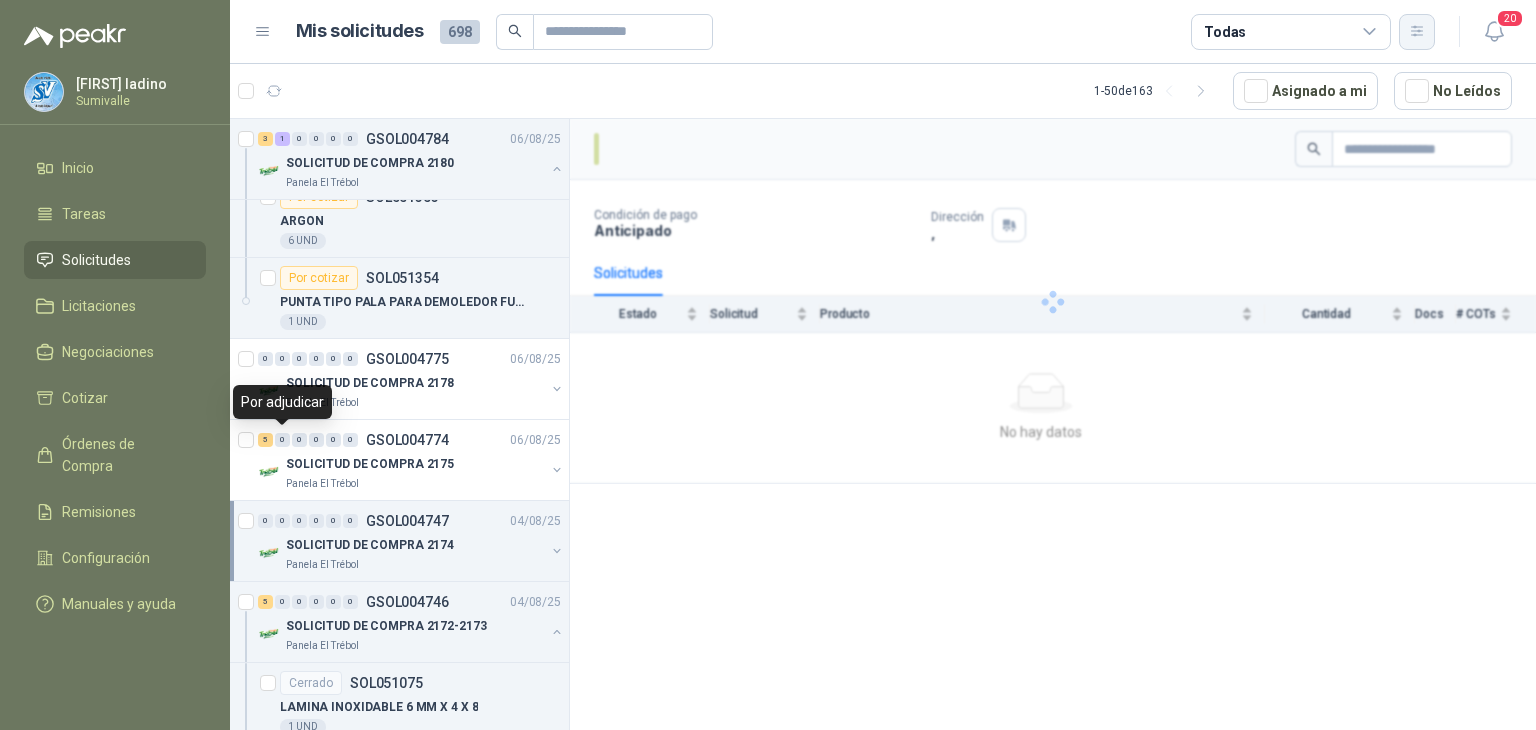 click at bounding box center [1417, 32] 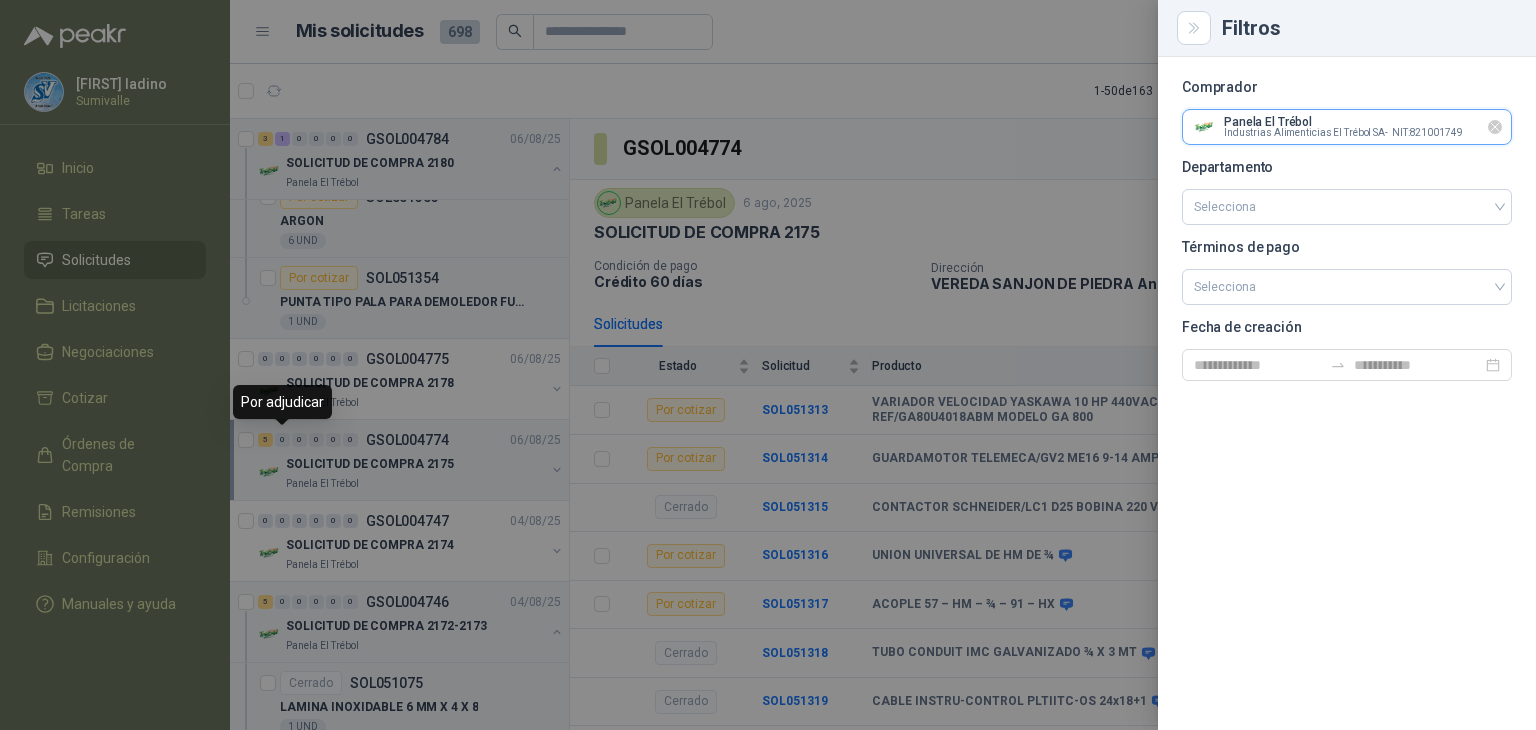 click at bounding box center [1347, 127] 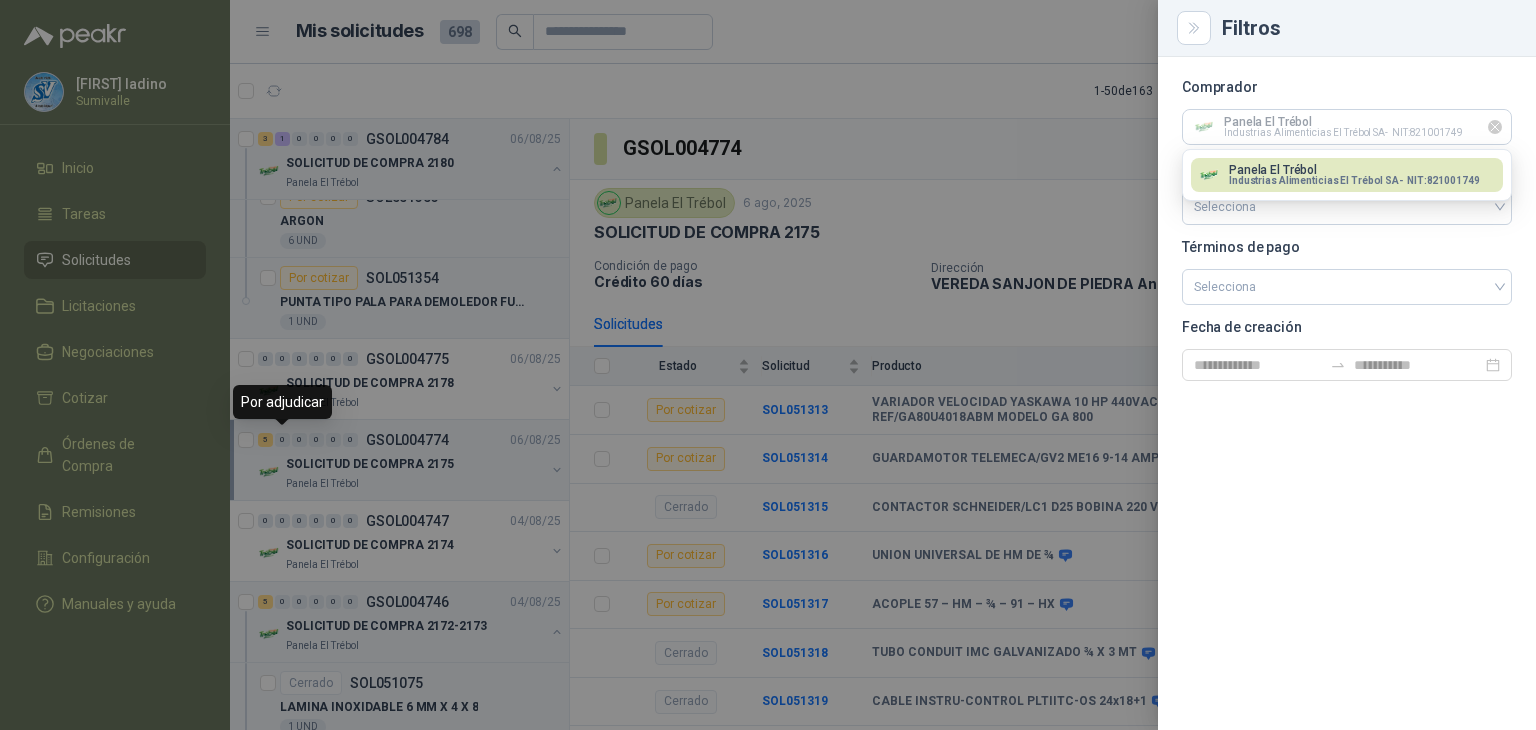 click 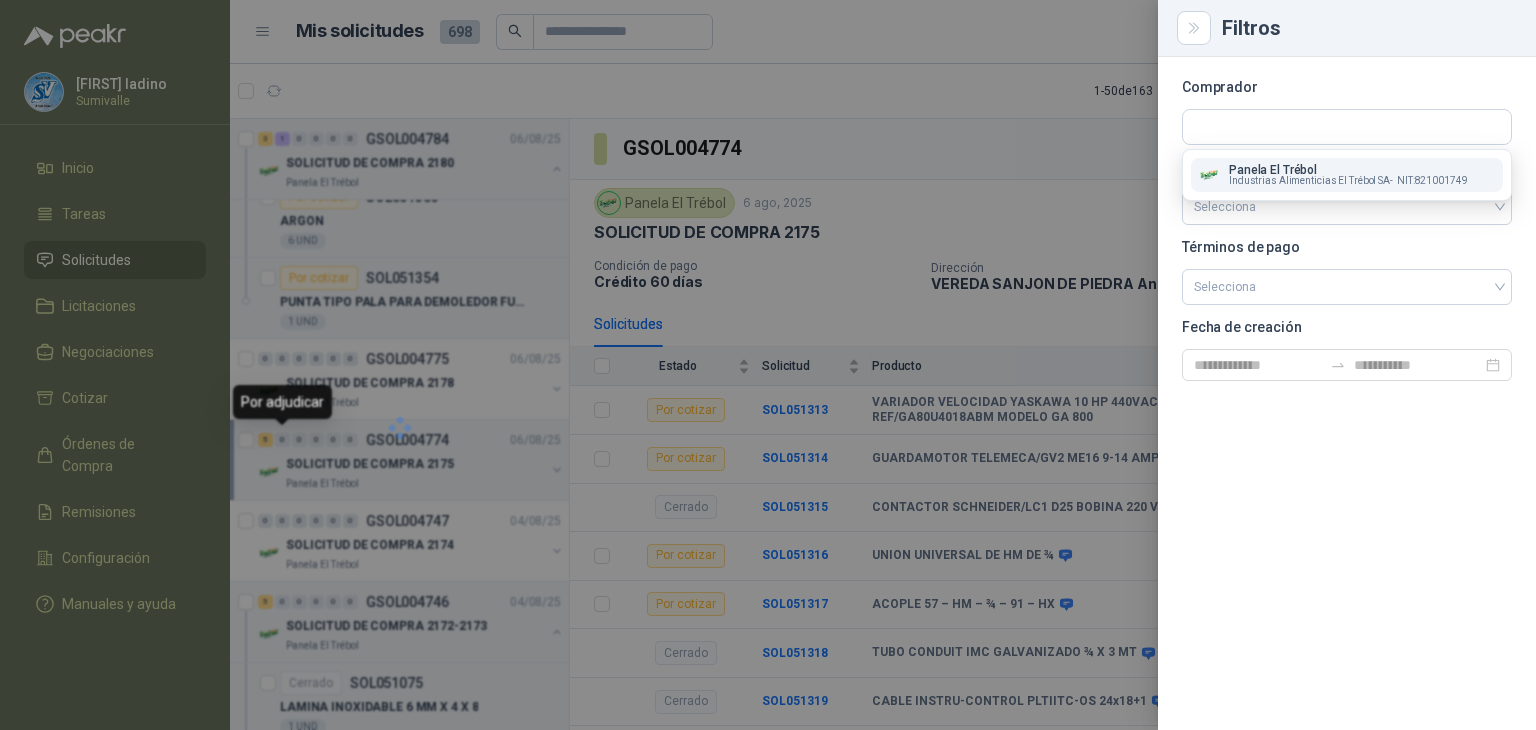 click at bounding box center [768, 365] 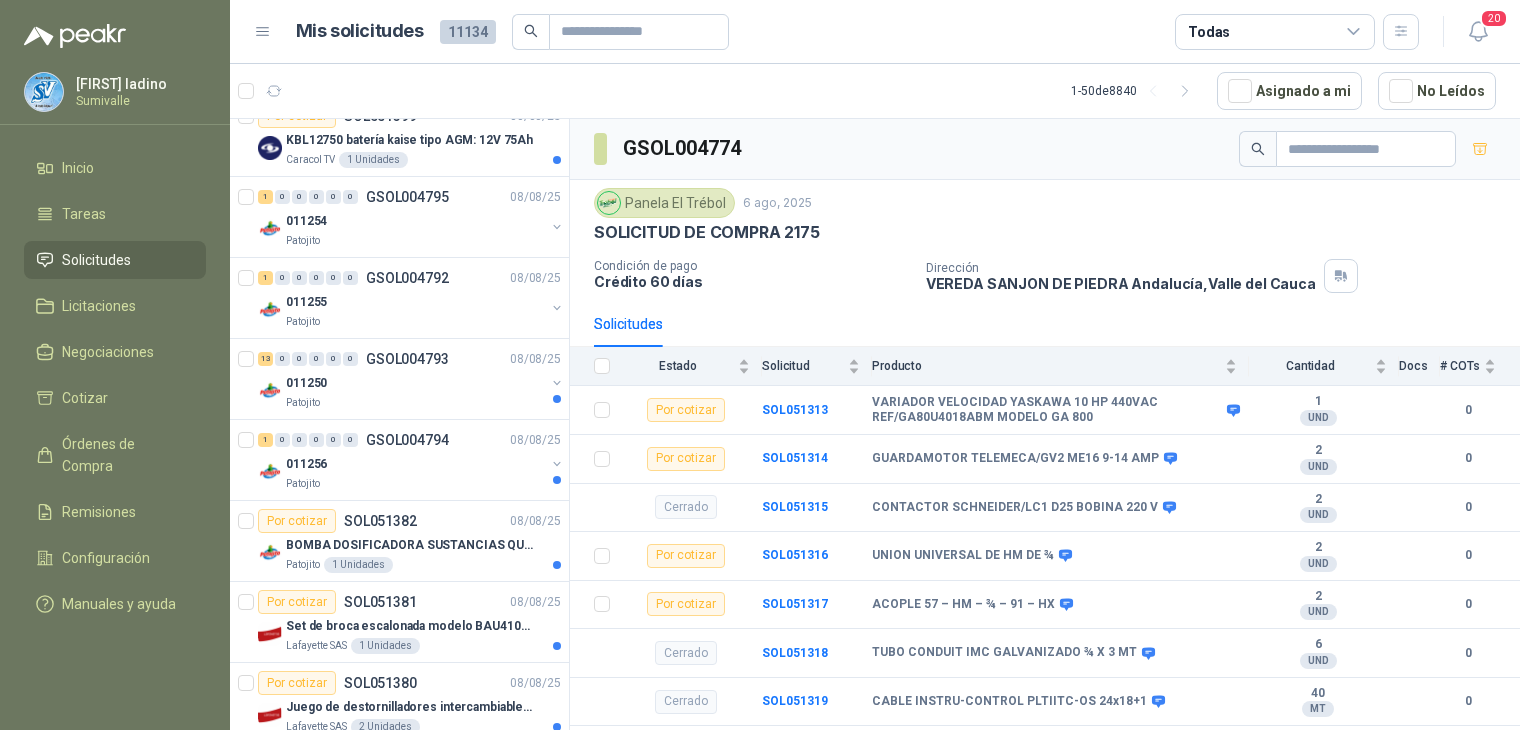 scroll, scrollTop: 1963, scrollLeft: 0, axis: vertical 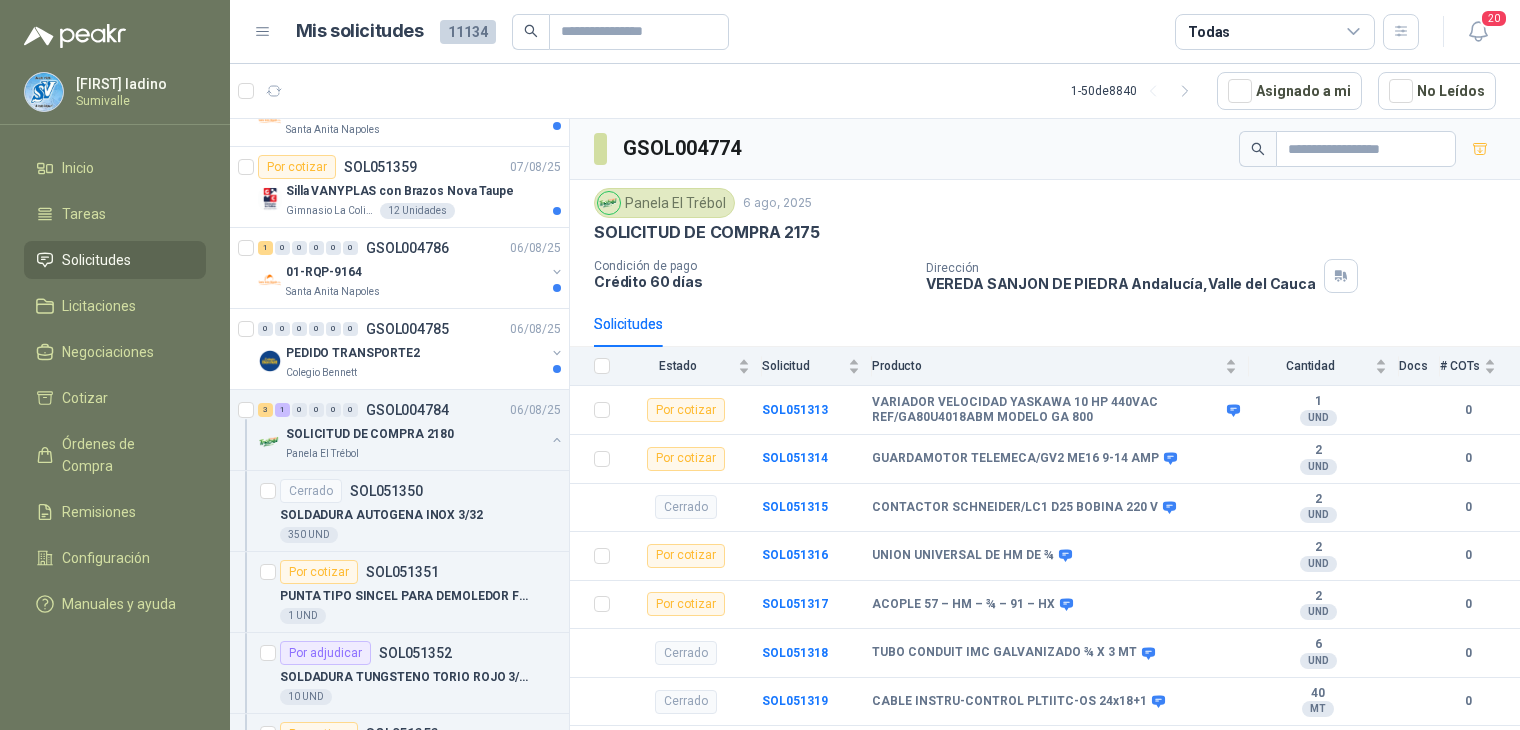 click on "Solicitudes" at bounding box center (115, 260) 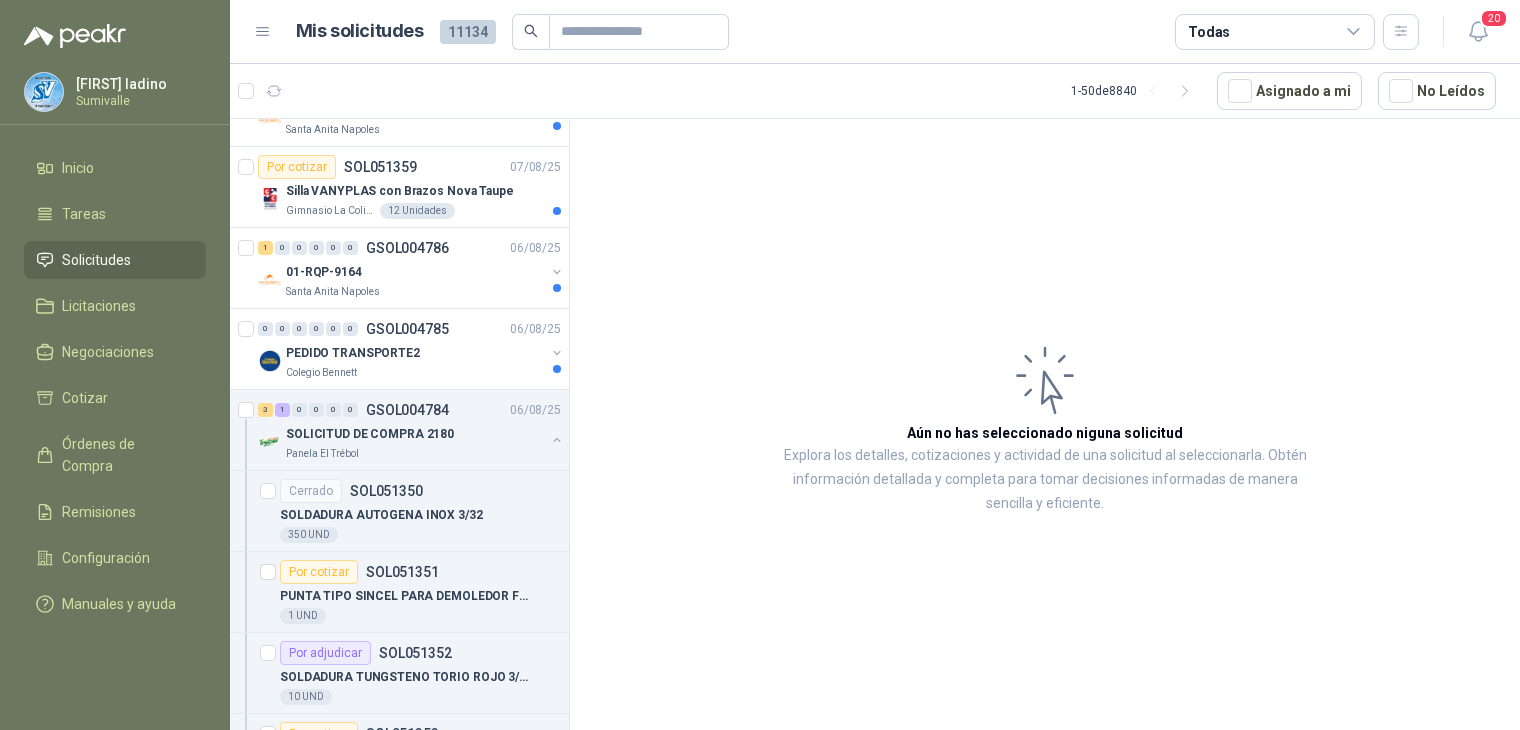 click 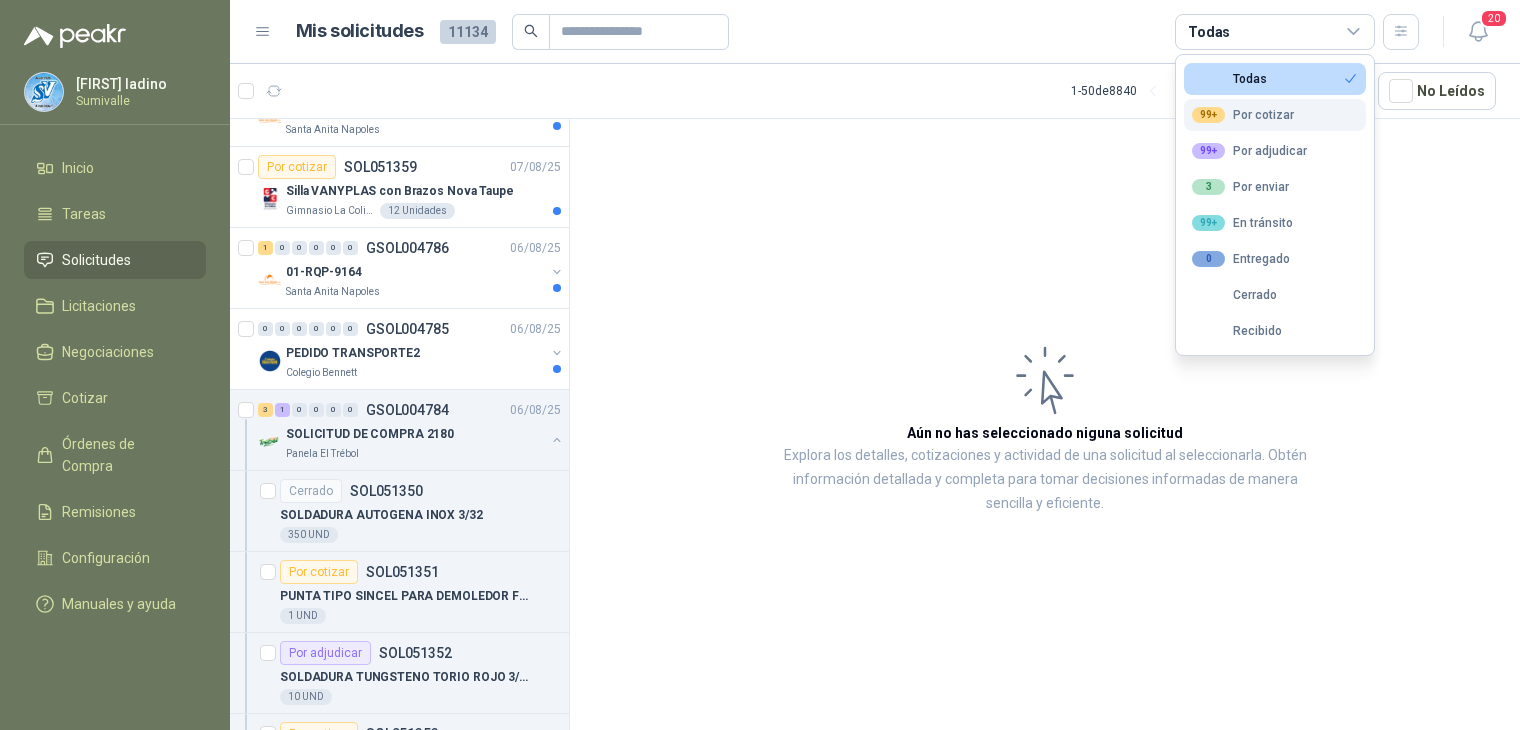 drag, startPoint x: 1286, startPoint y: 119, endPoint x: 1263, endPoint y: 127, distance: 24.351591 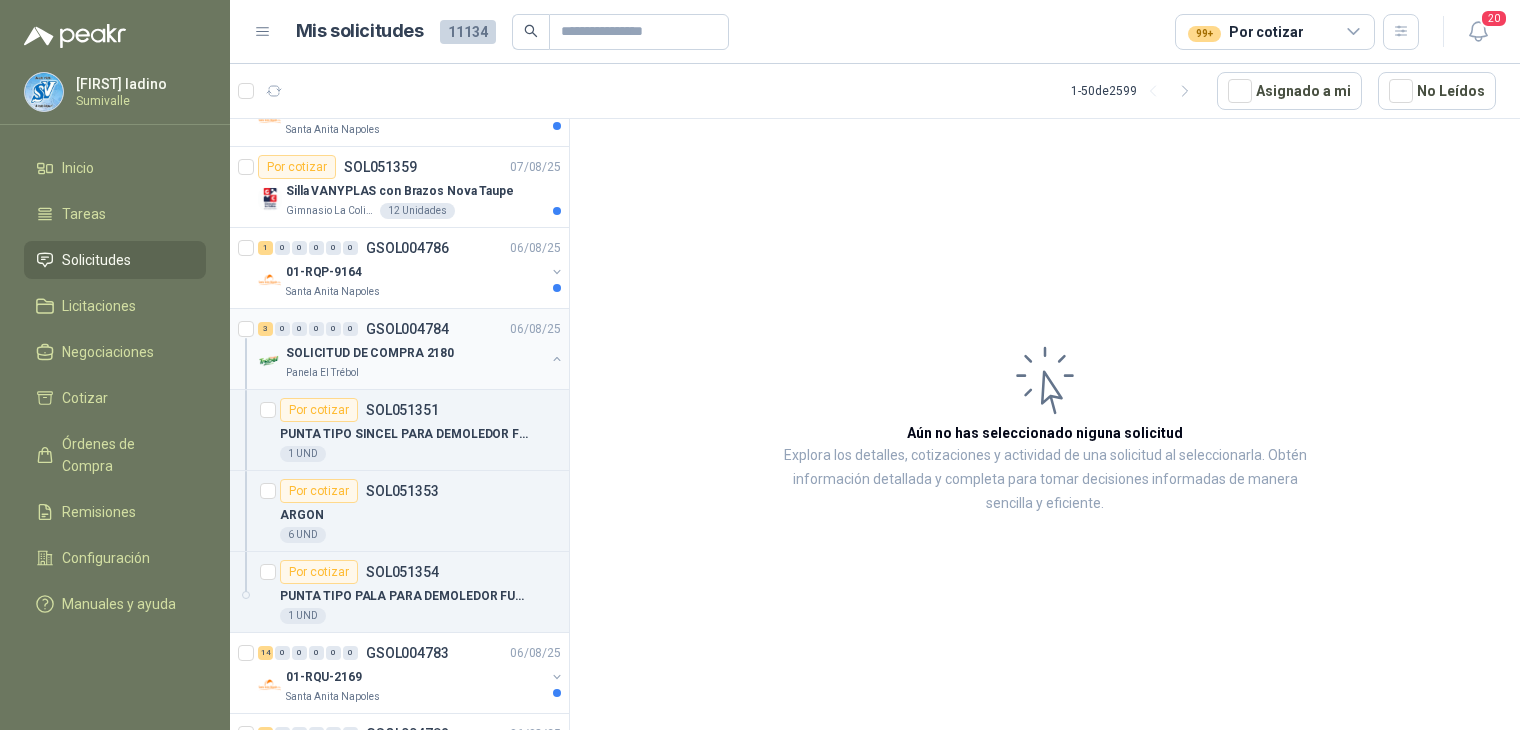 click 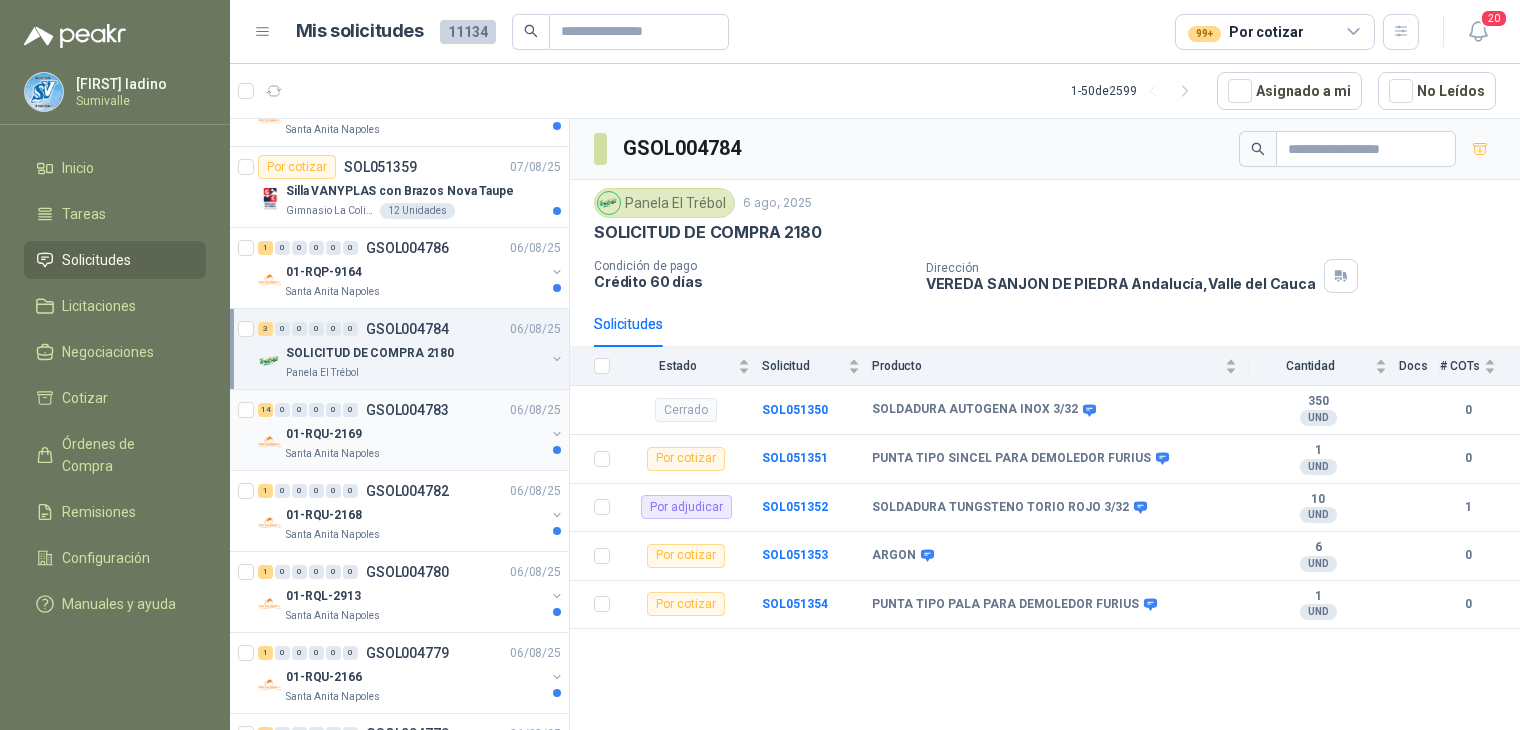 click on "01-RQU-2169" at bounding box center [415, 434] 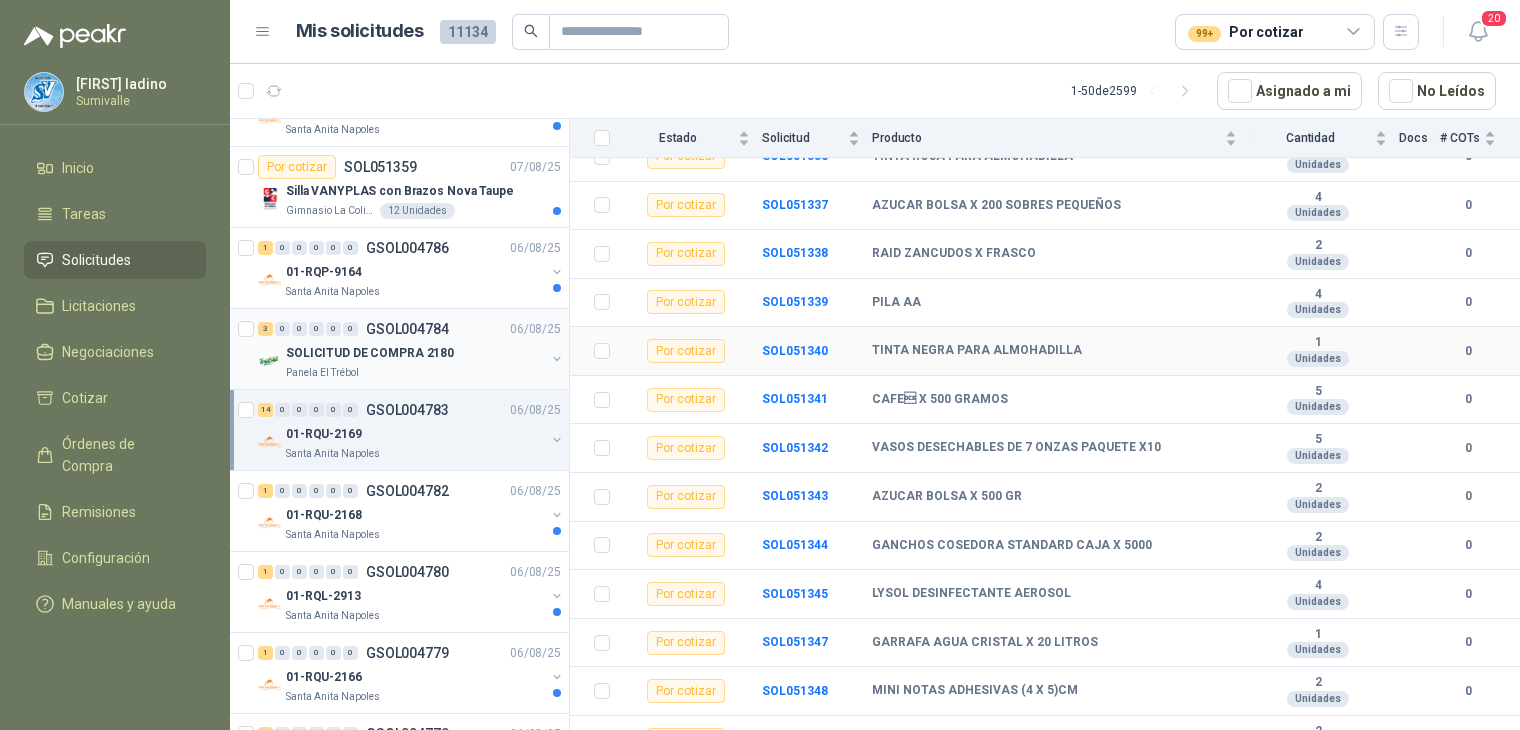 scroll, scrollTop: 343, scrollLeft: 0, axis: vertical 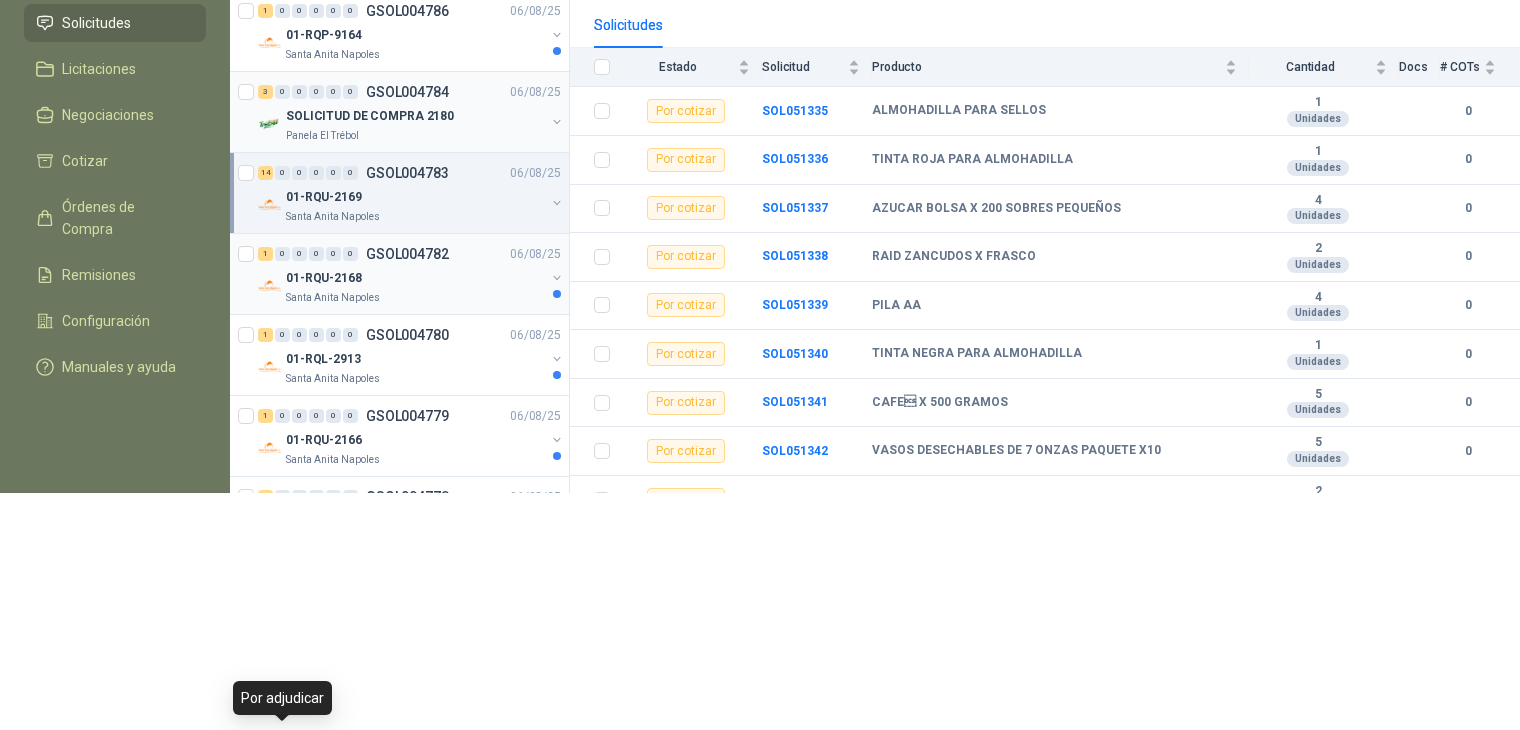click on "01-RQU-2168 [CITY] [NEIGHBORHOOD]" at bounding box center [415, 286] 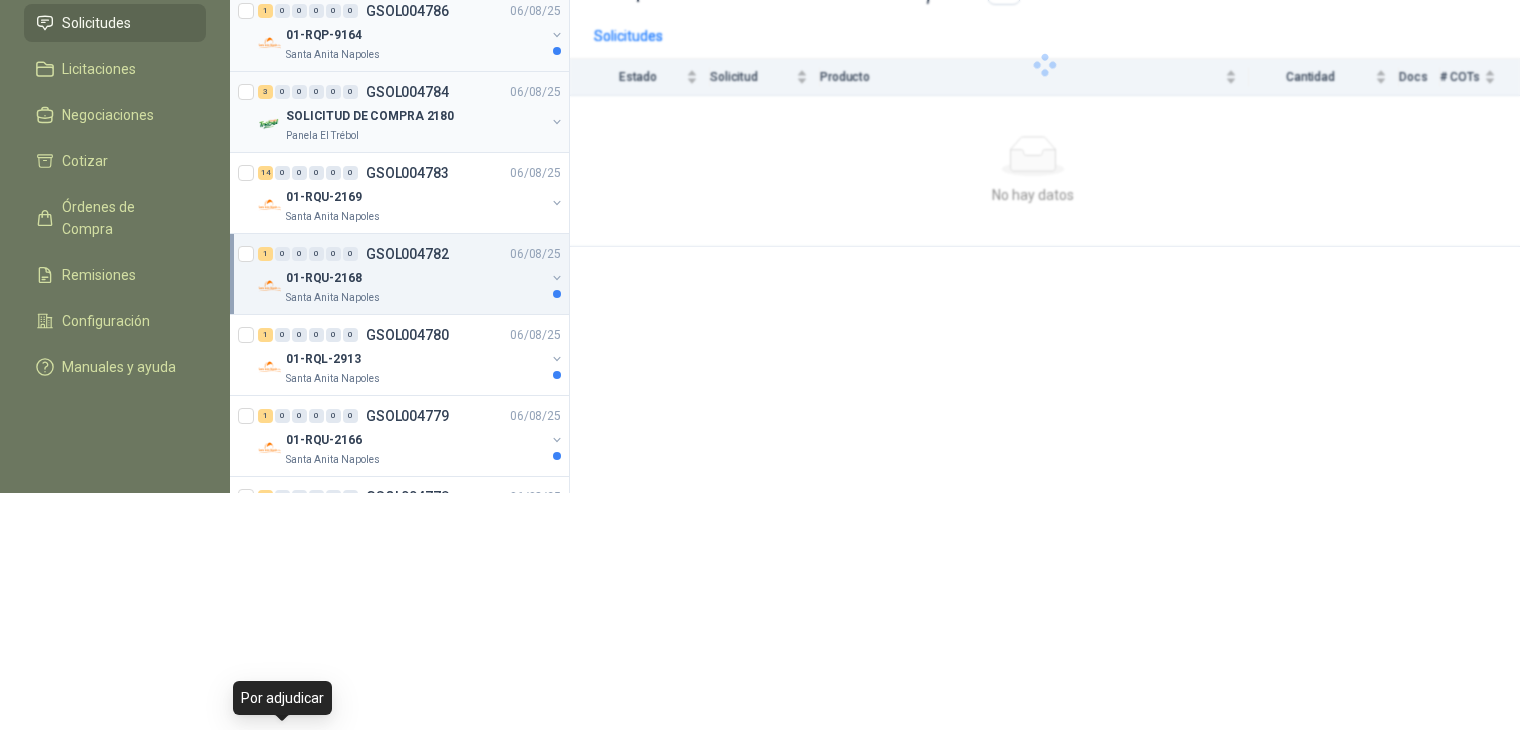 scroll, scrollTop: 0, scrollLeft: 0, axis: both 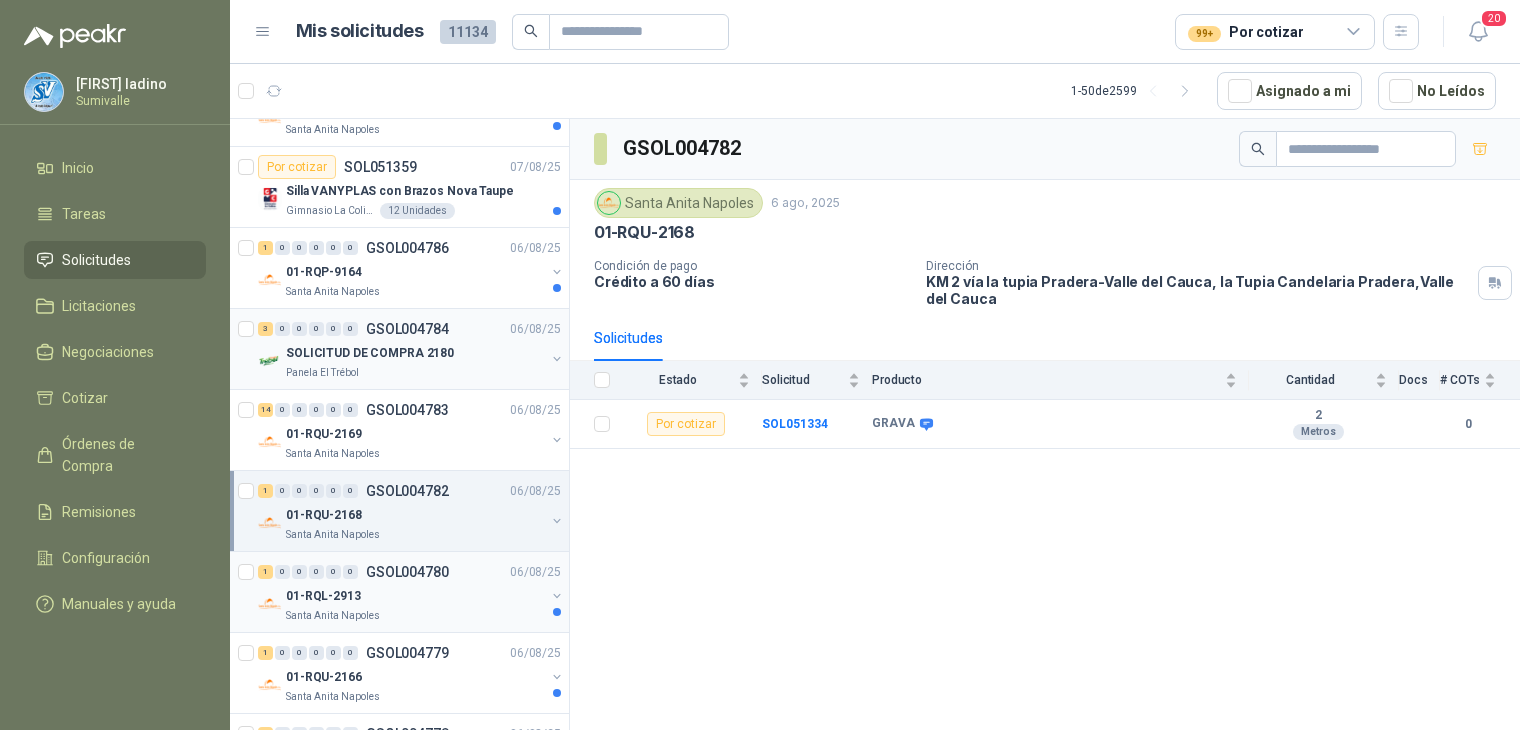 click on "01-RQL-2913" at bounding box center (415, 596) 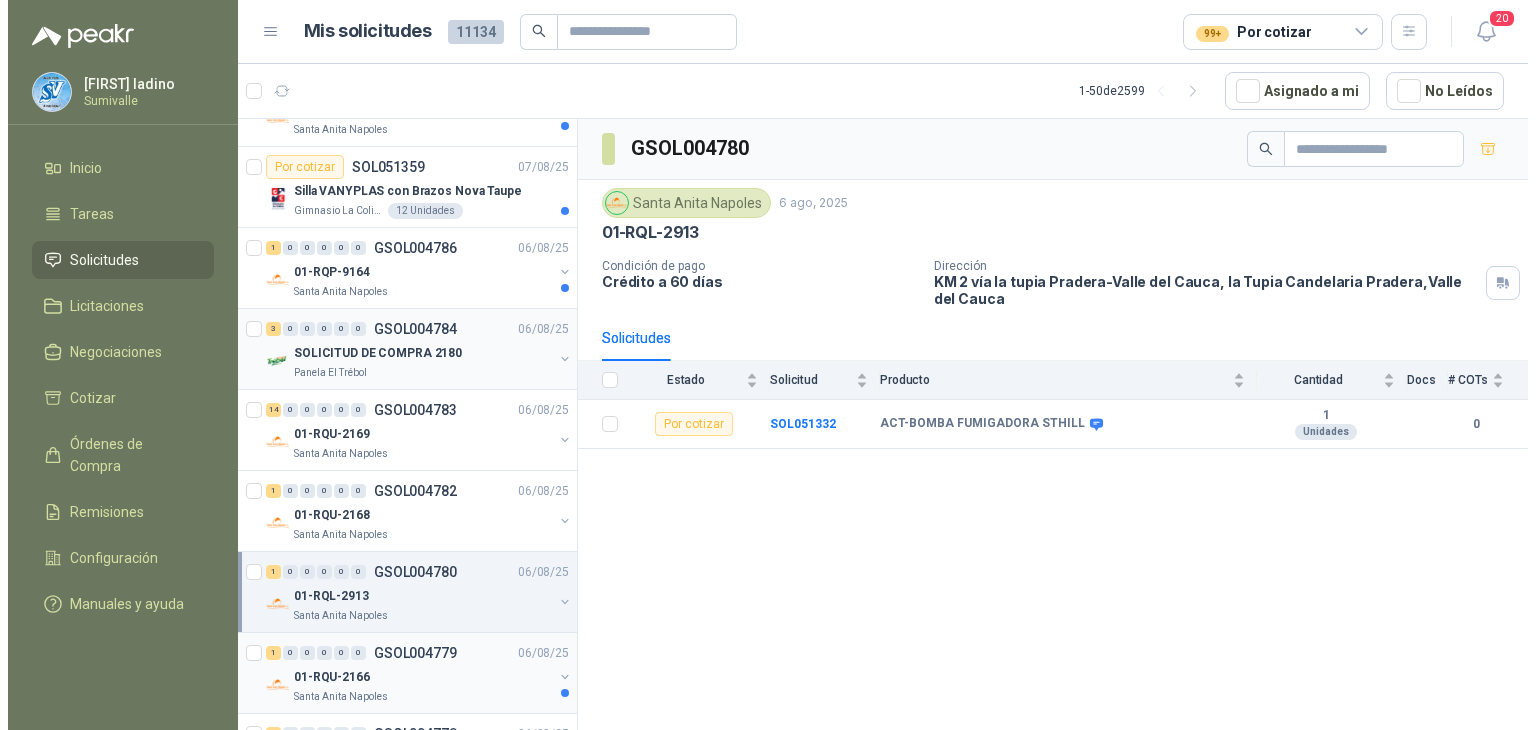 scroll, scrollTop: 1563, scrollLeft: 0, axis: vertical 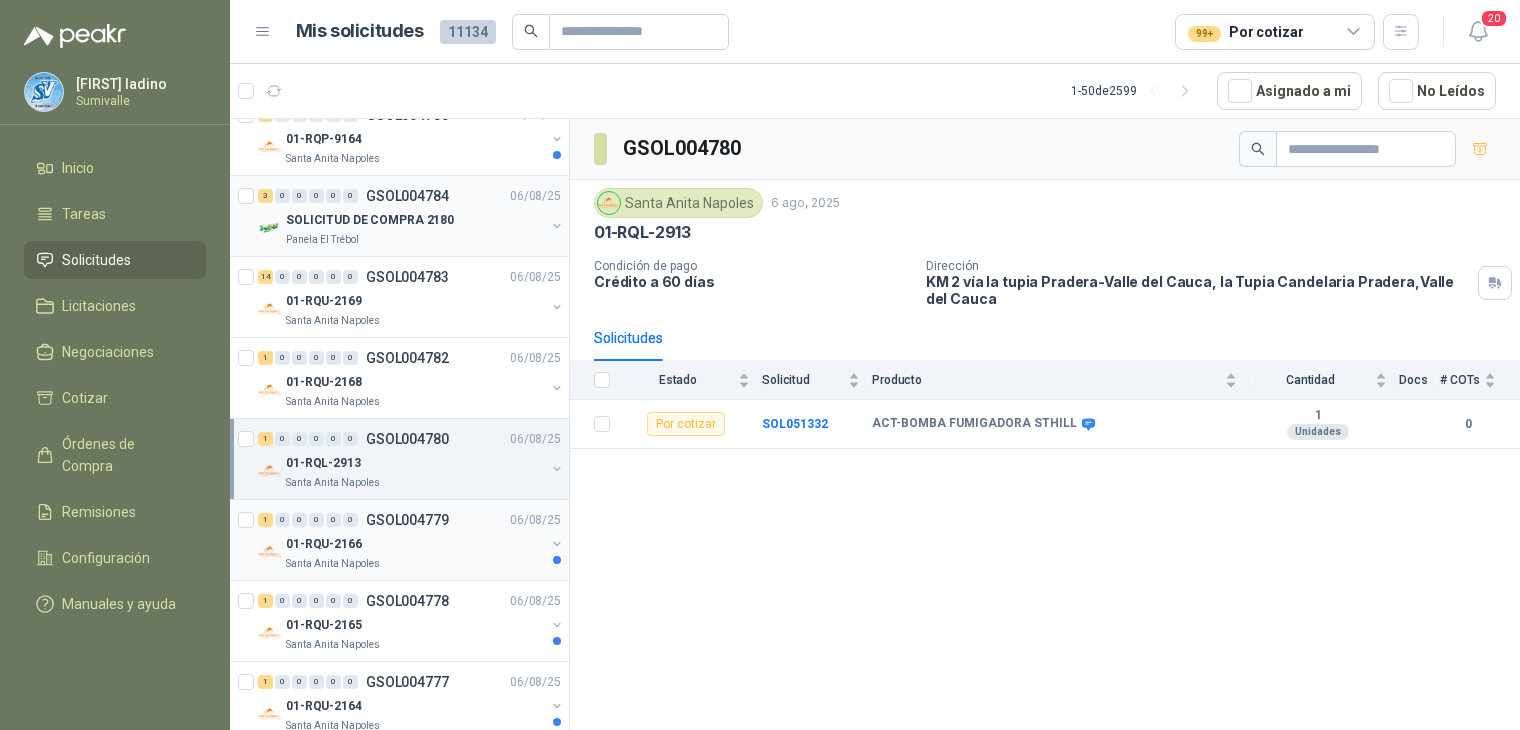 click on "01-RQU-2166" at bounding box center (415, 544) 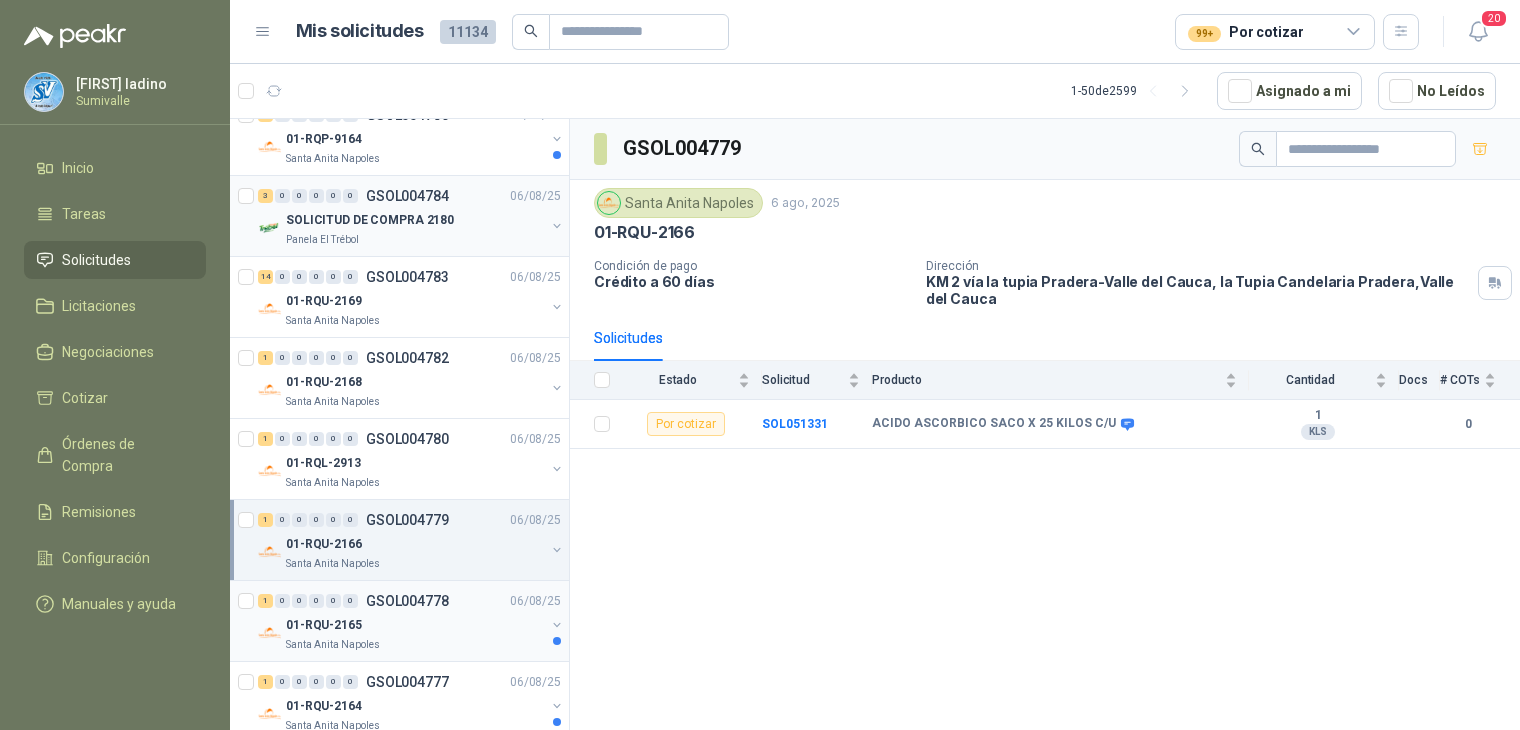 click on "GSOL004778" at bounding box center [407, 601] 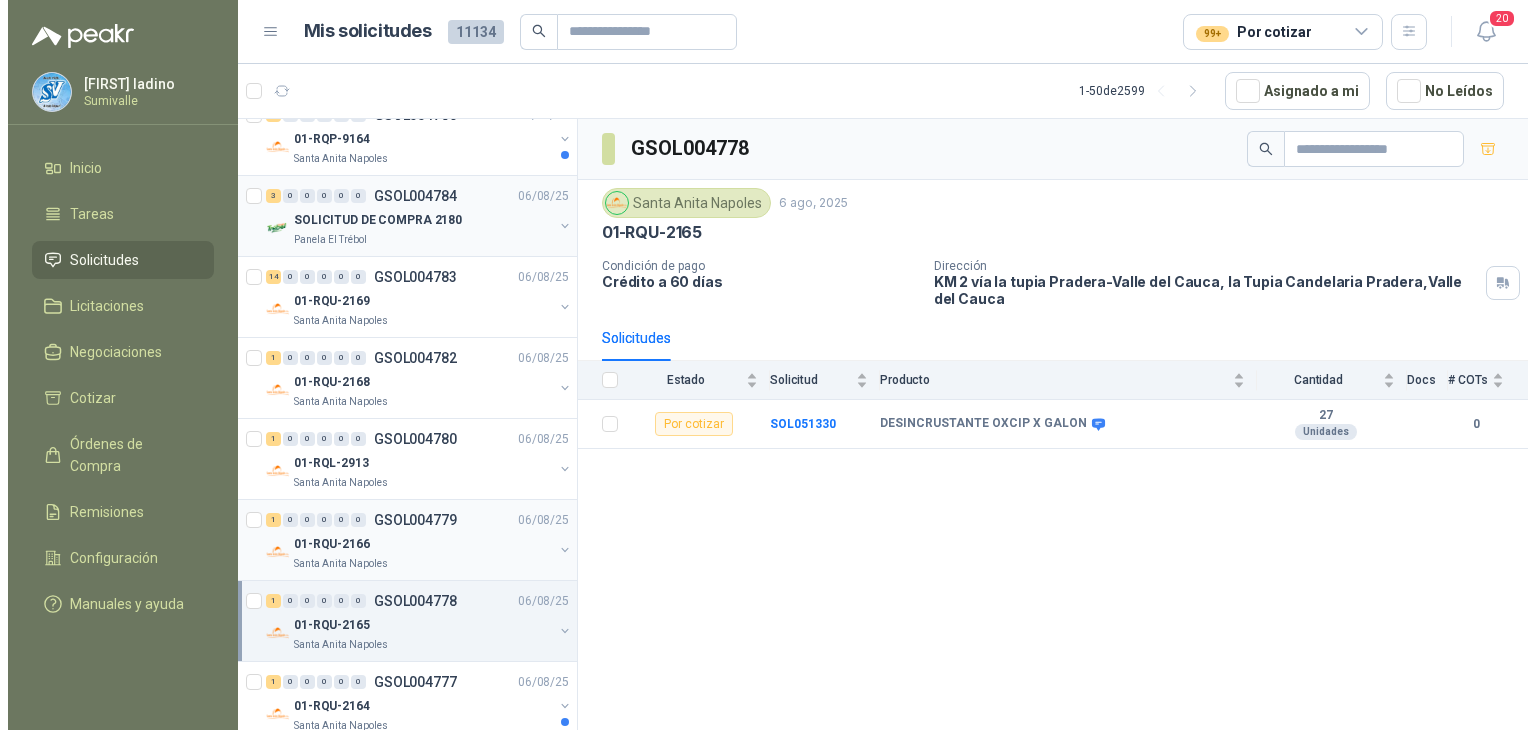 scroll, scrollTop: 1830, scrollLeft: 0, axis: vertical 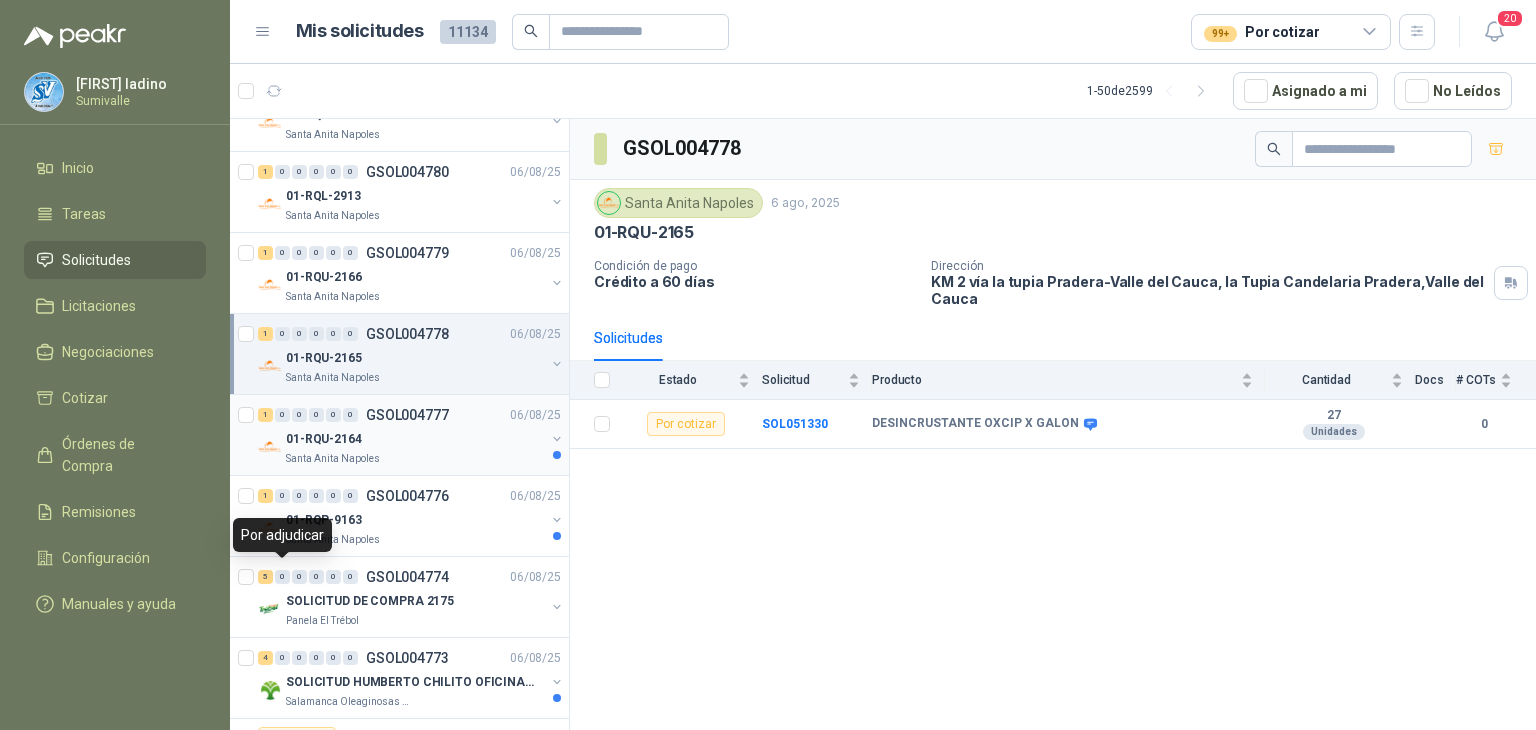 click on "01-RQU-2164" at bounding box center (415, 439) 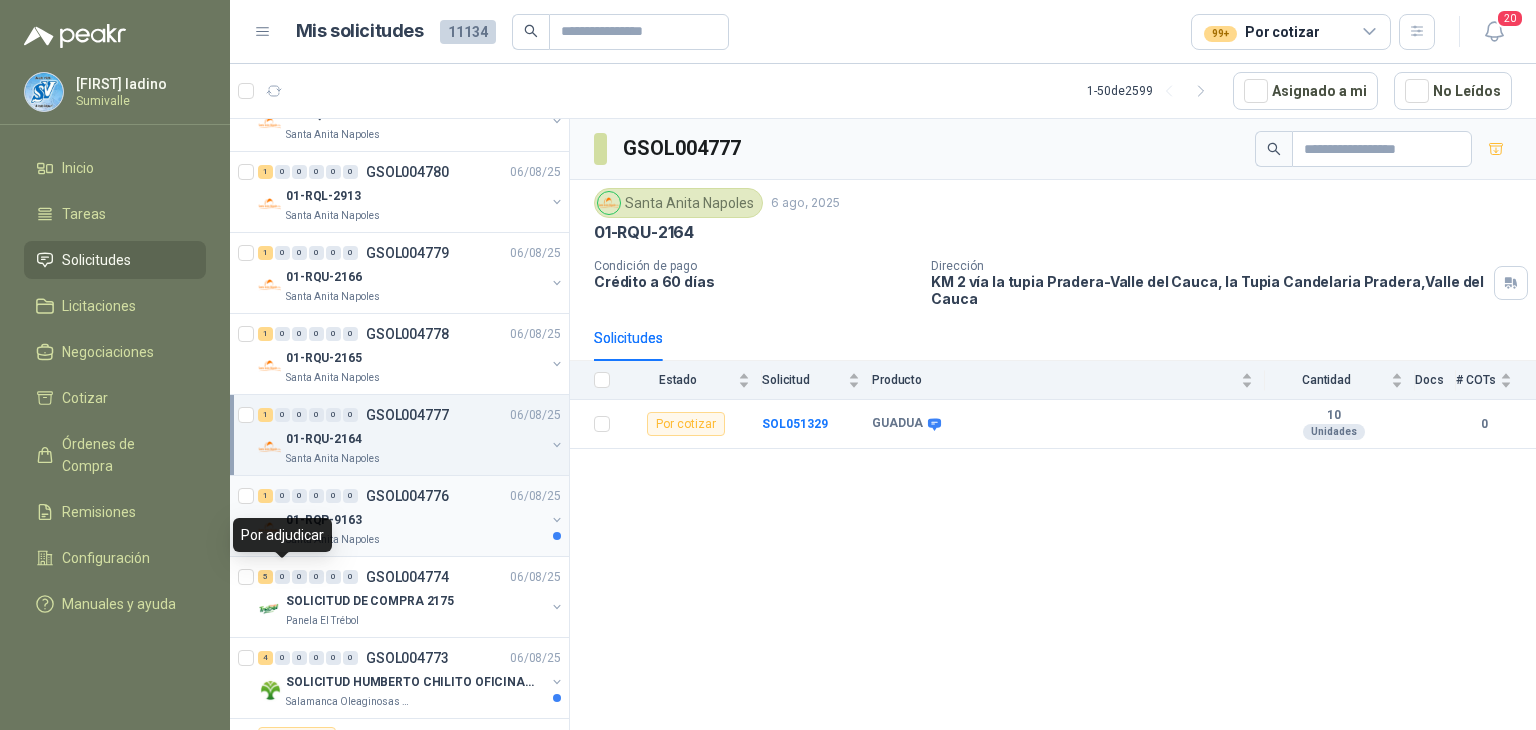 click on "1   0   0   0   0   0   GSOL004776 [DATE]" at bounding box center (411, 496) 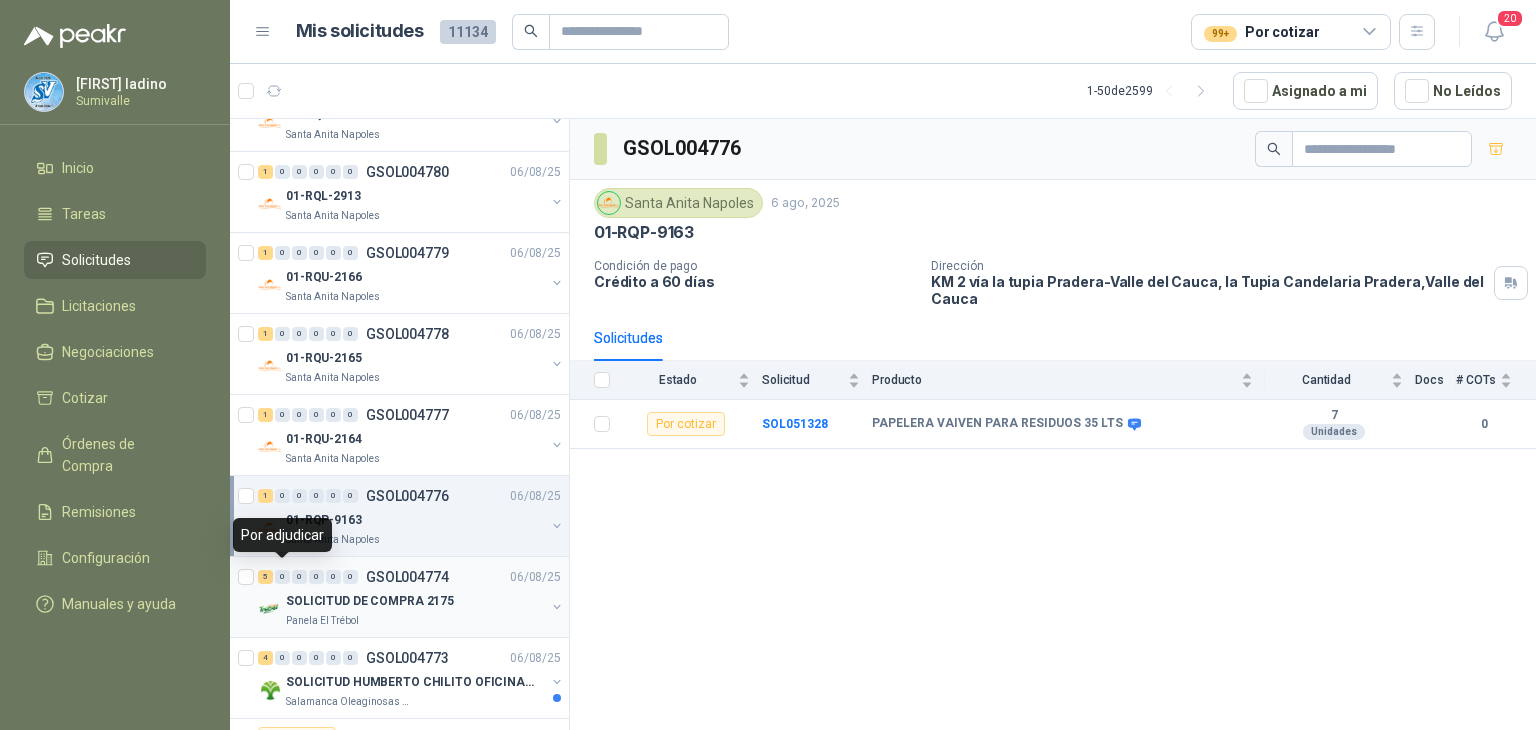 click on "SOLICITUD DE COMPRA 2175" at bounding box center (370, 601) 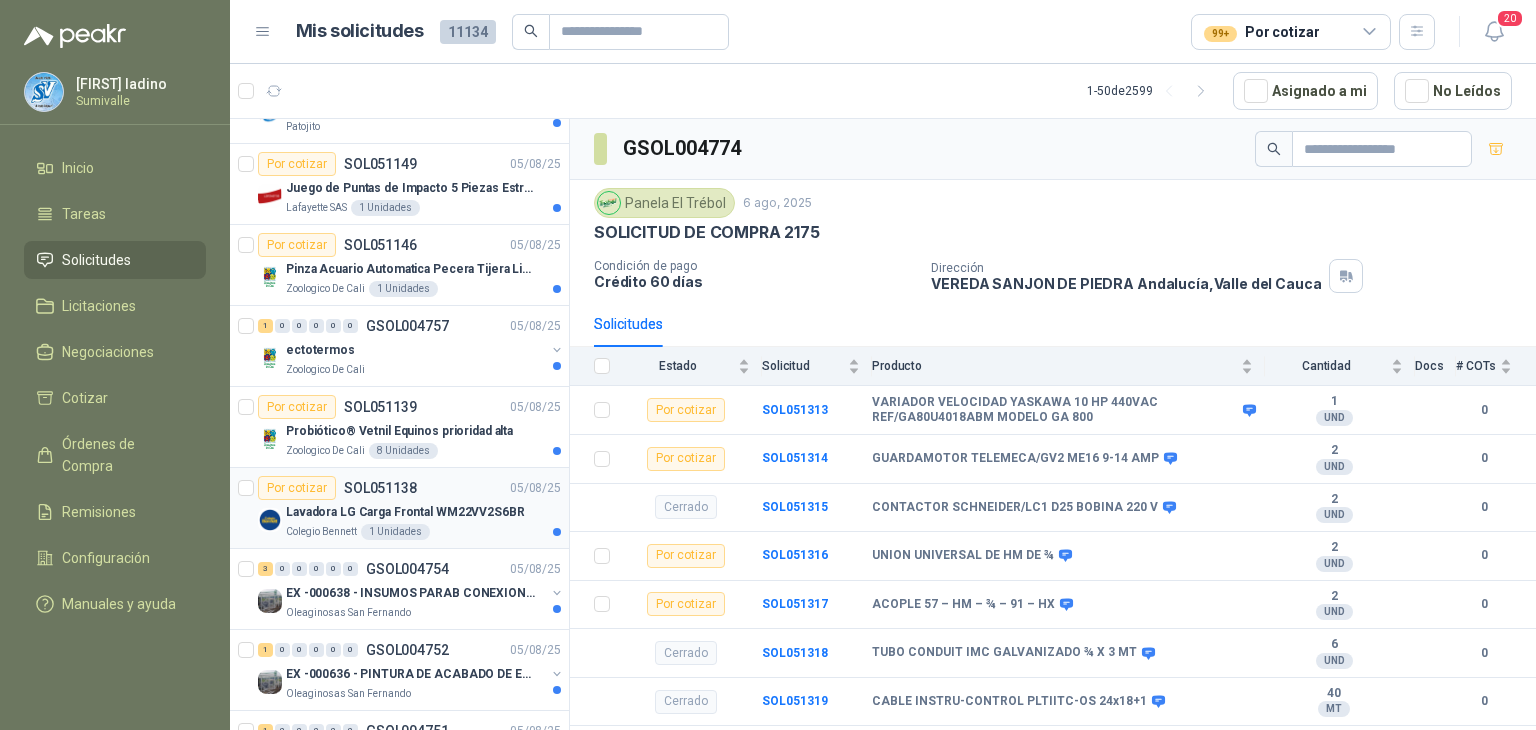 scroll, scrollTop: 3430, scrollLeft: 0, axis: vertical 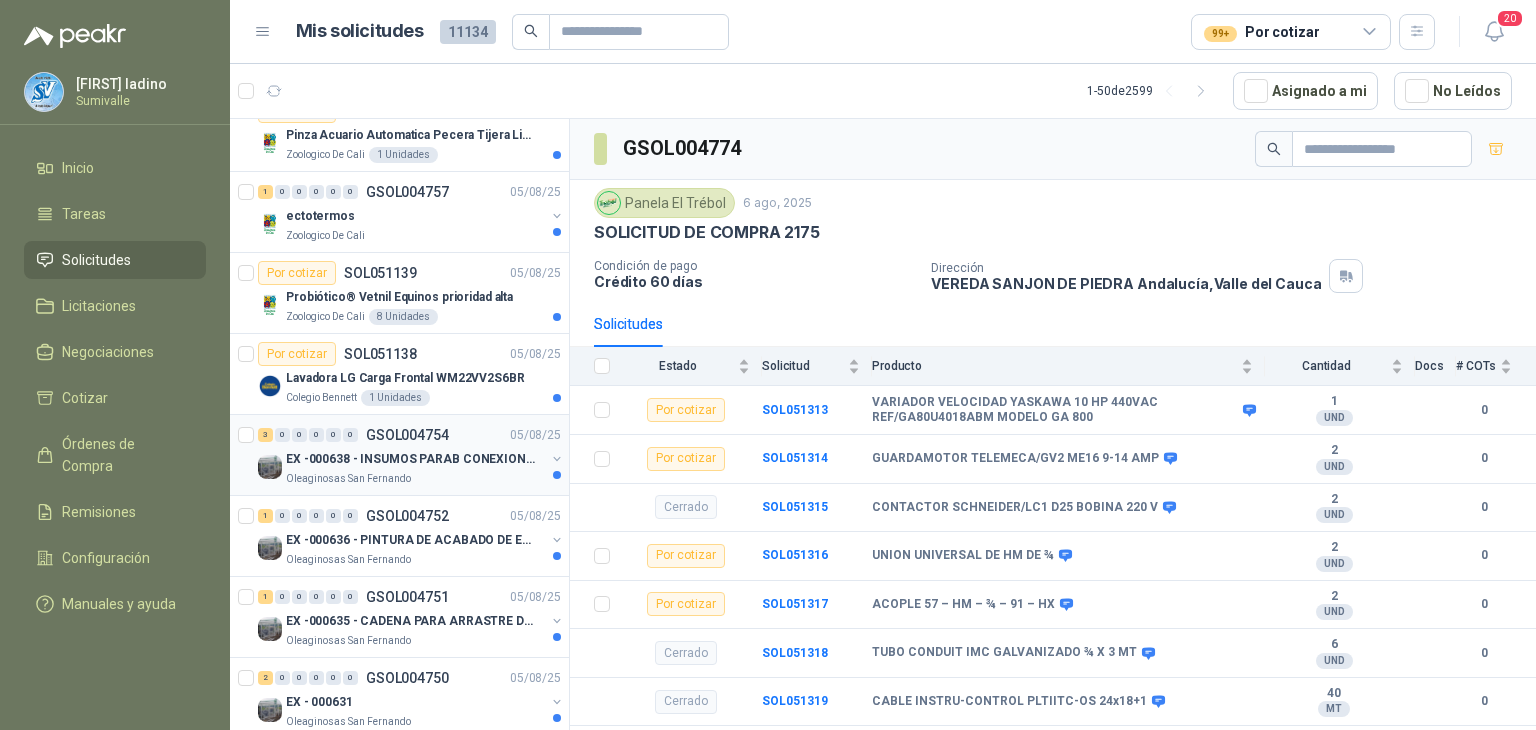 click on "EX -000638 - INSUMOS PARAB CONEXION DE TUBERIA Y A" at bounding box center [410, 459] 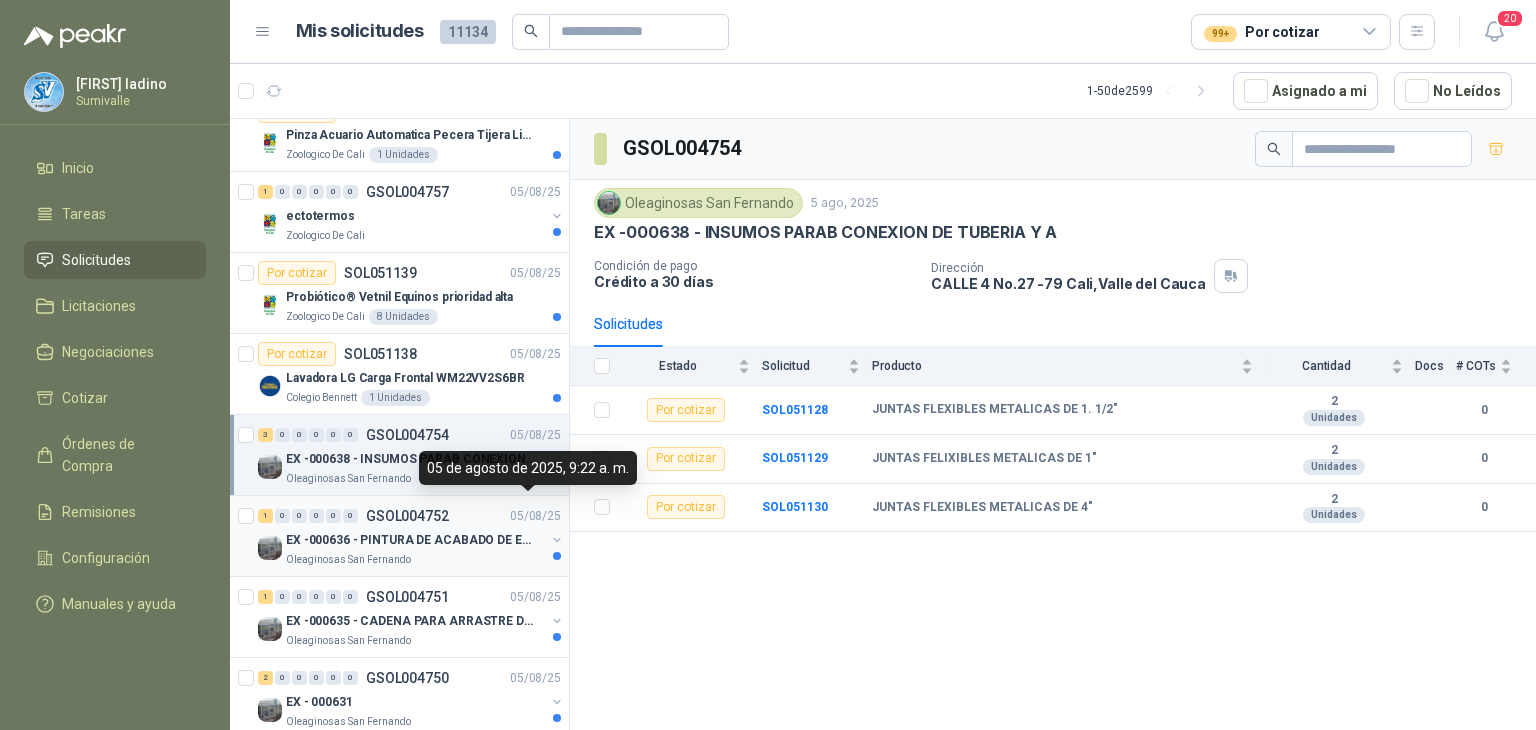 click on "EX -000636 - PINTURA DE ACABADO DE EQUIPOS, ESTRUC" at bounding box center [415, 540] 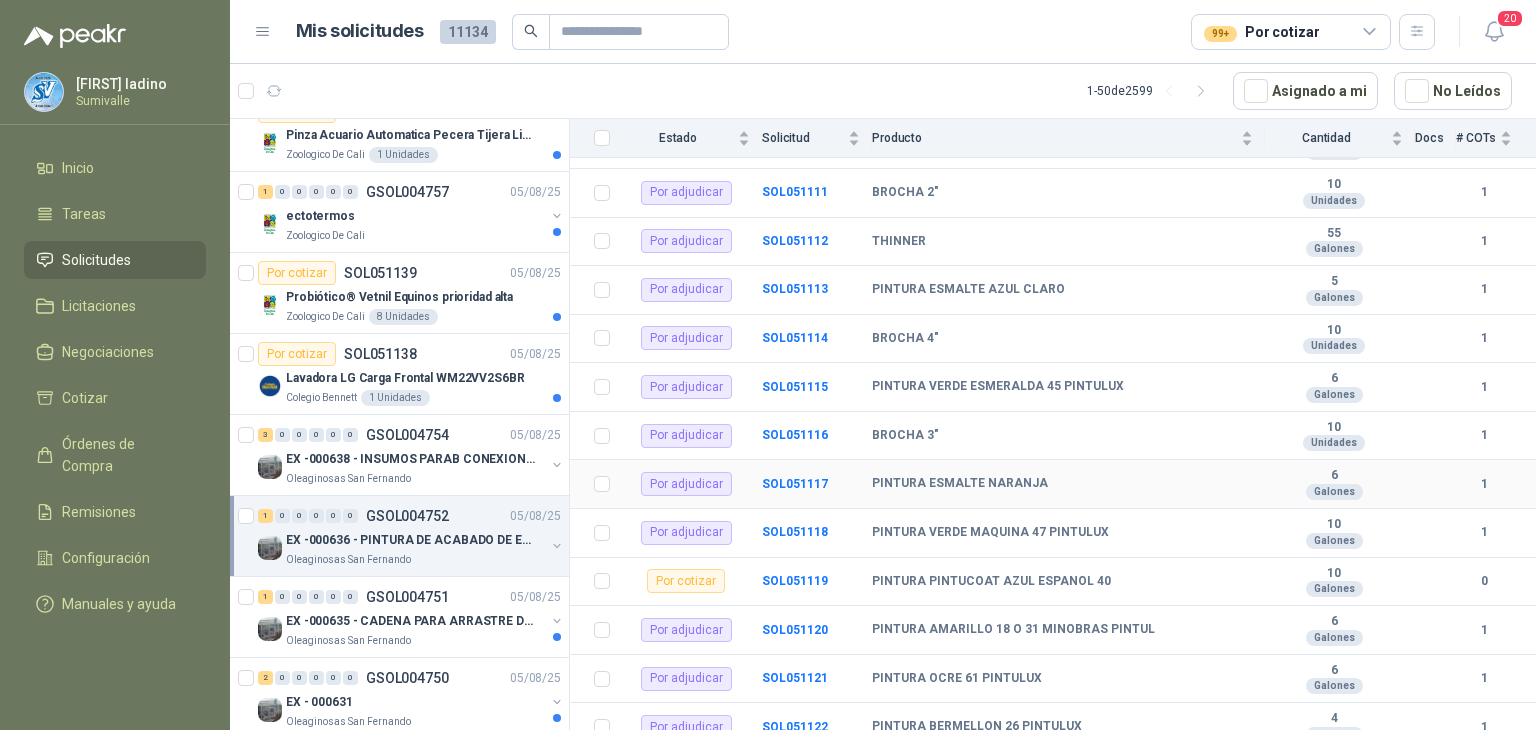 scroll, scrollTop: 328, scrollLeft: 0, axis: vertical 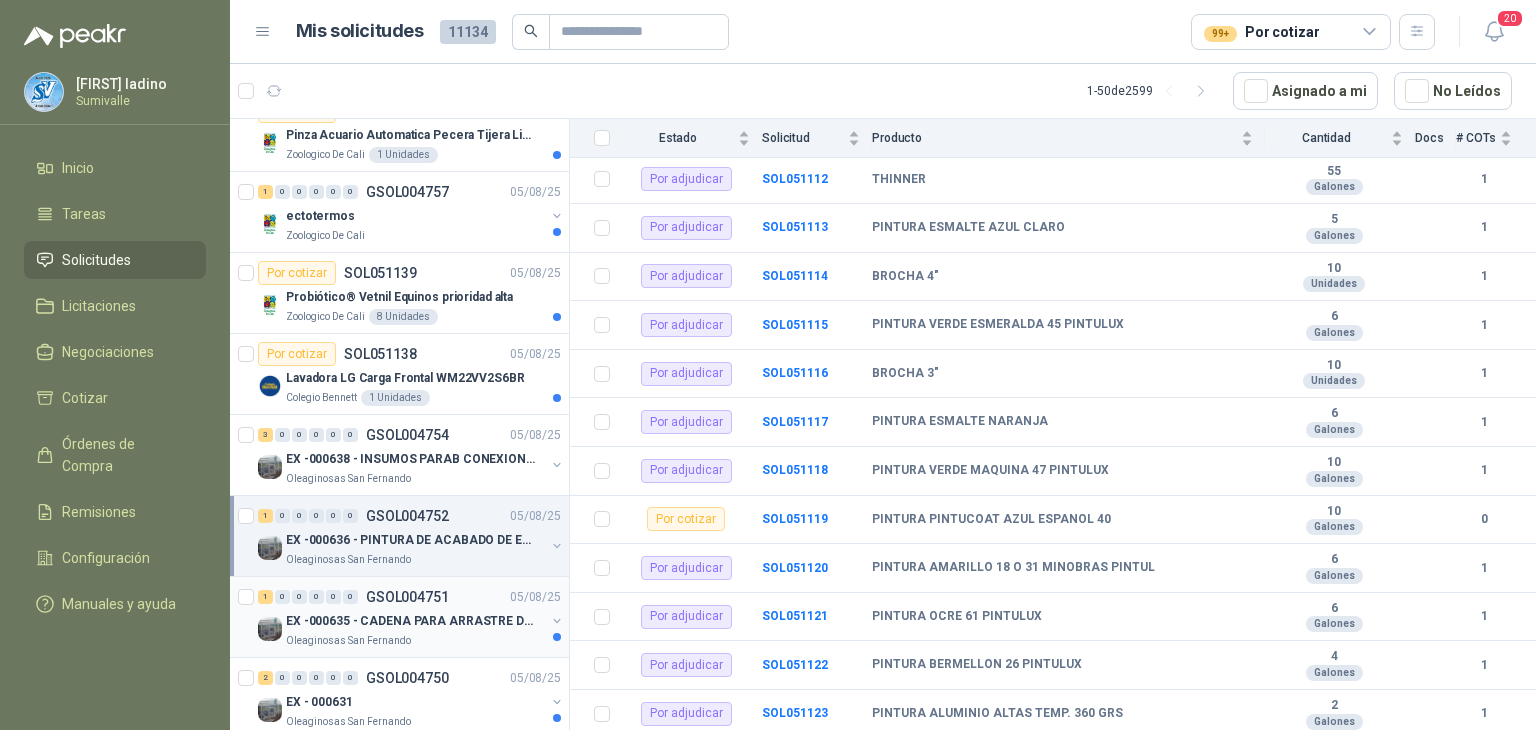 click on "EX -000635 - CADENA PARA ARRASTRE DE CANASTAS DE E" at bounding box center (410, 621) 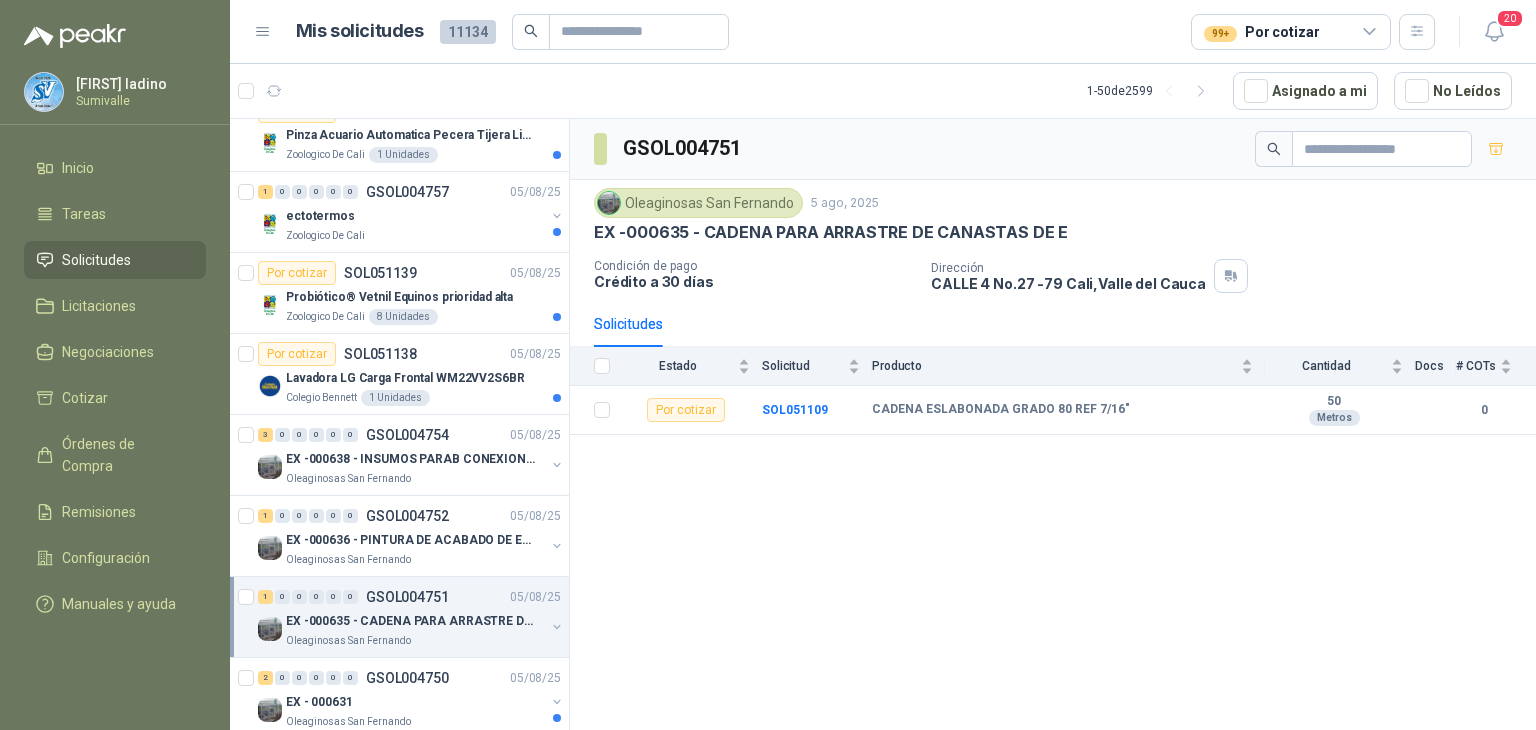scroll, scrollTop: 3466, scrollLeft: 0, axis: vertical 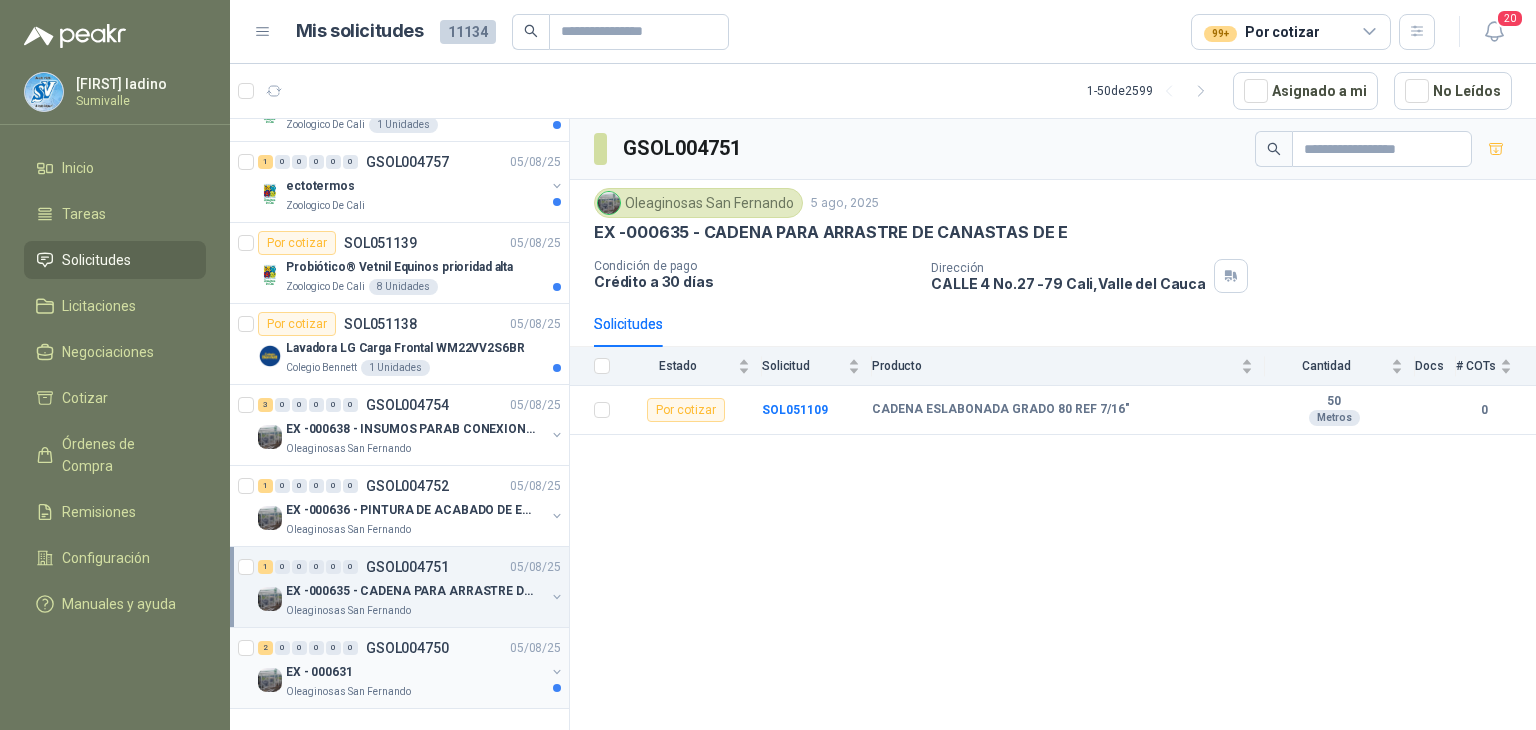 click on "EX - 000631" at bounding box center (415, 672) 